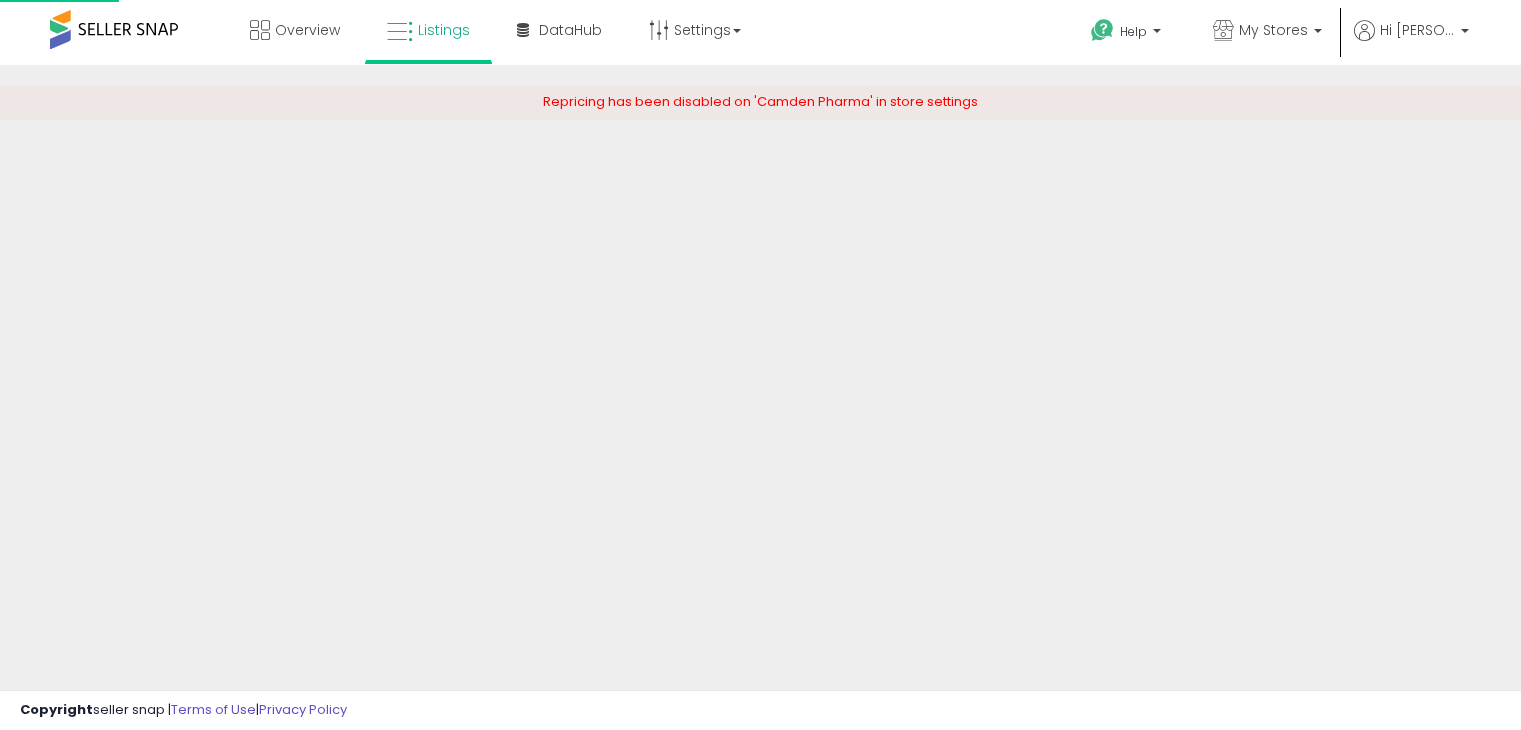 scroll, scrollTop: 0, scrollLeft: 0, axis: both 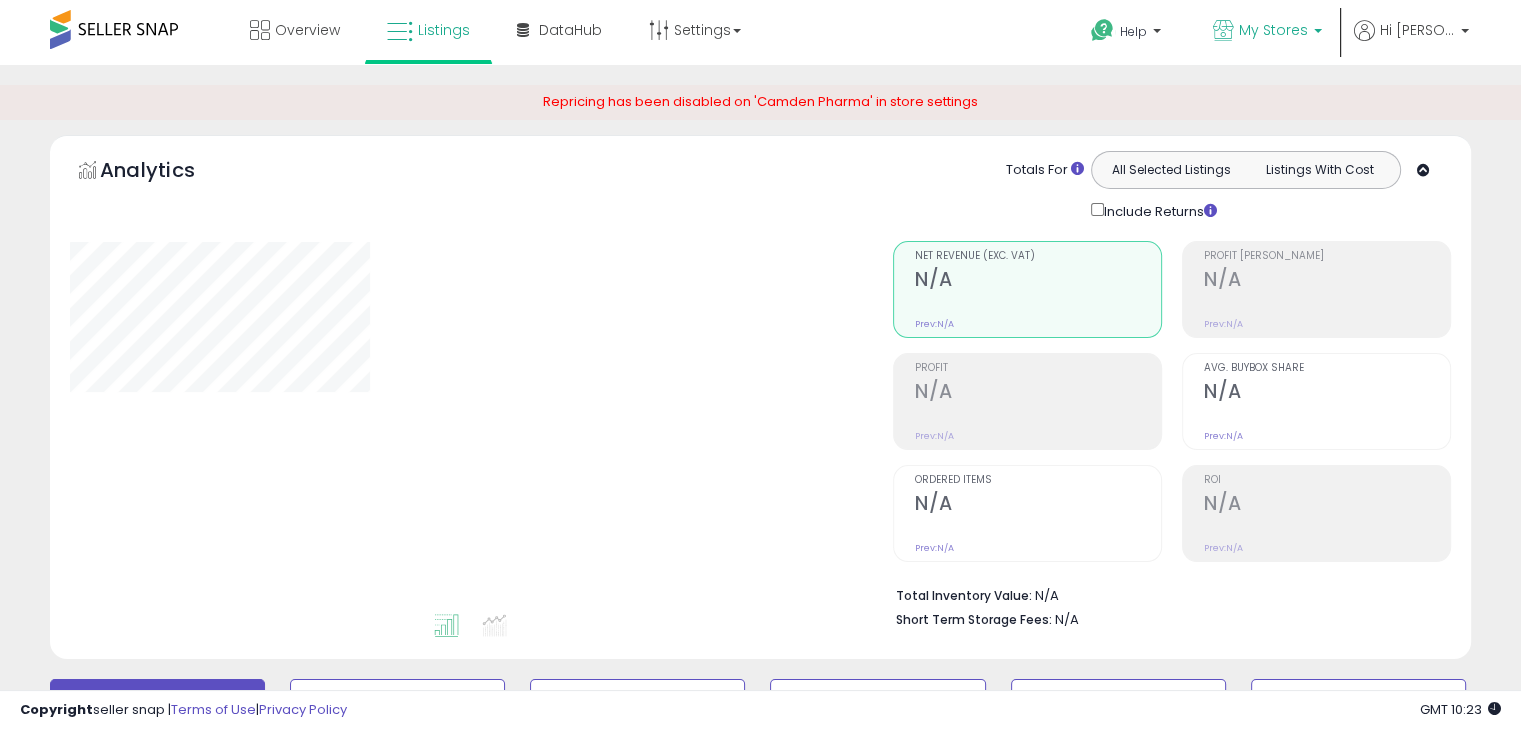 click on "My Stores" at bounding box center (1273, 30) 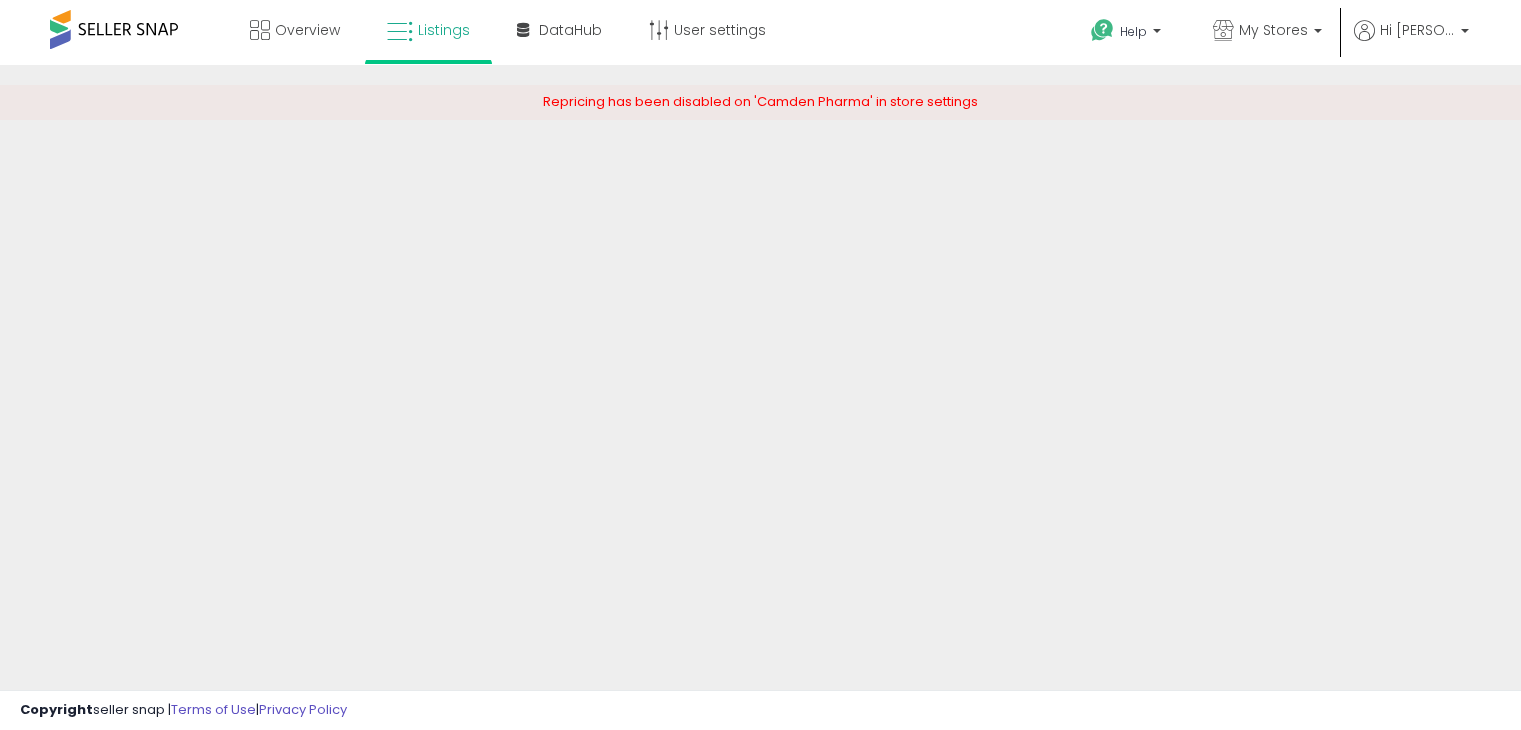 scroll, scrollTop: 0, scrollLeft: 0, axis: both 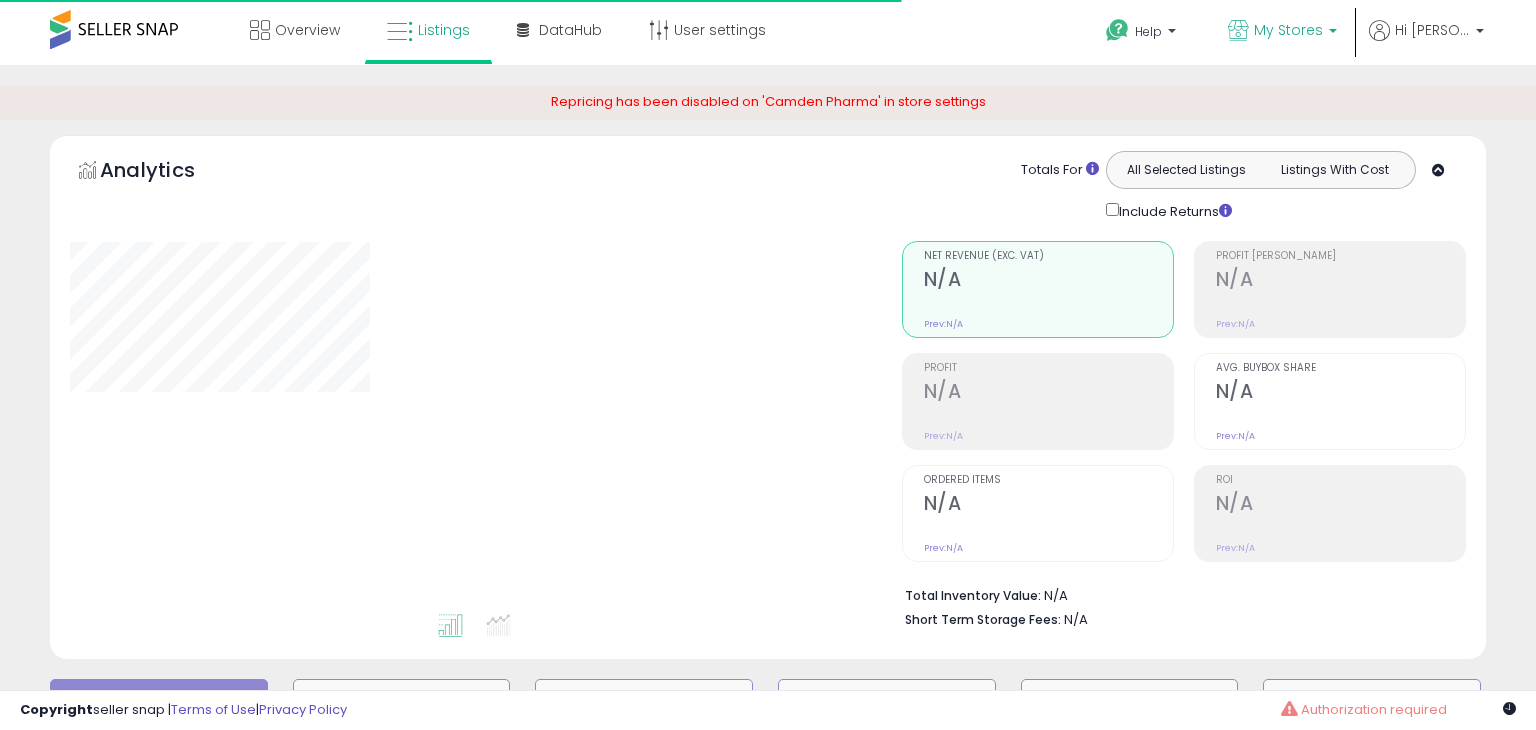 click on "My Stores" at bounding box center (1288, 30) 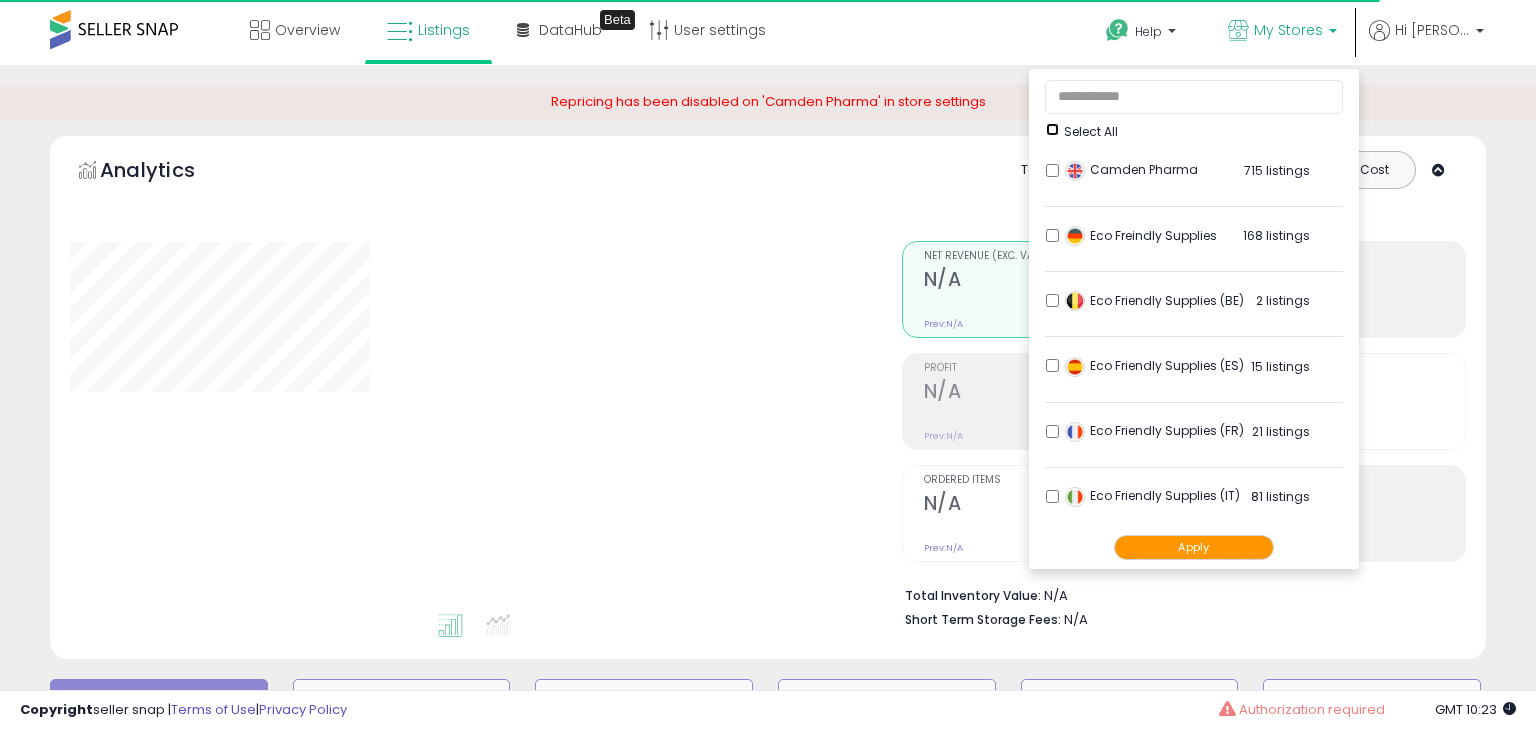 type on "**********" 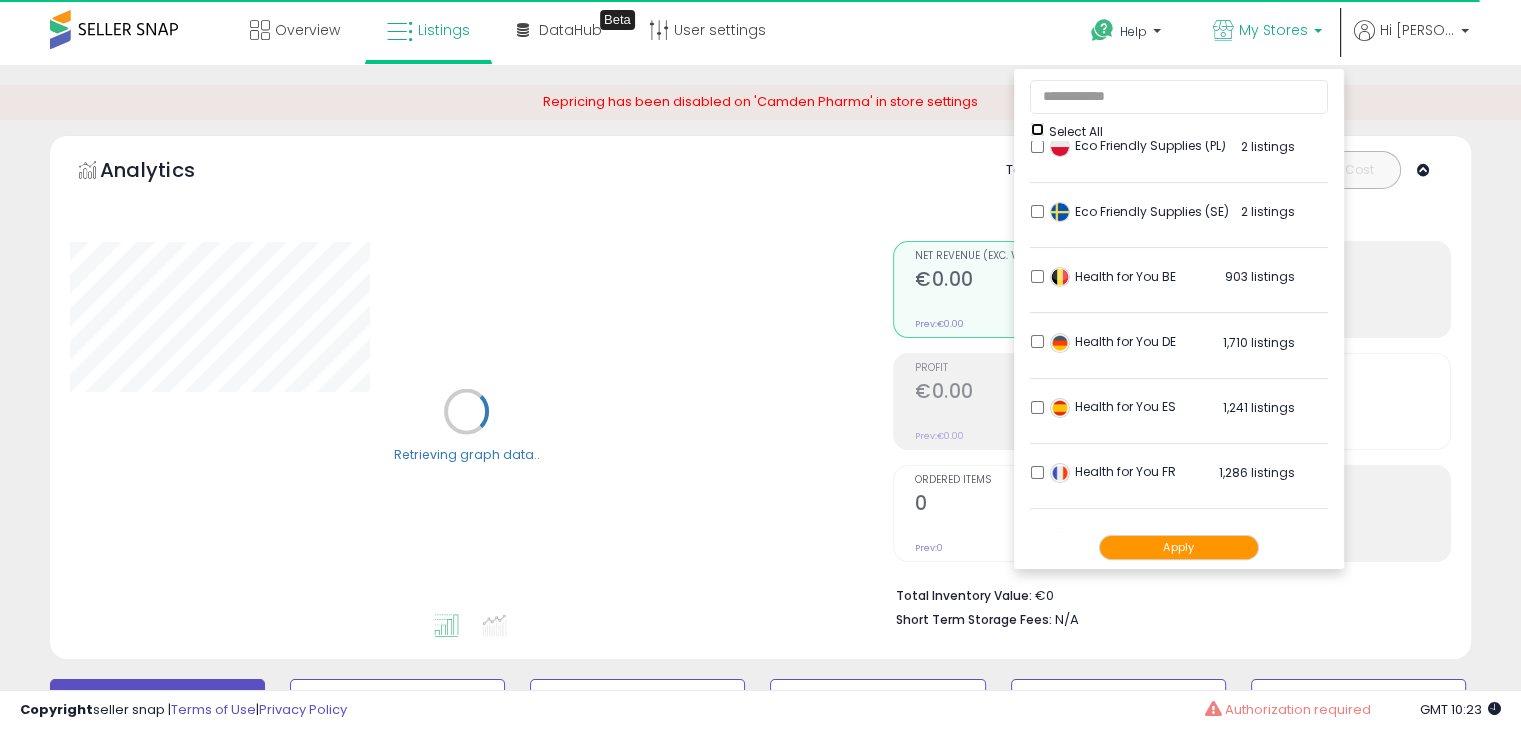 scroll, scrollTop: 700, scrollLeft: 0, axis: vertical 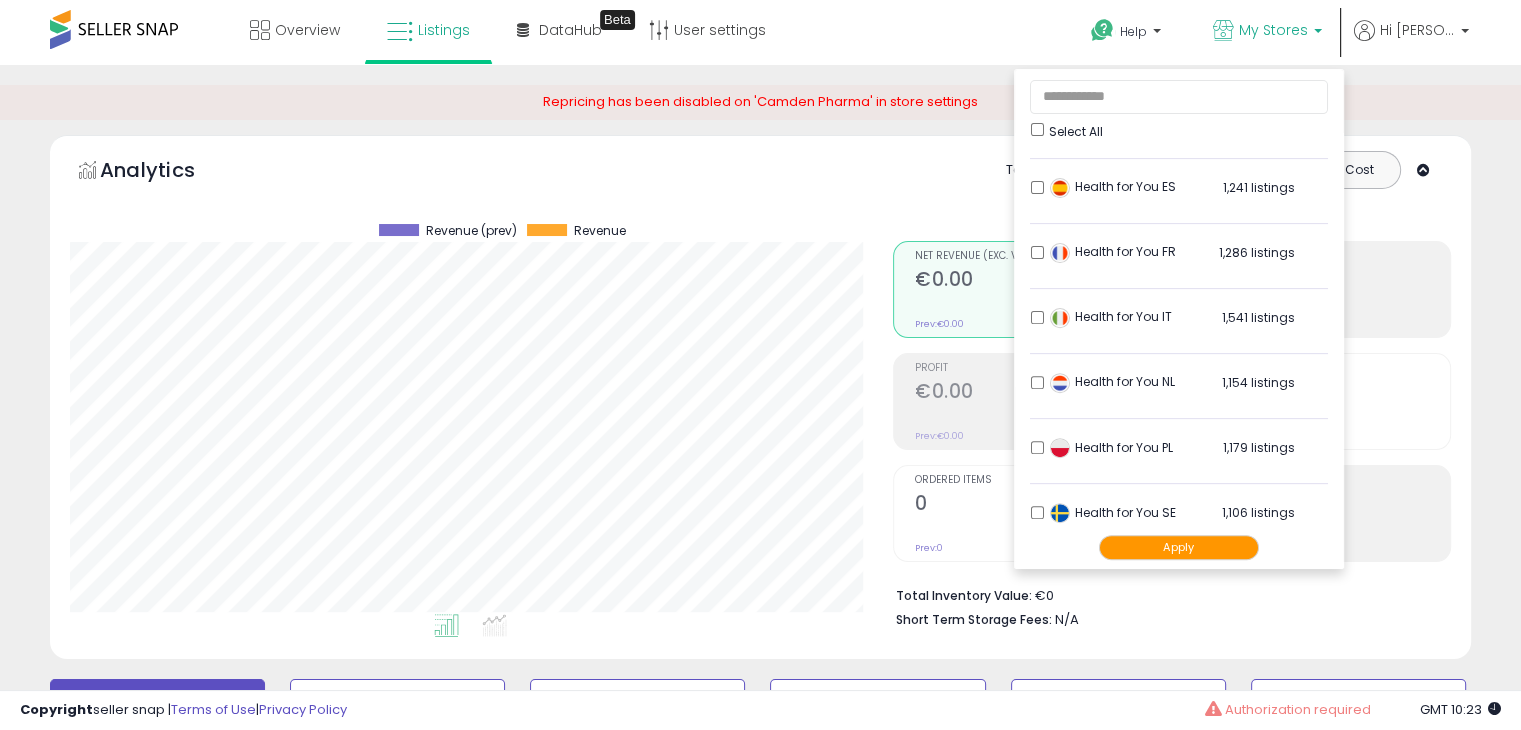 click on "Apply" at bounding box center [1179, 547] 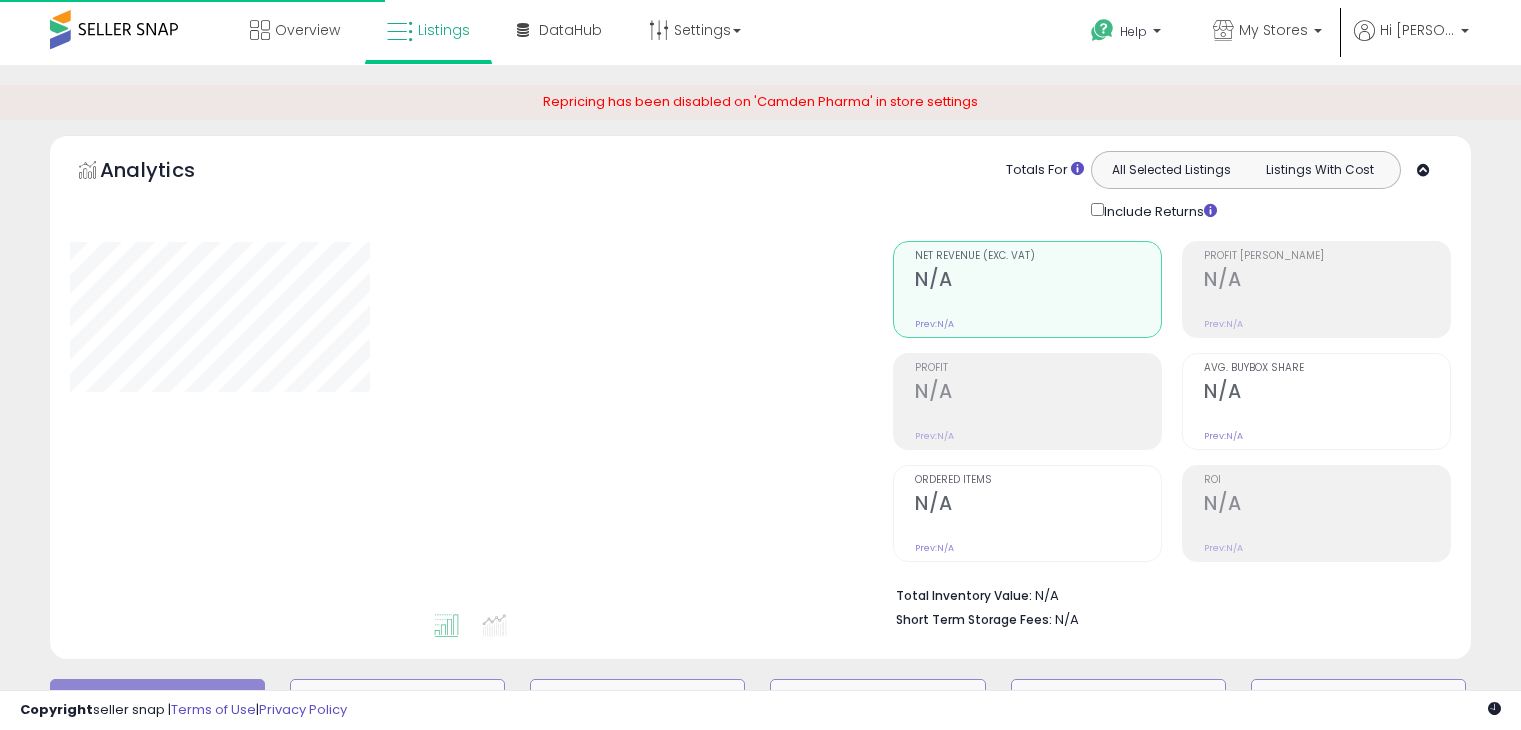 scroll, scrollTop: 0, scrollLeft: 0, axis: both 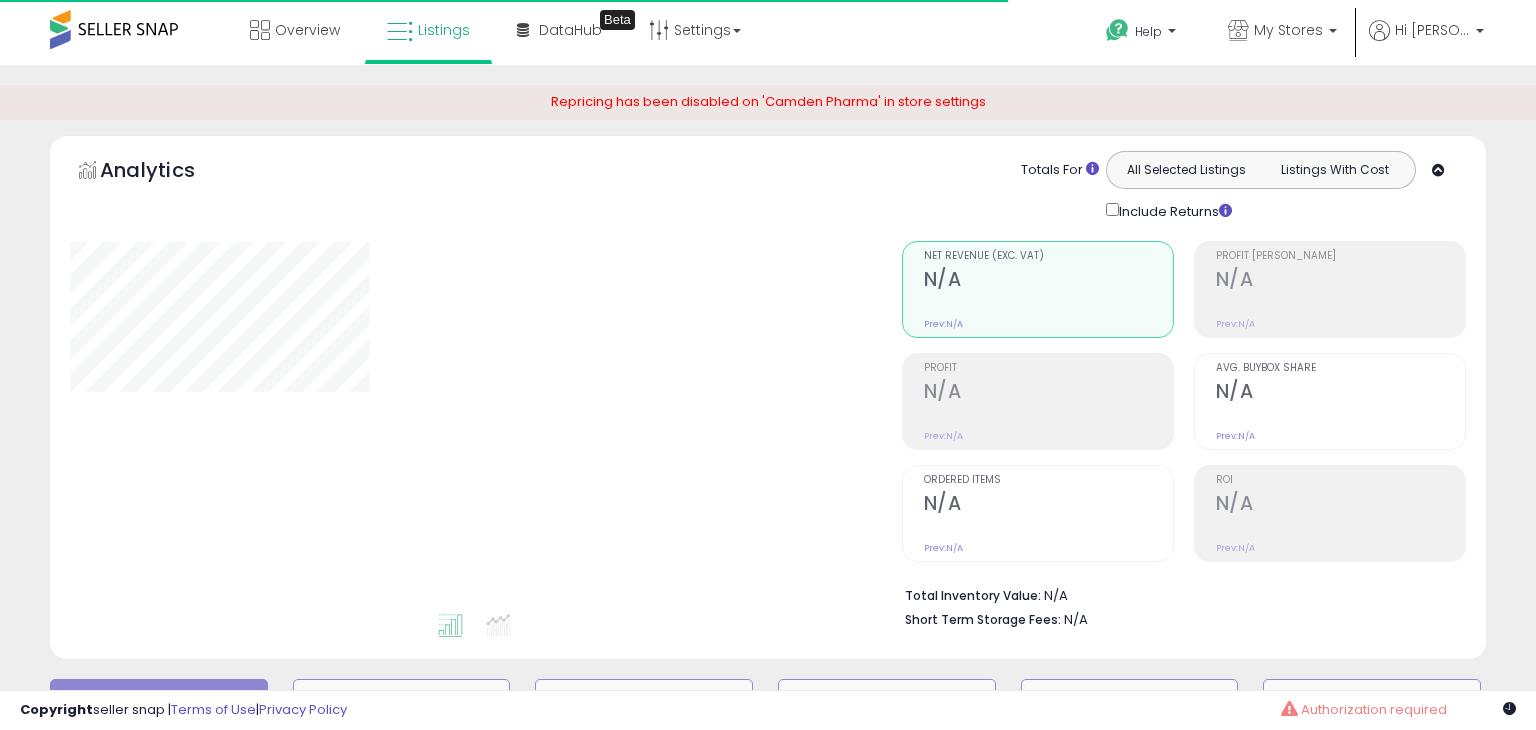type on "**********" 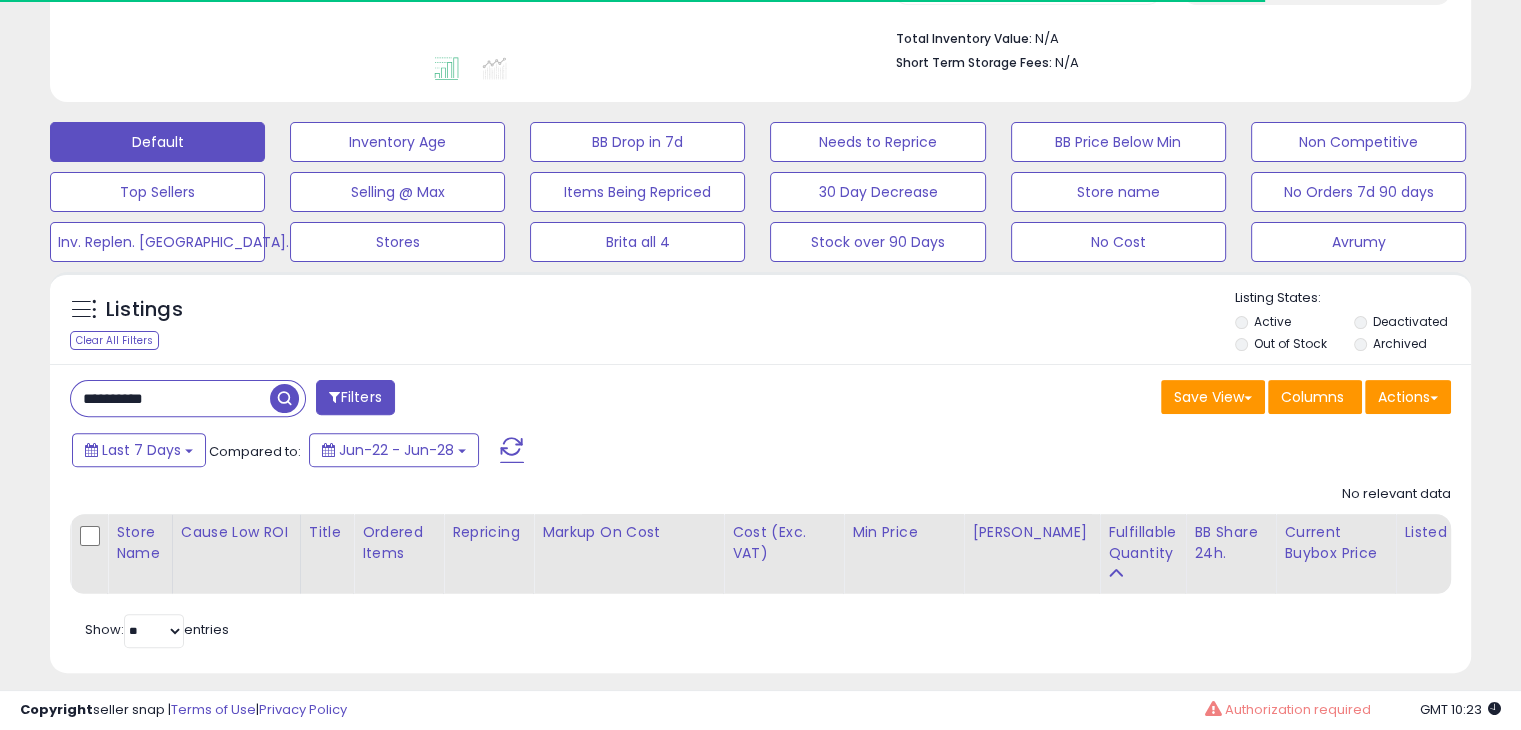 scroll, scrollTop: 589, scrollLeft: 0, axis: vertical 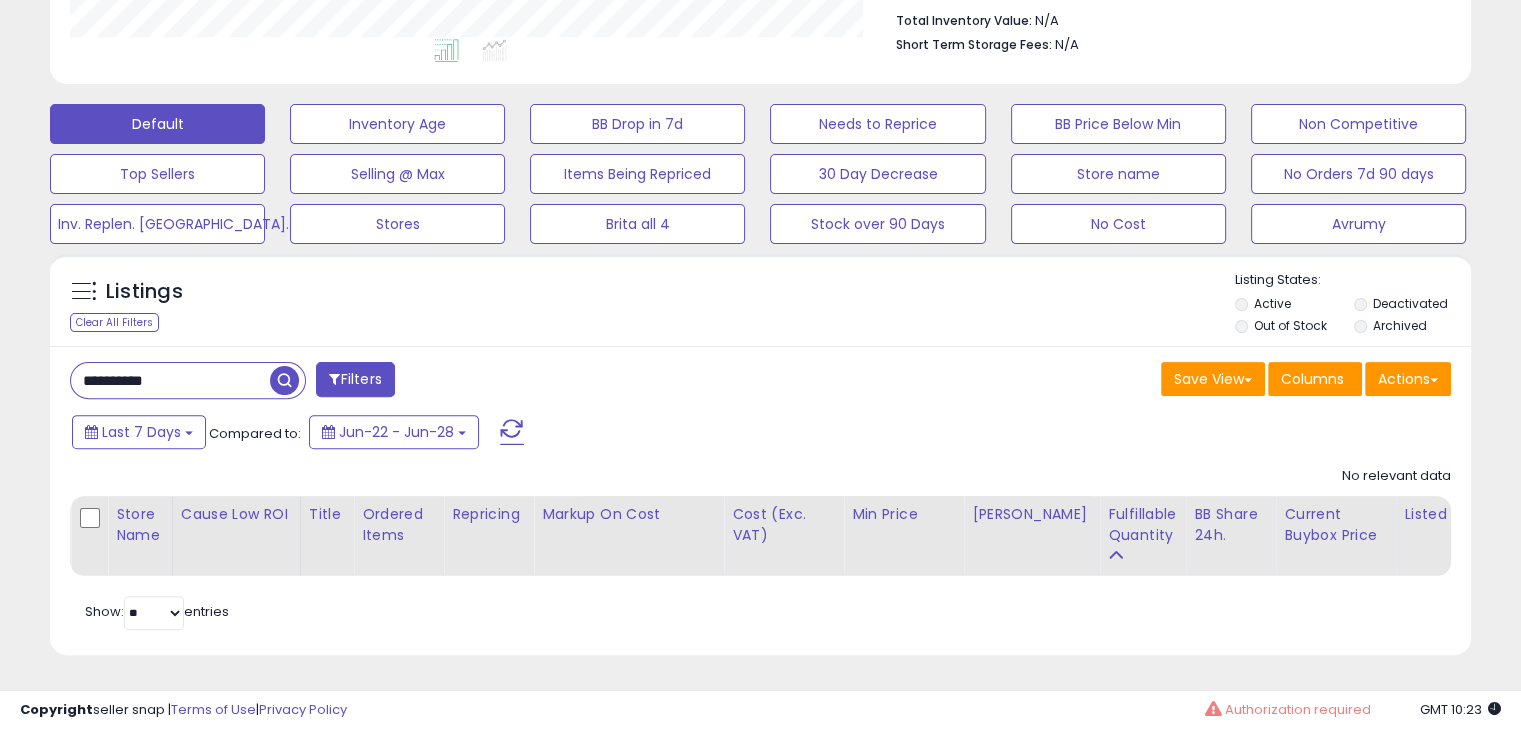 click on "**********" at bounding box center [170, 380] 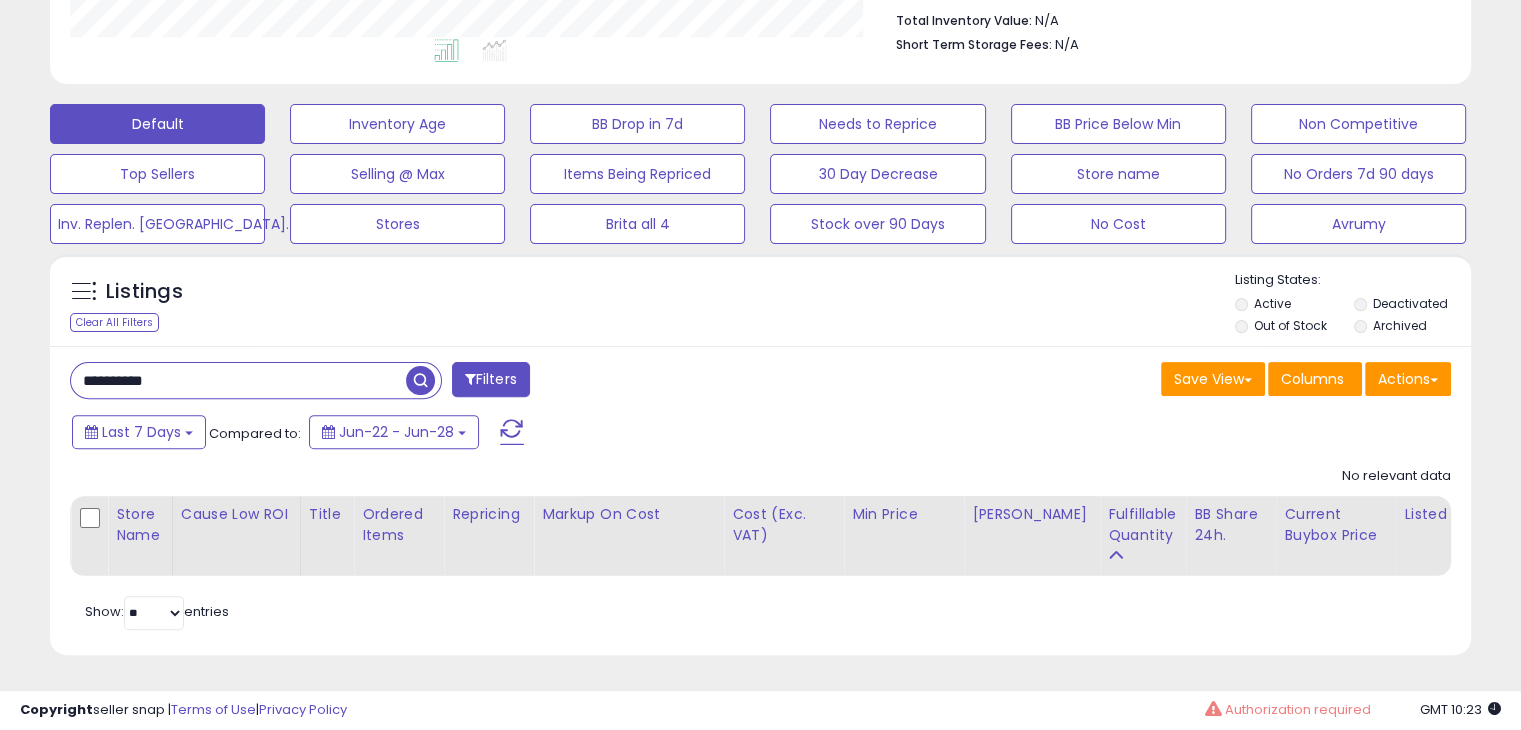 click on "**********" at bounding box center (238, 380) 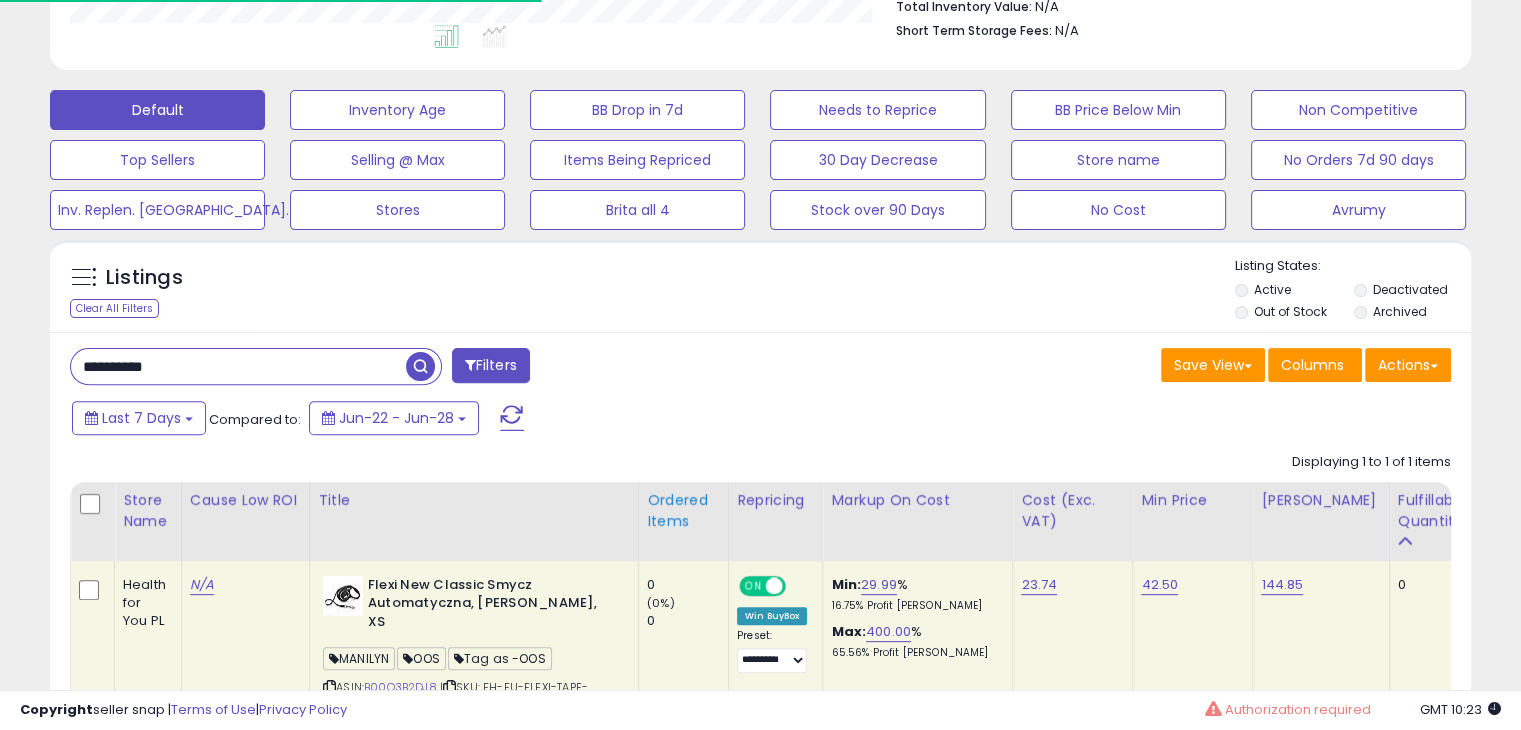 scroll, scrollTop: 409, scrollLeft: 822, axis: both 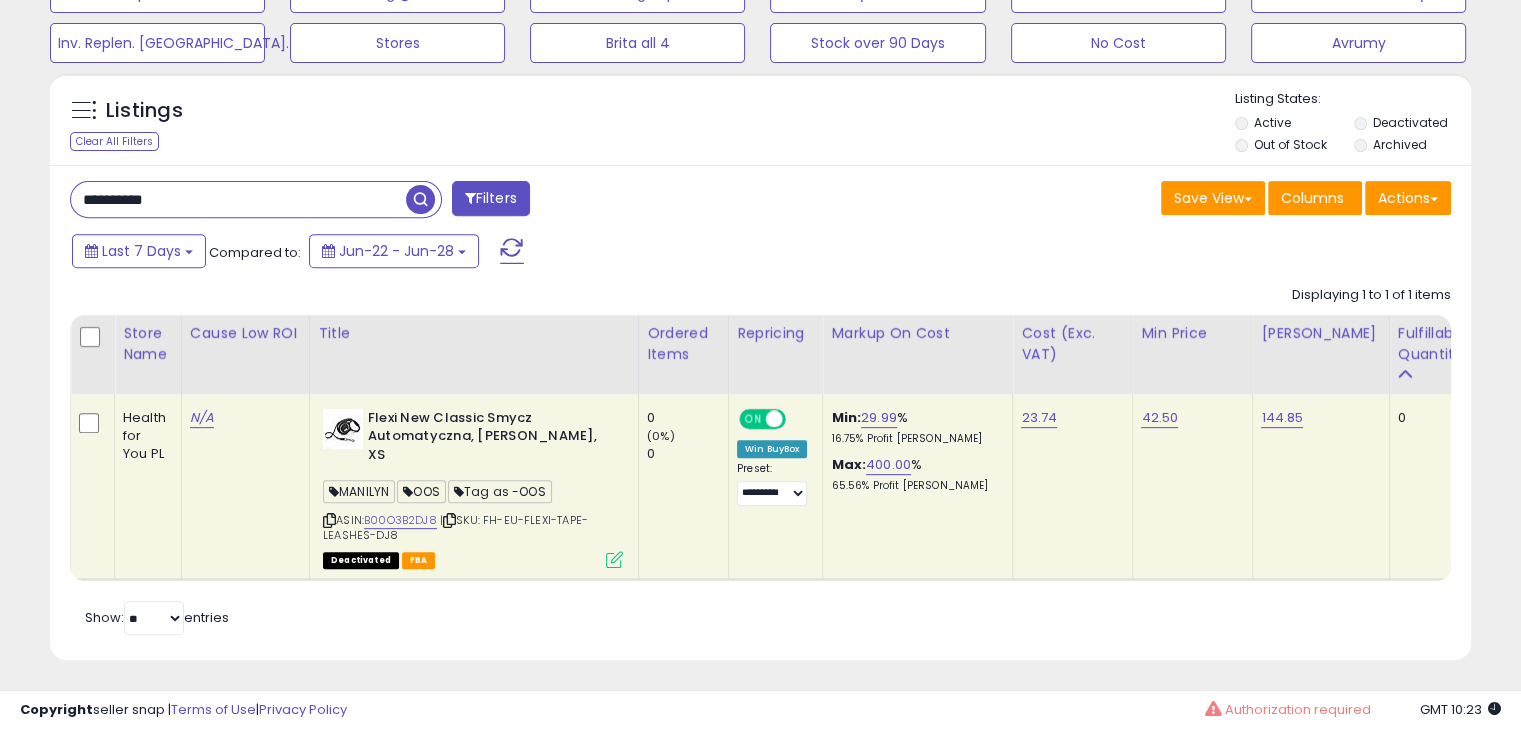 click at bounding box center [614, 559] 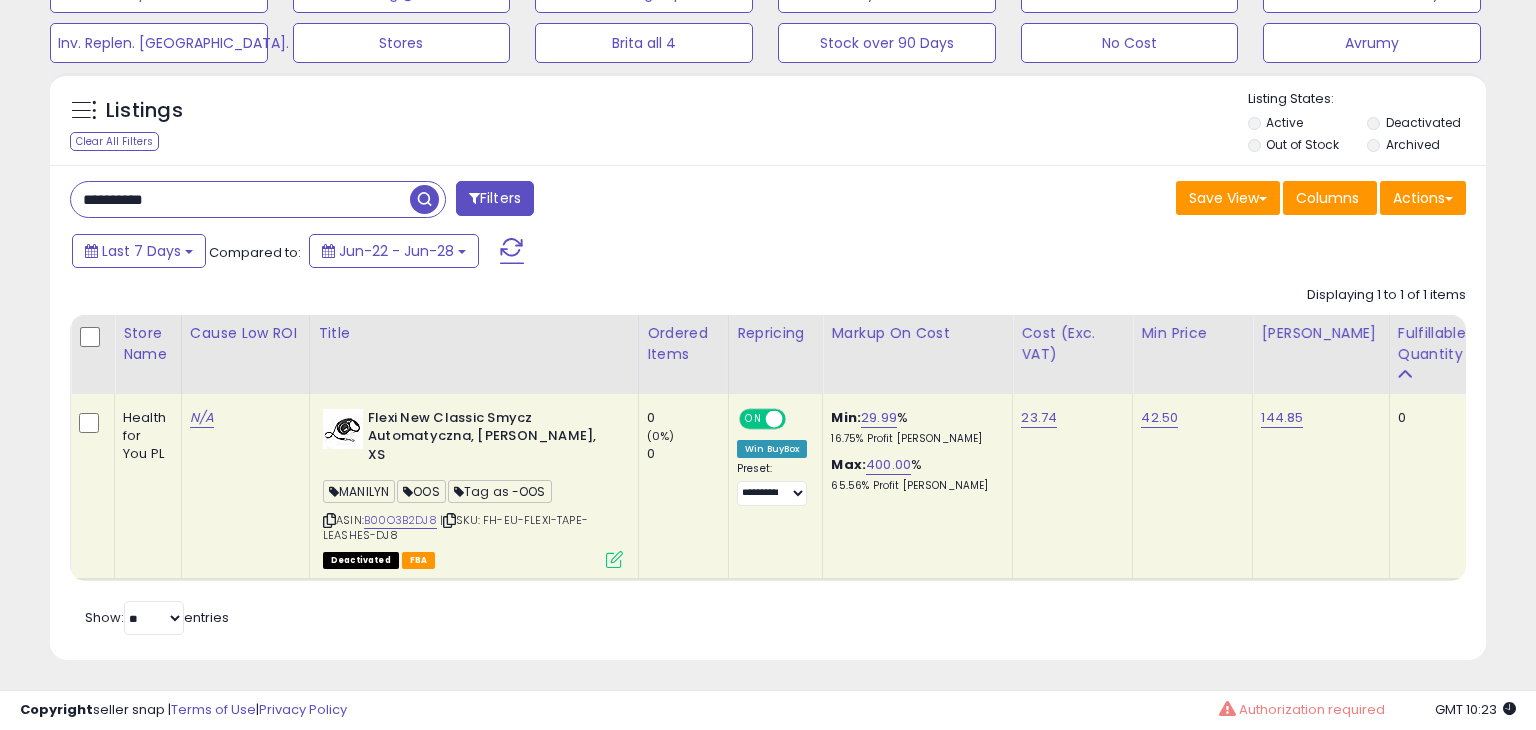 scroll, scrollTop: 999589, scrollLeft: 999168, axis: both 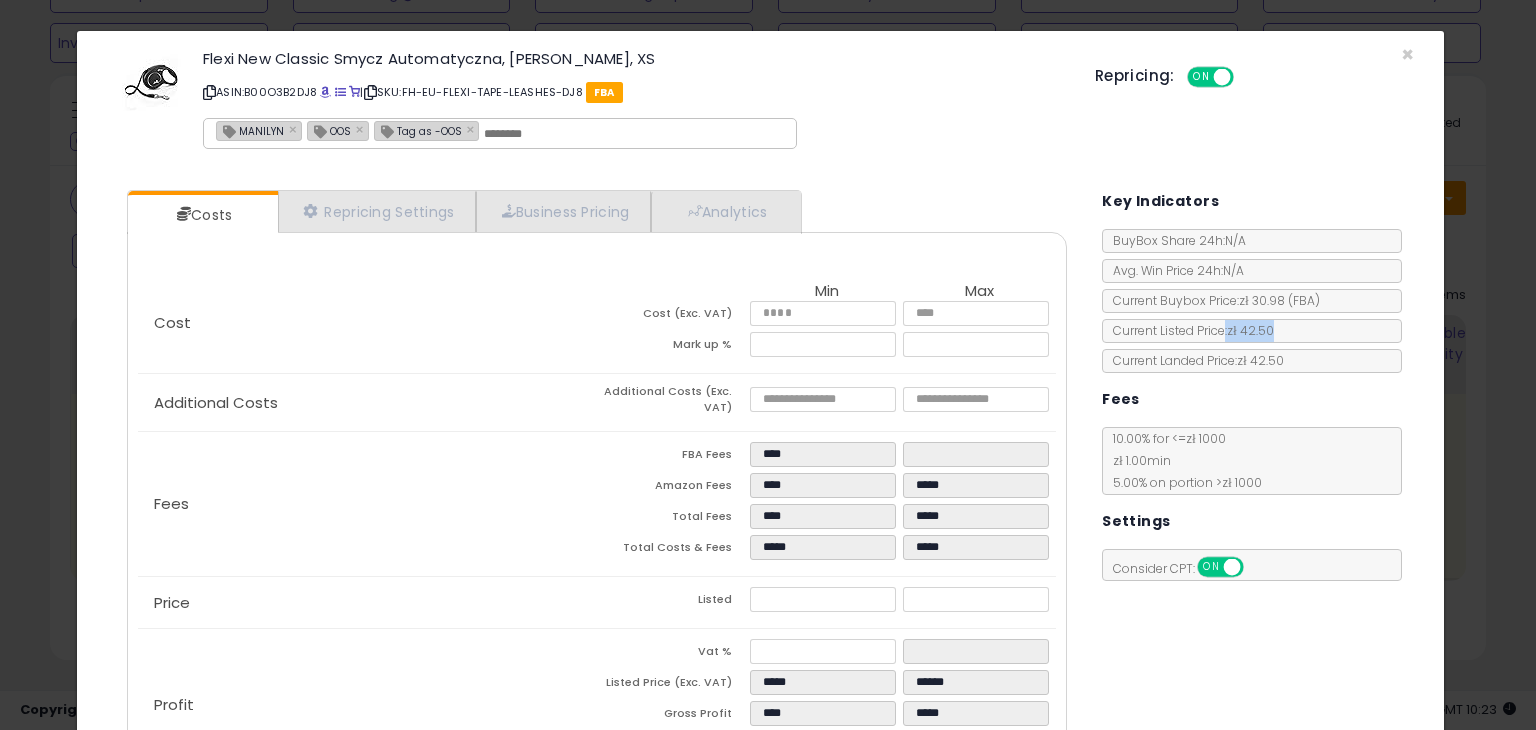 drag, startPoint x: 1216, startPoint y: 326, endPoint x: 1296, endPoint y: 330, distance: 80.09994 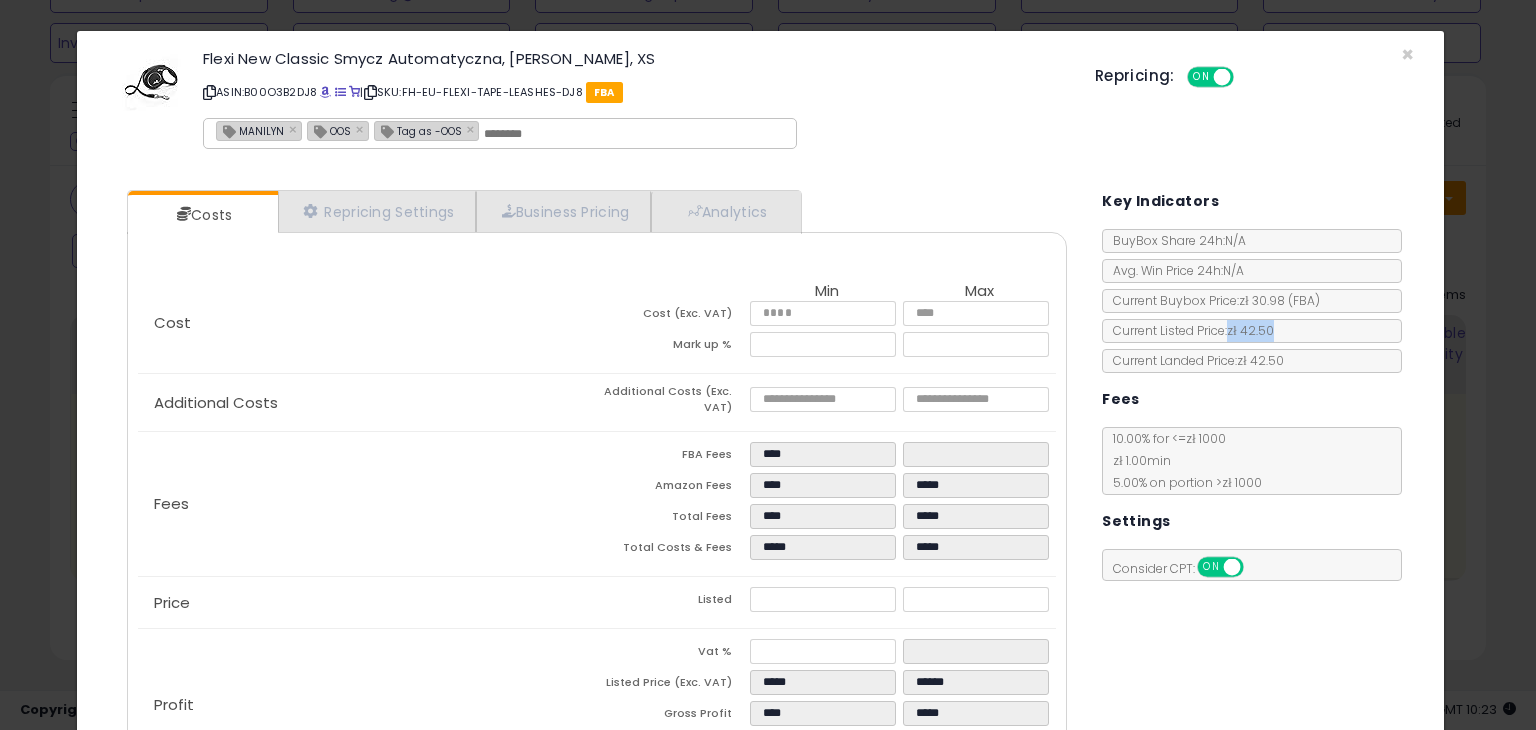drag, startPoint x: 1220, startPoint y: 327, endPoint x: 1289, endPoint y: 329, distance: 69.02898 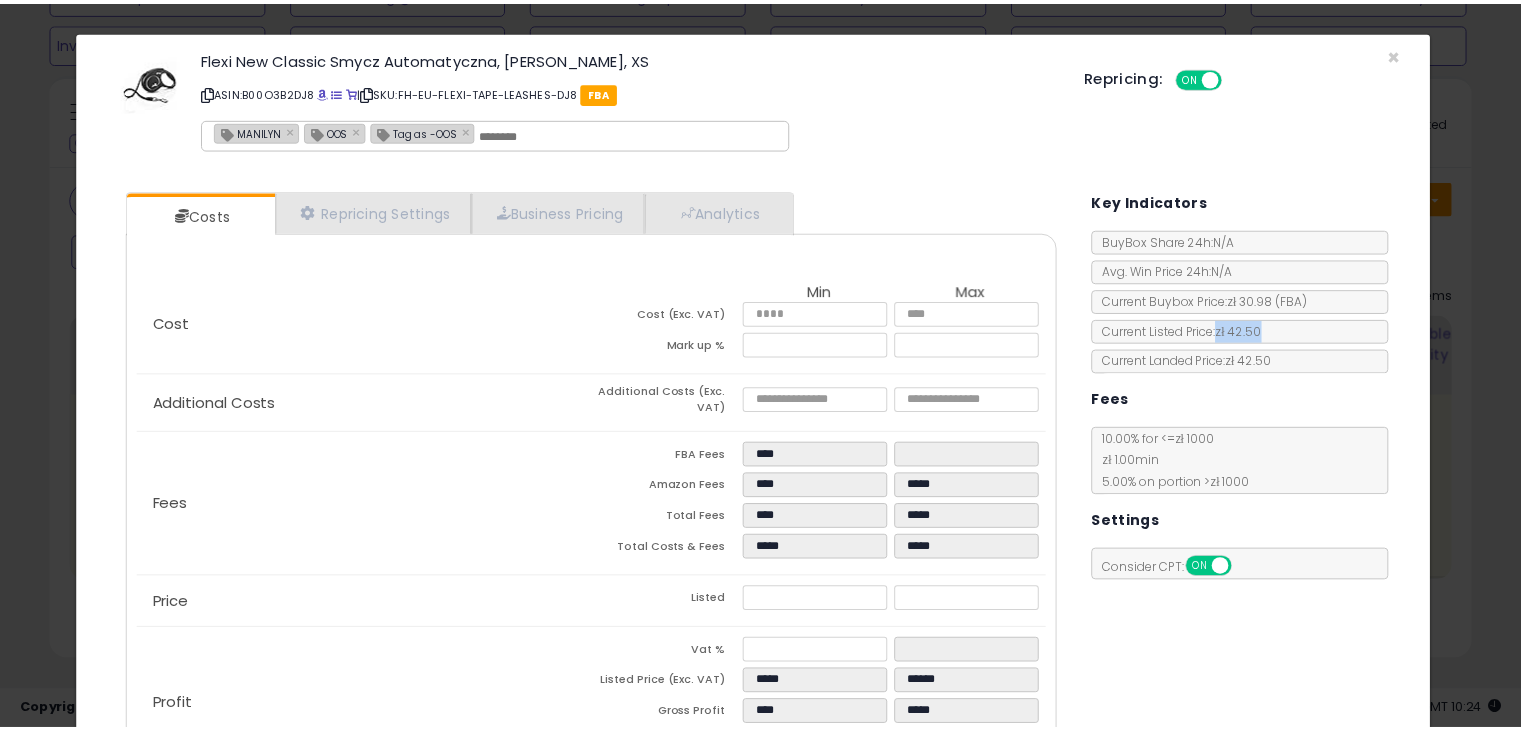 scroll, scrollTop: 147, scrollLeft: 0, axis: vertical 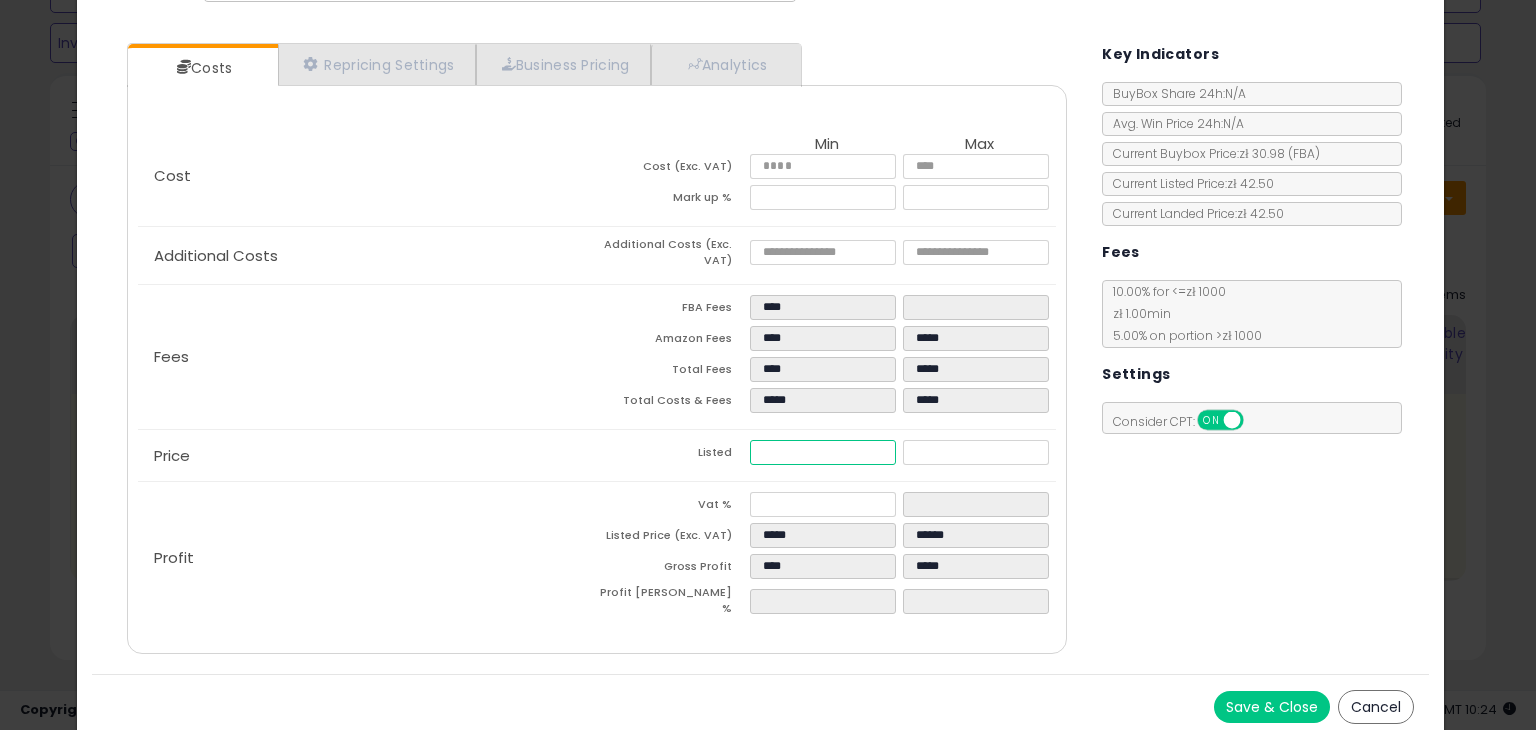 drag, startPoint x: 752, startPoint y: 446, endPoint x: 828, endPoint y: 445, distance: 76.00658 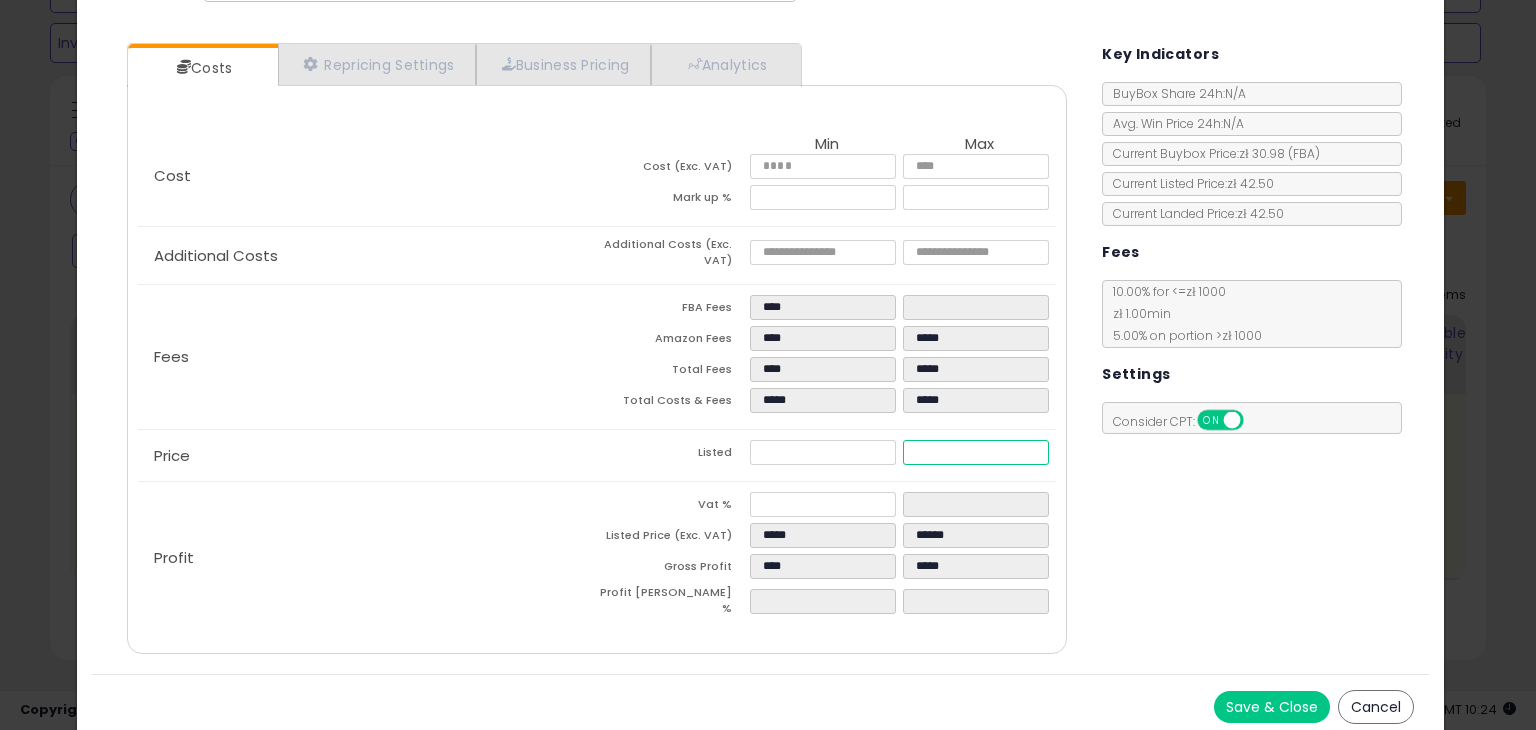 drag, startPoint x: 900, startPoint y: 446, endPoint x: 976, endPoint y: 452, distance: 76.23647 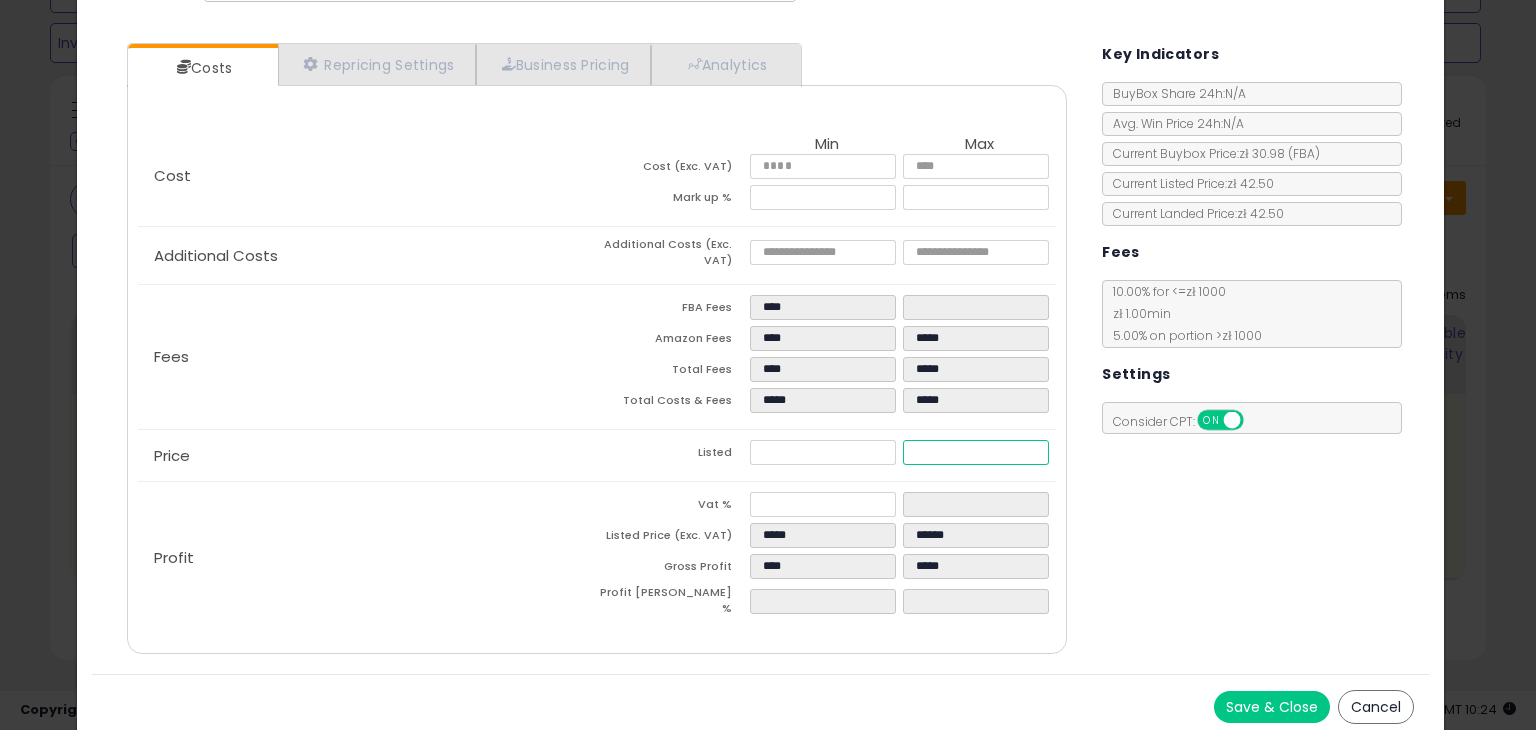 type on "****" 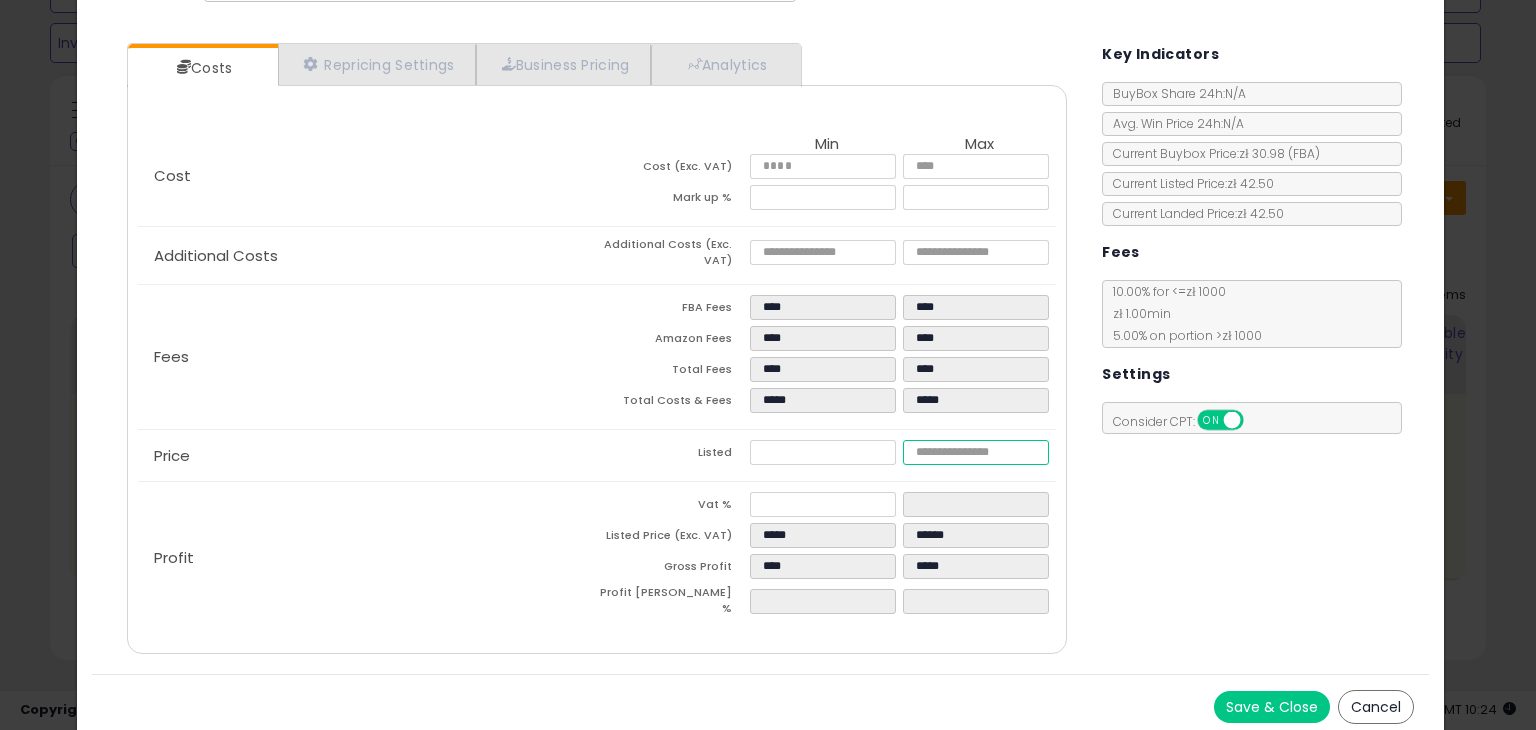 type on "****" 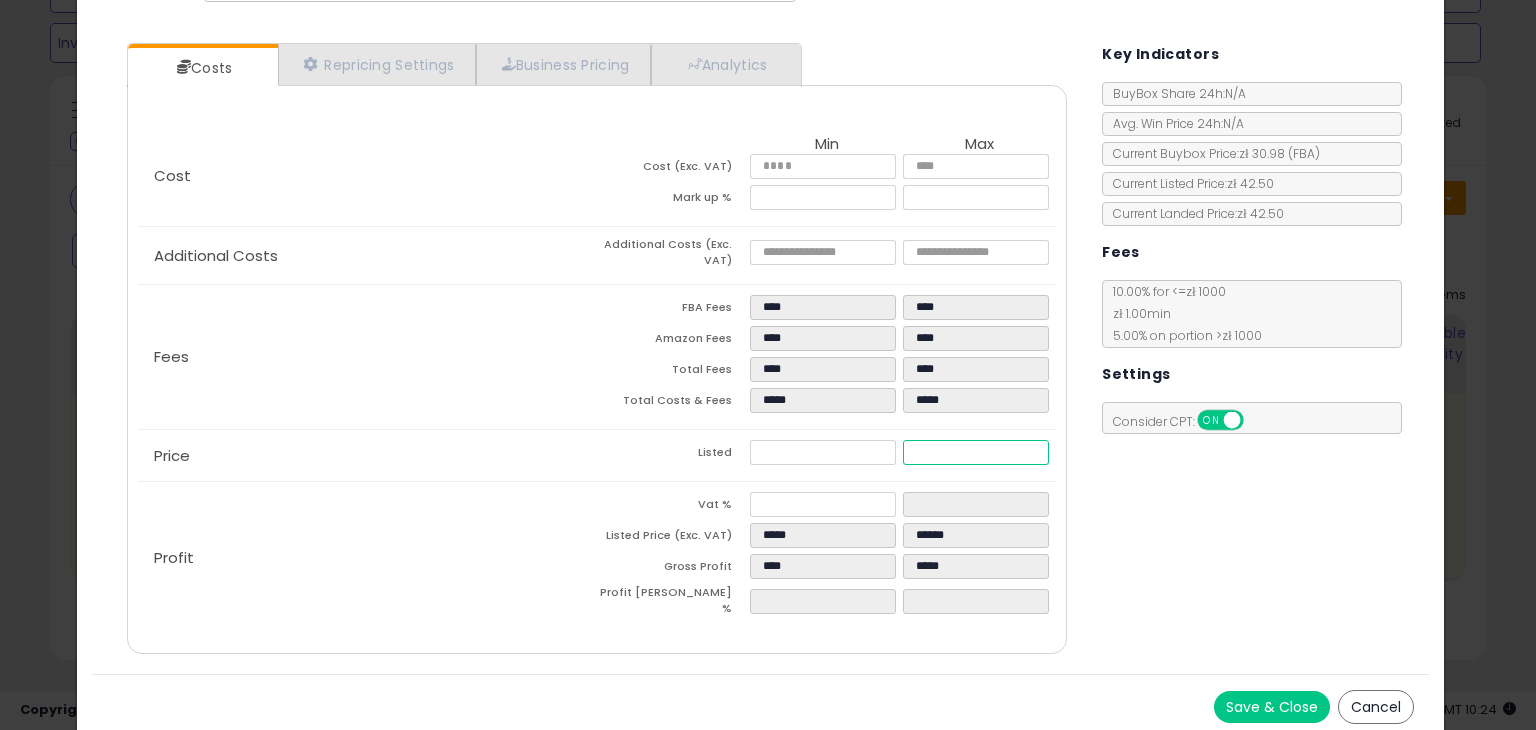 type on "****" 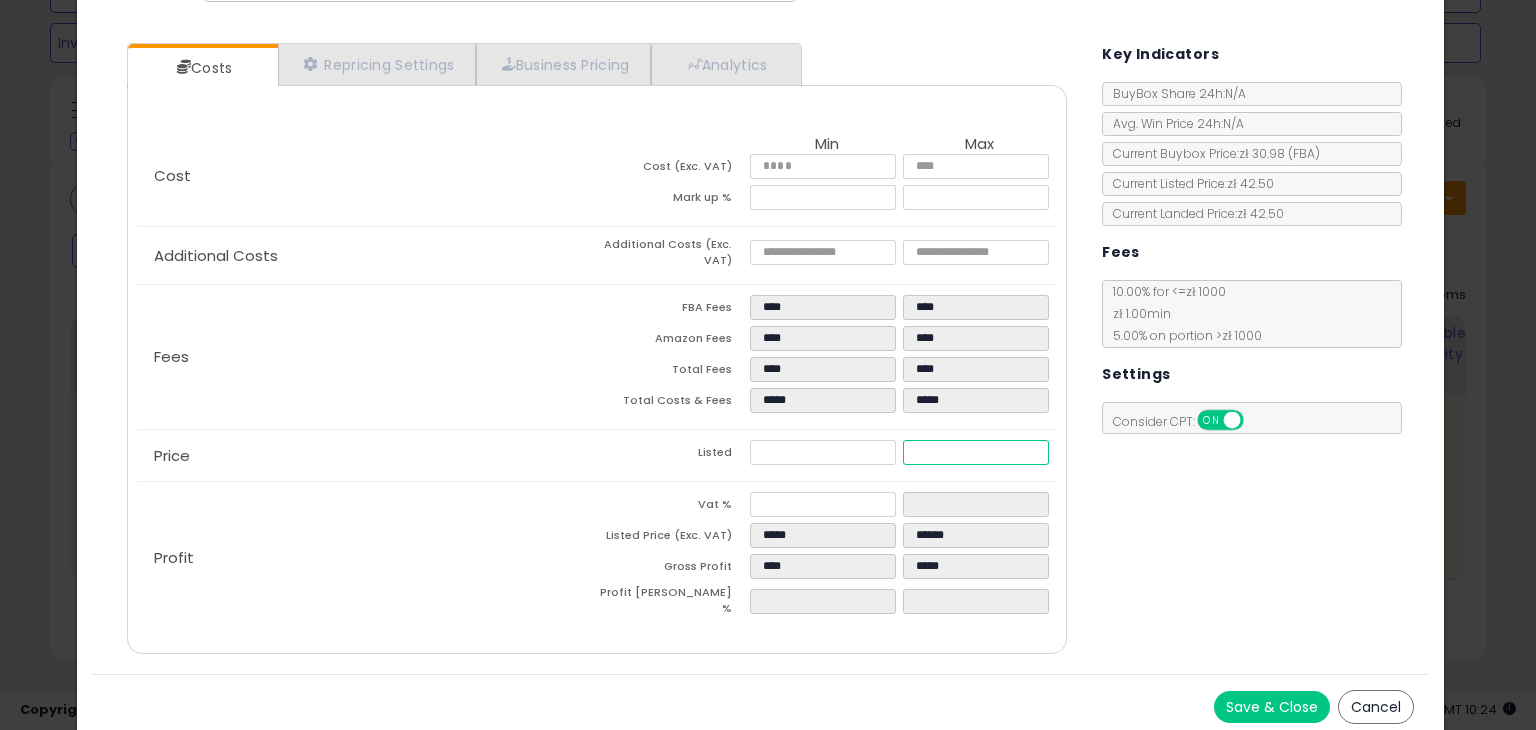 type on "*****" 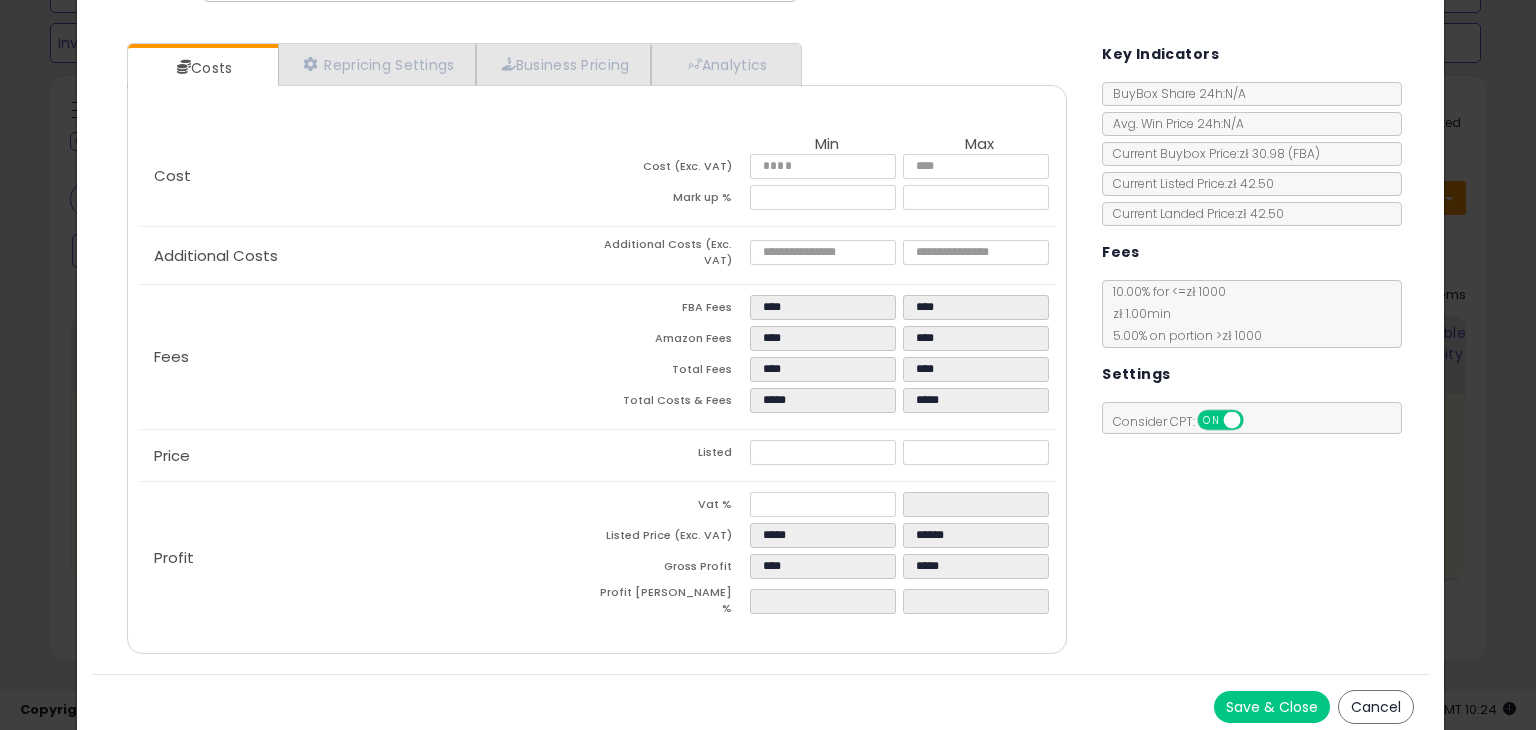 type on "******" 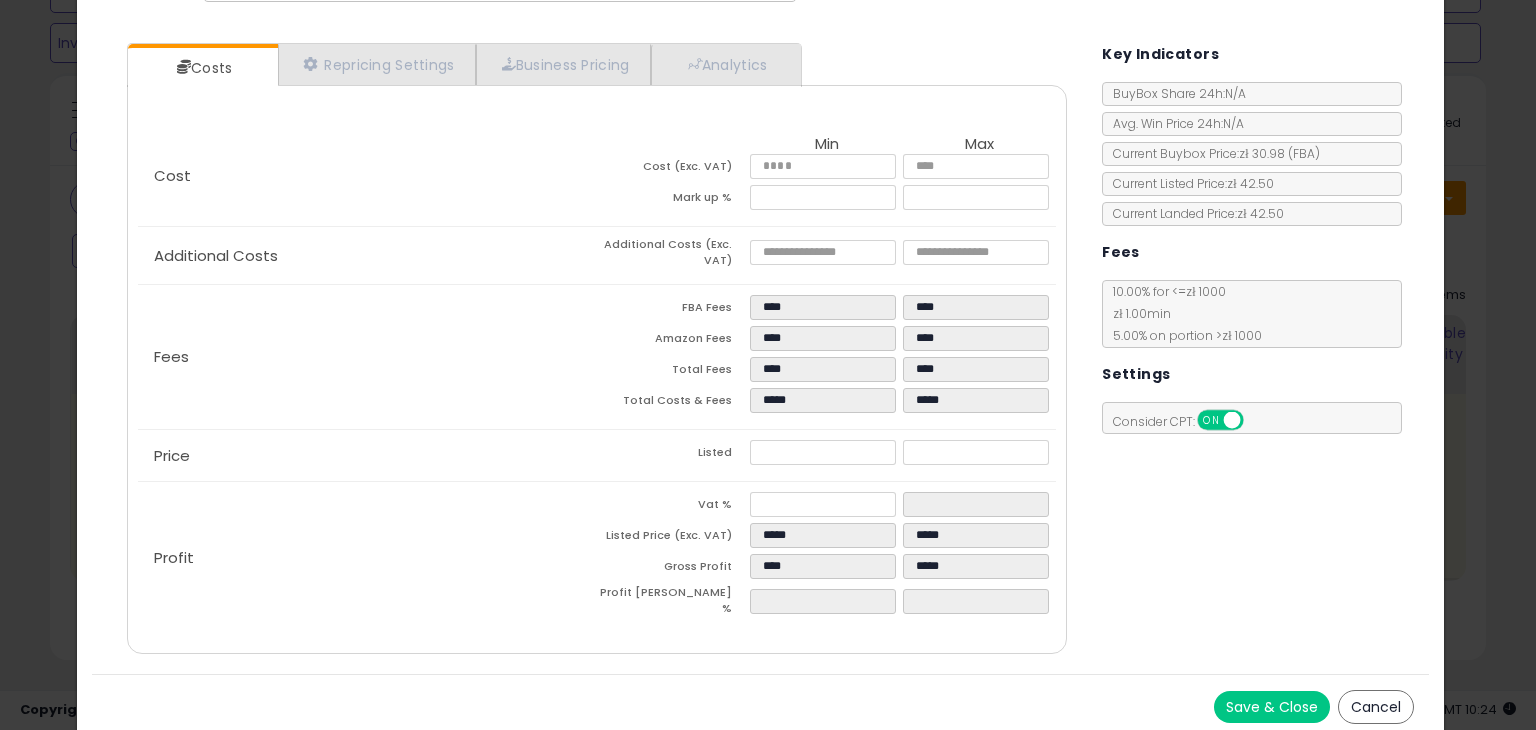 click on "Costs
Repricing Settings
Business Pricing
Analytics
Cost" at bounding box center [760, 351] 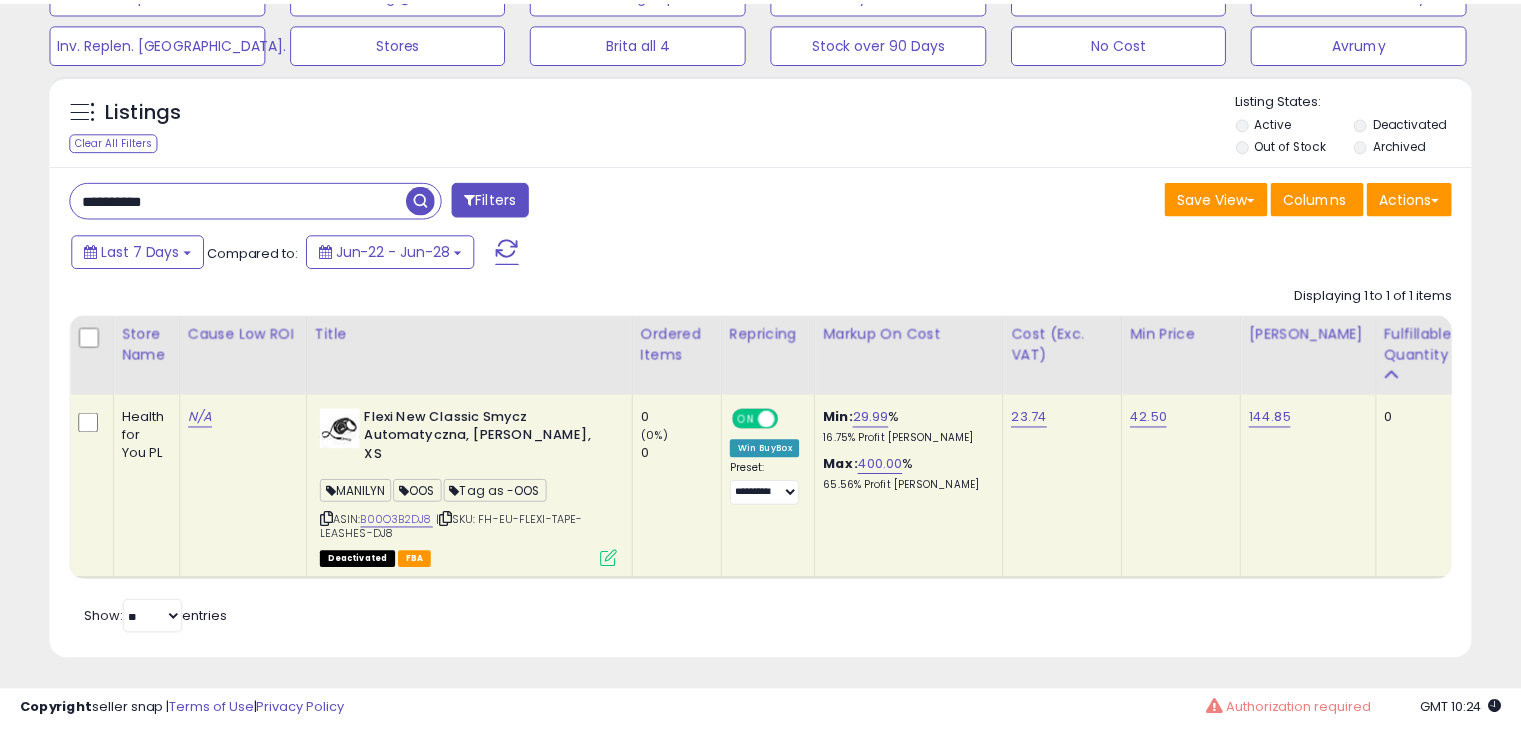 scroll, scrollTop: 409, scrollLeft: 822, axis: both 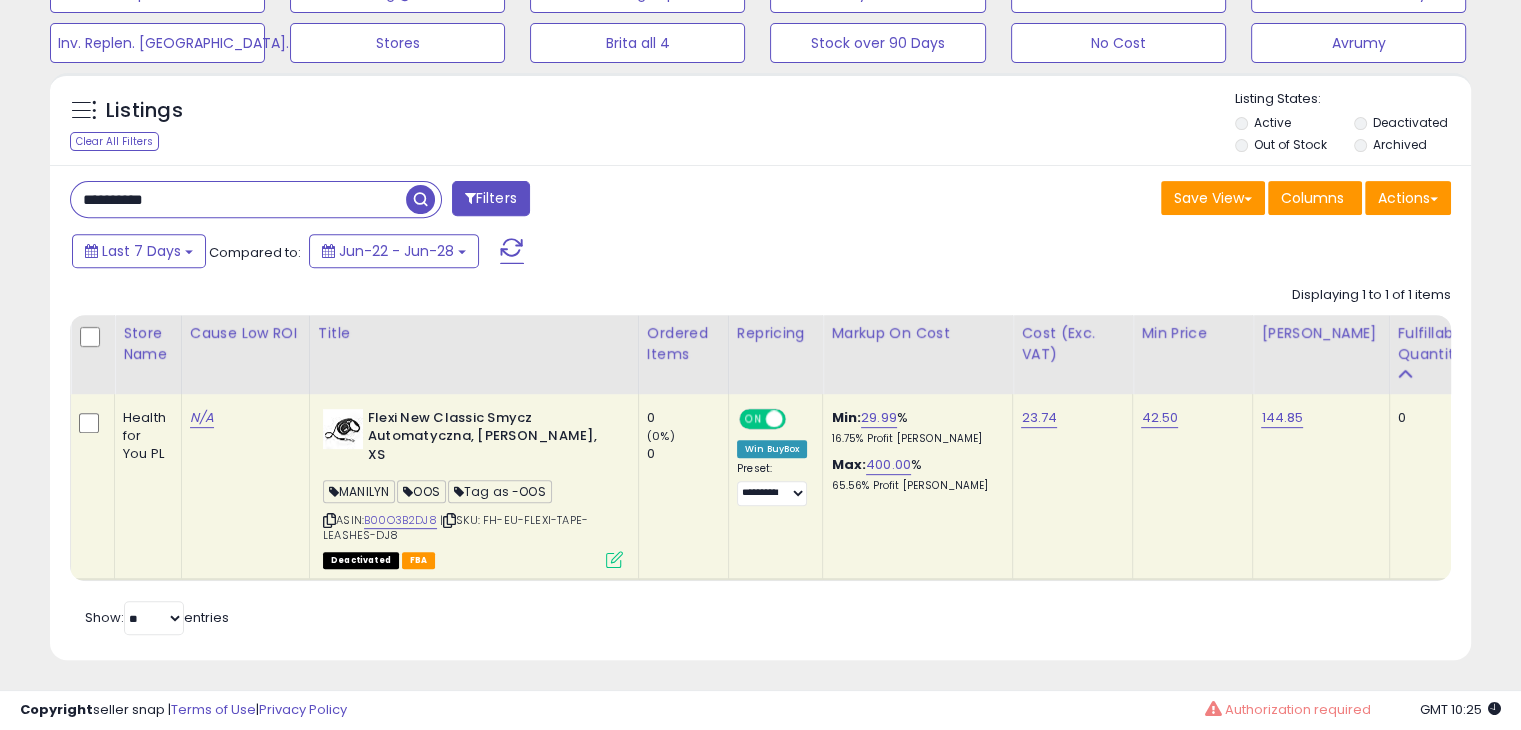 click on "Deactivated FBA" at bounding box center (473, 559) 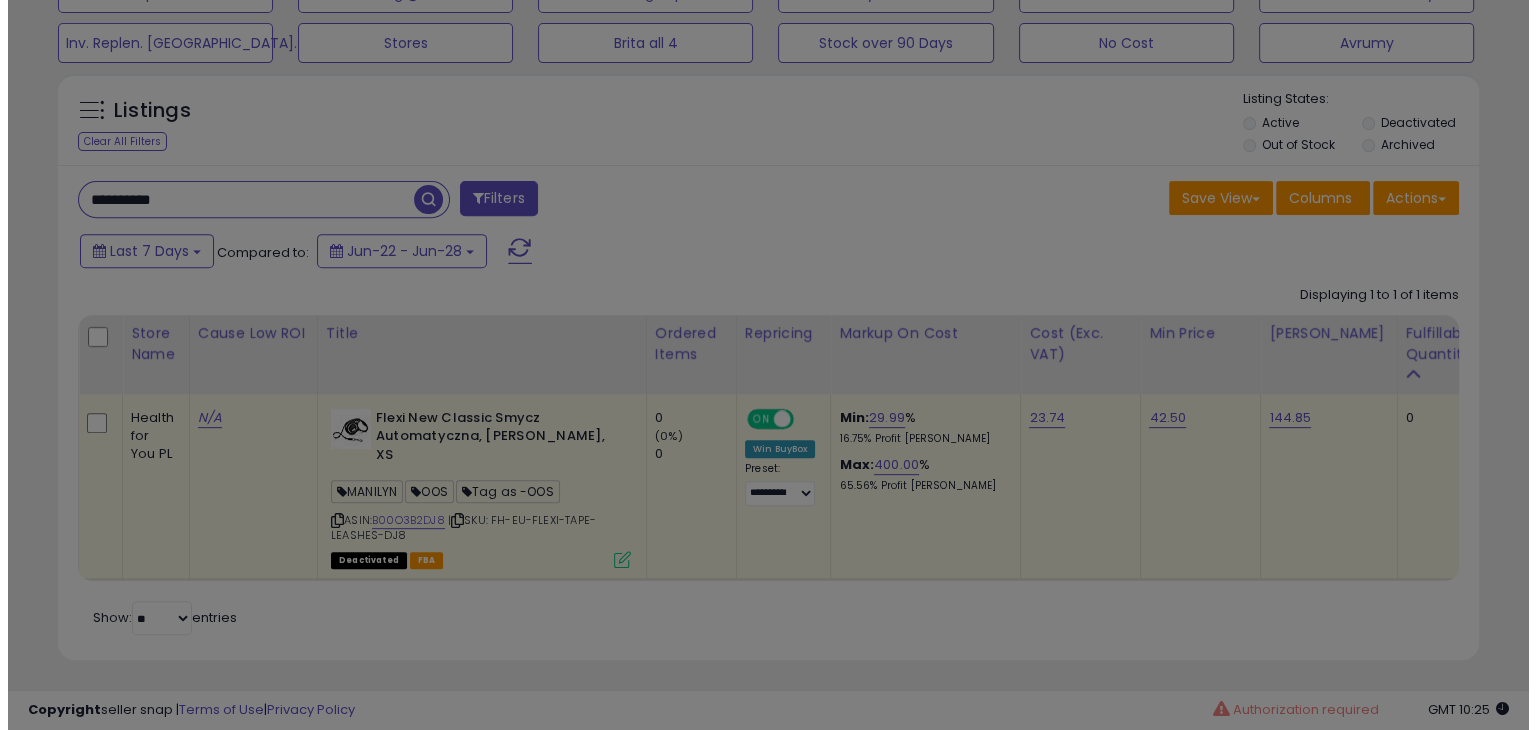 scroll, scrollTop: 999589, scrollLeft: 999168, axis: both 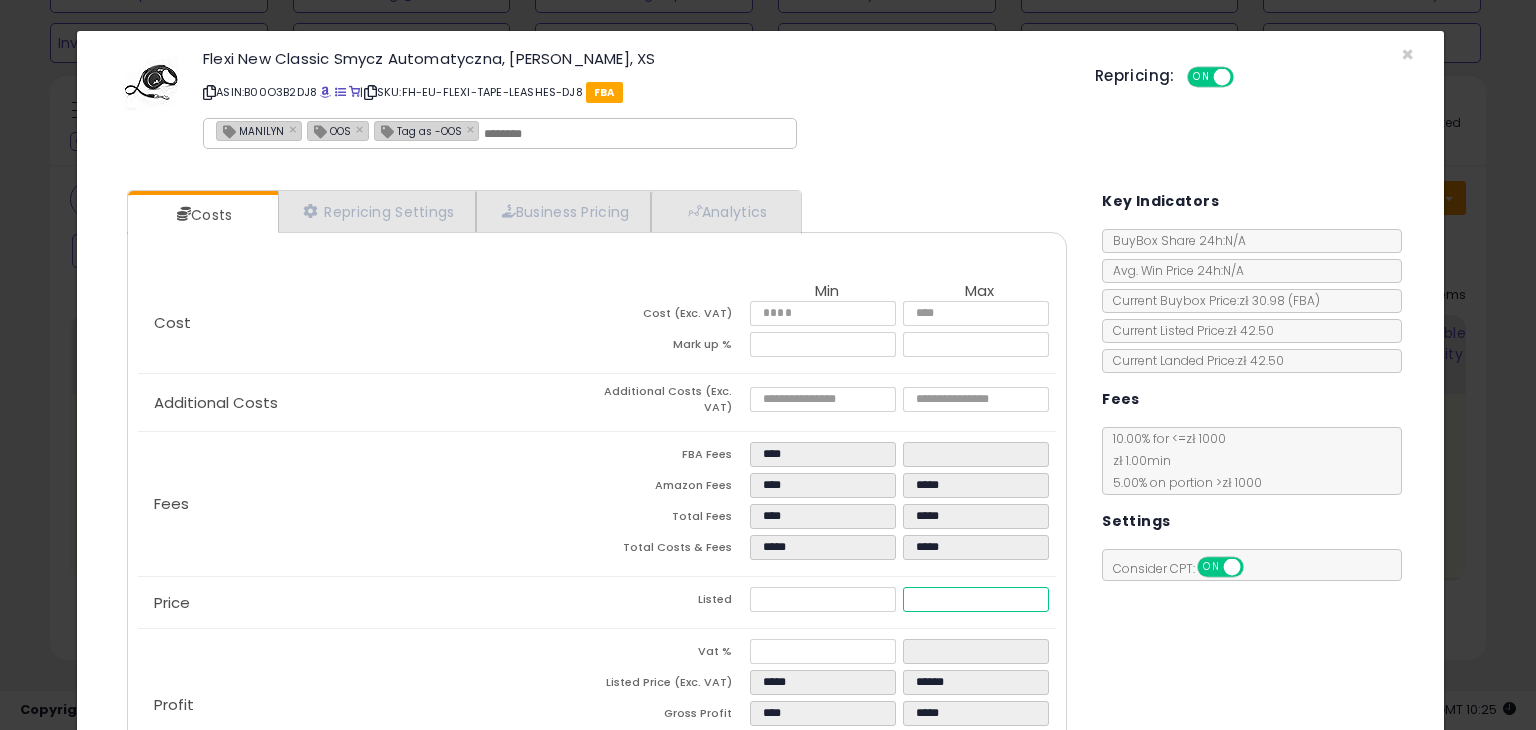 click on "******" at bounding box center [975, 599] 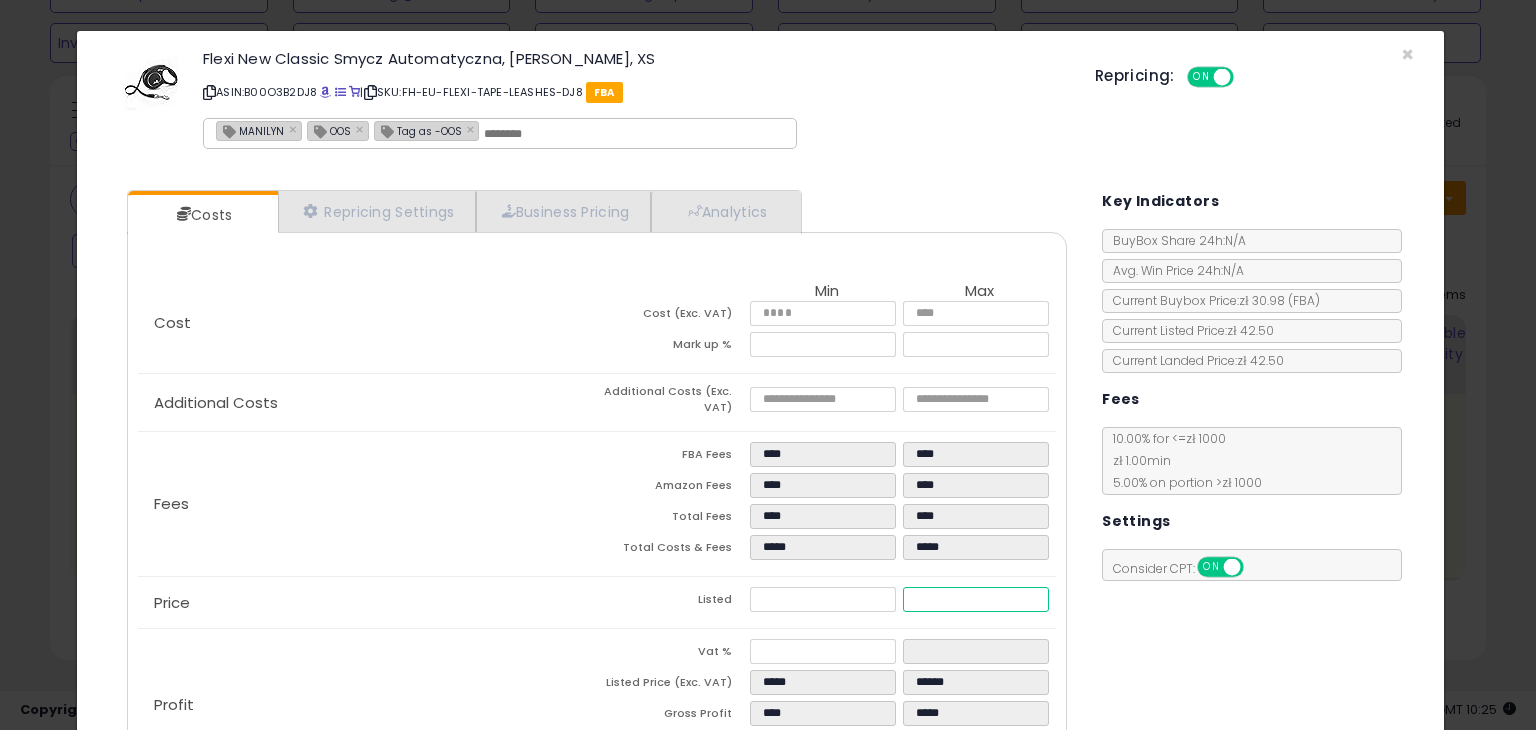 type on "****" 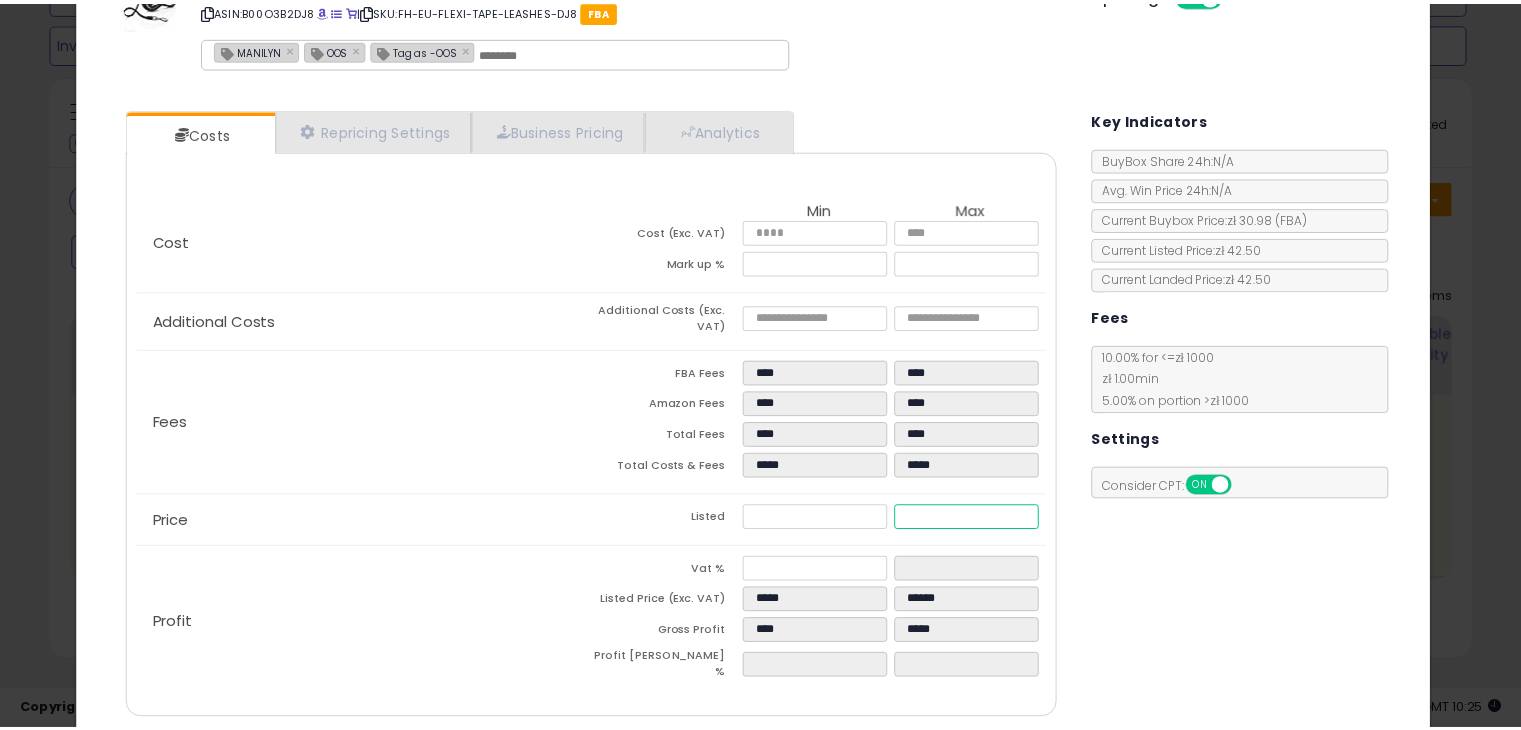 scroll, scrollTop: 147, scrollLeft: 0, axis: vertical 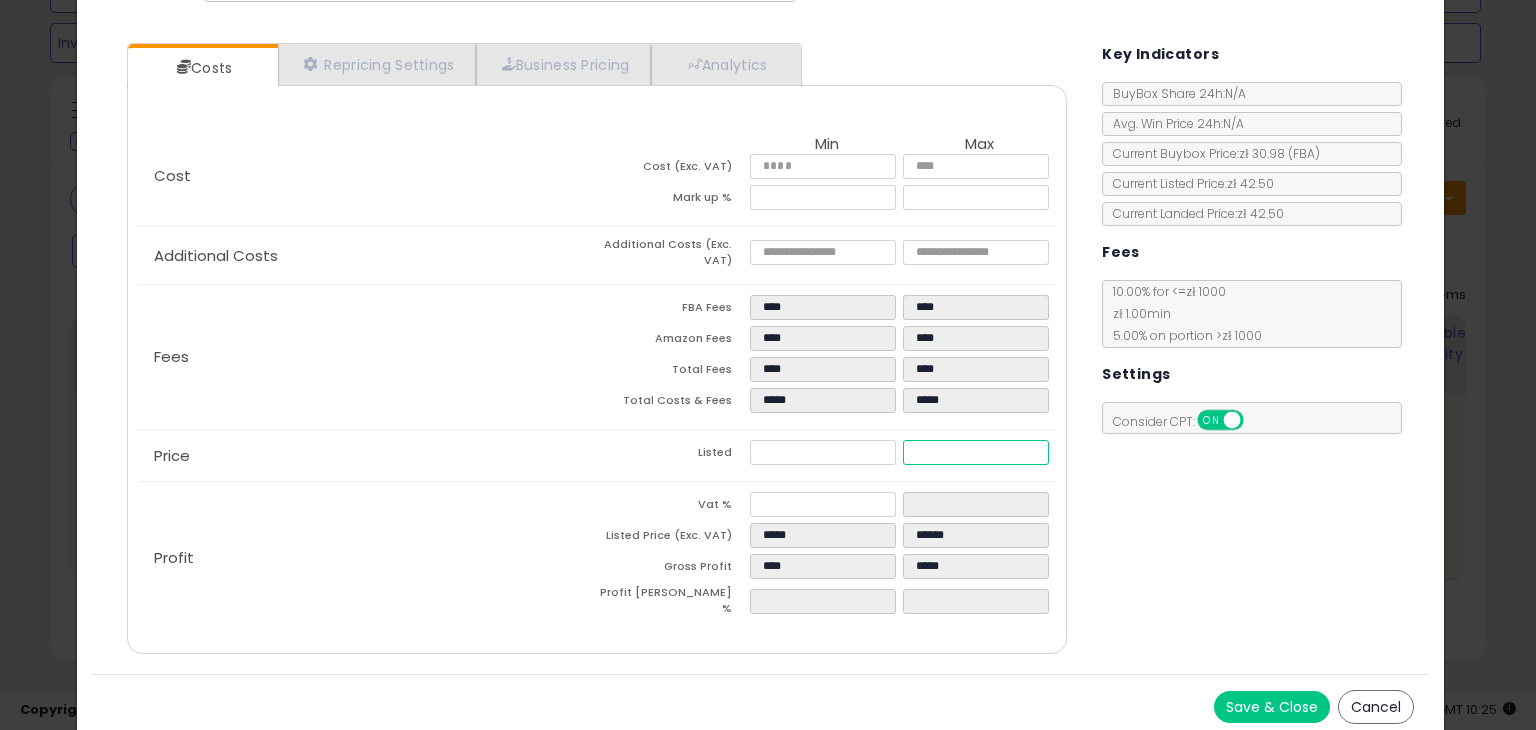 type on "*****" 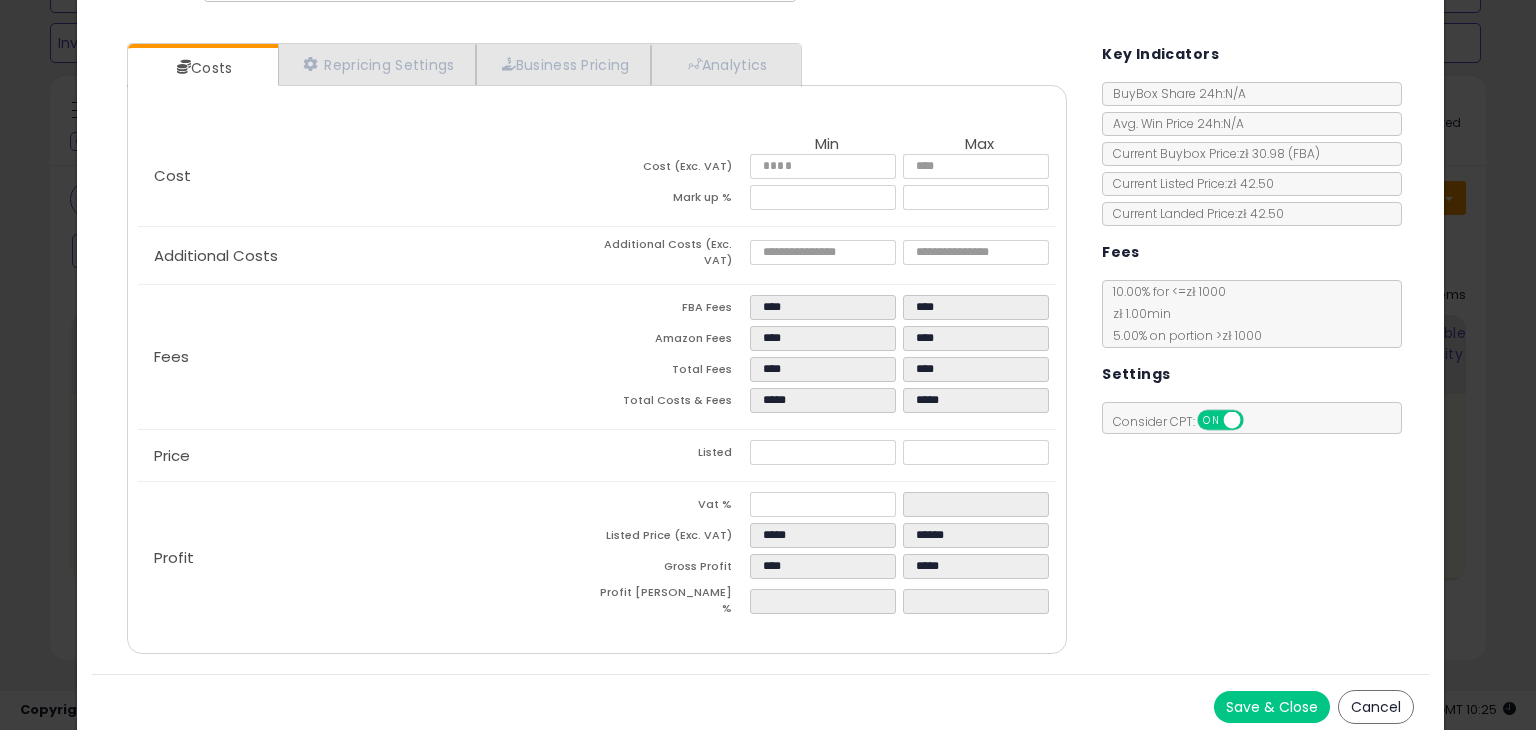 type on "******" 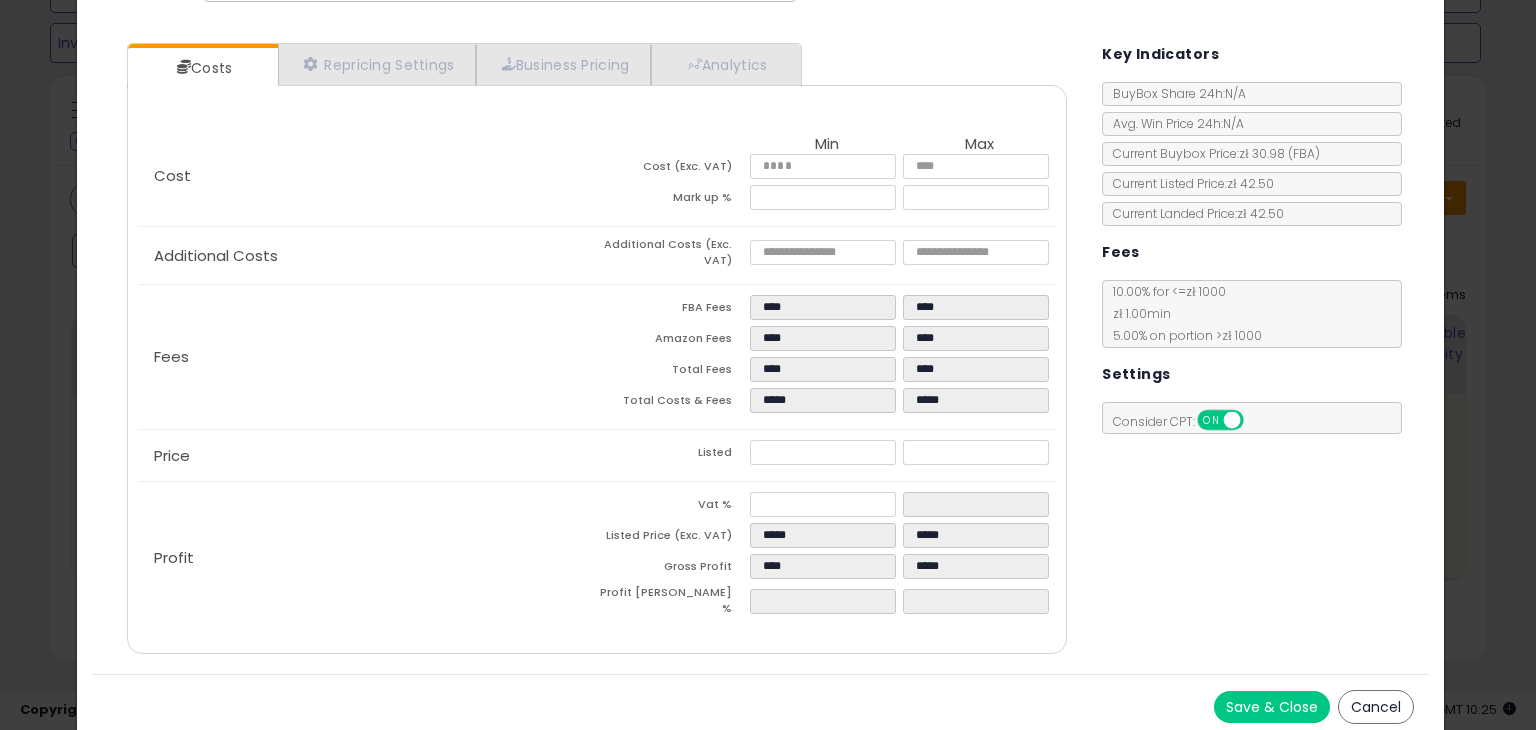 click on "Costs
Repricing Settings
Business Pricing
Analytics
Cost" at bounding box center [760, 351] 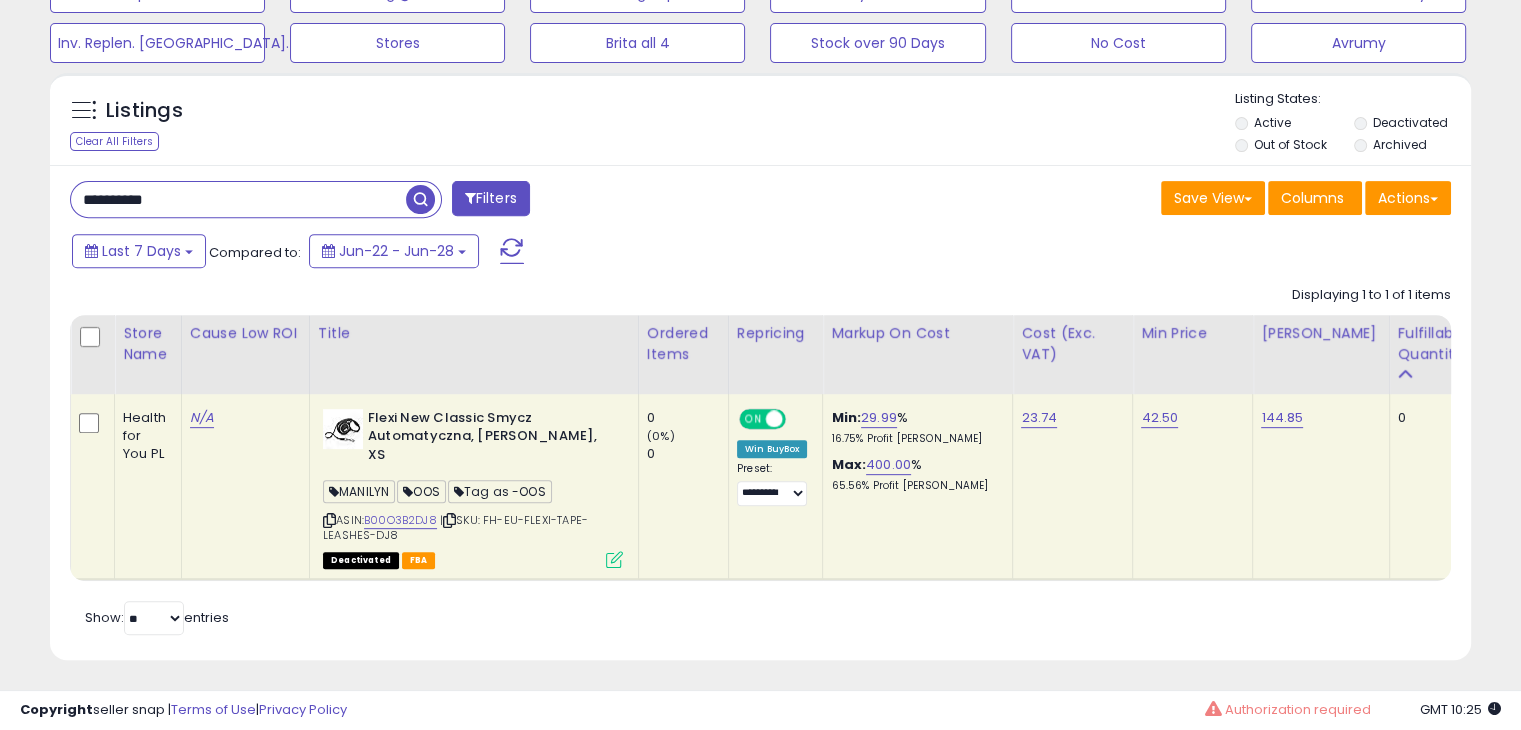 scroll, scrollTop: 409, scrollLeft: 822, axis: both 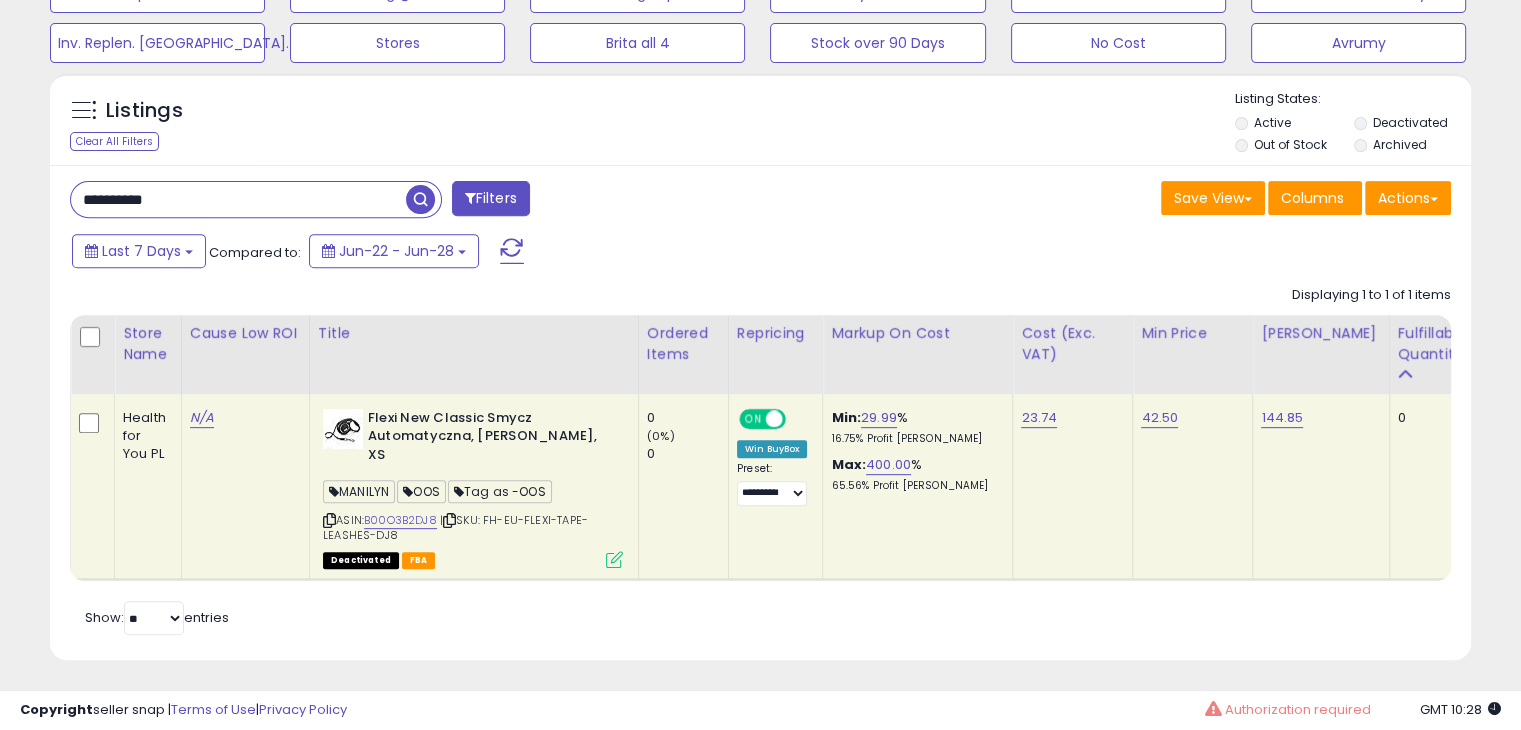 click on "**********" at bounding box center (238, 199) 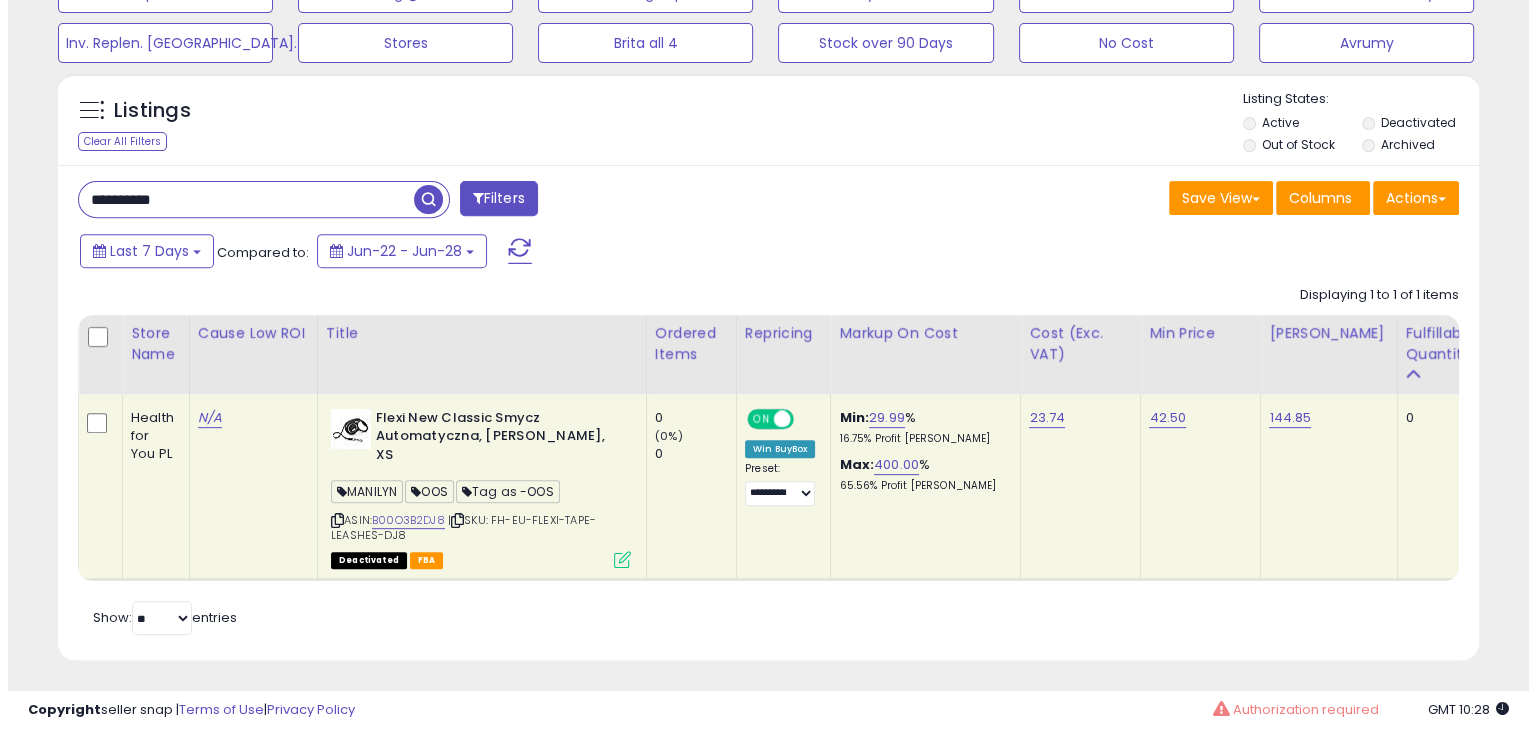scroll, scrollTop: 589, scrollLeft: 0, axis: vertical 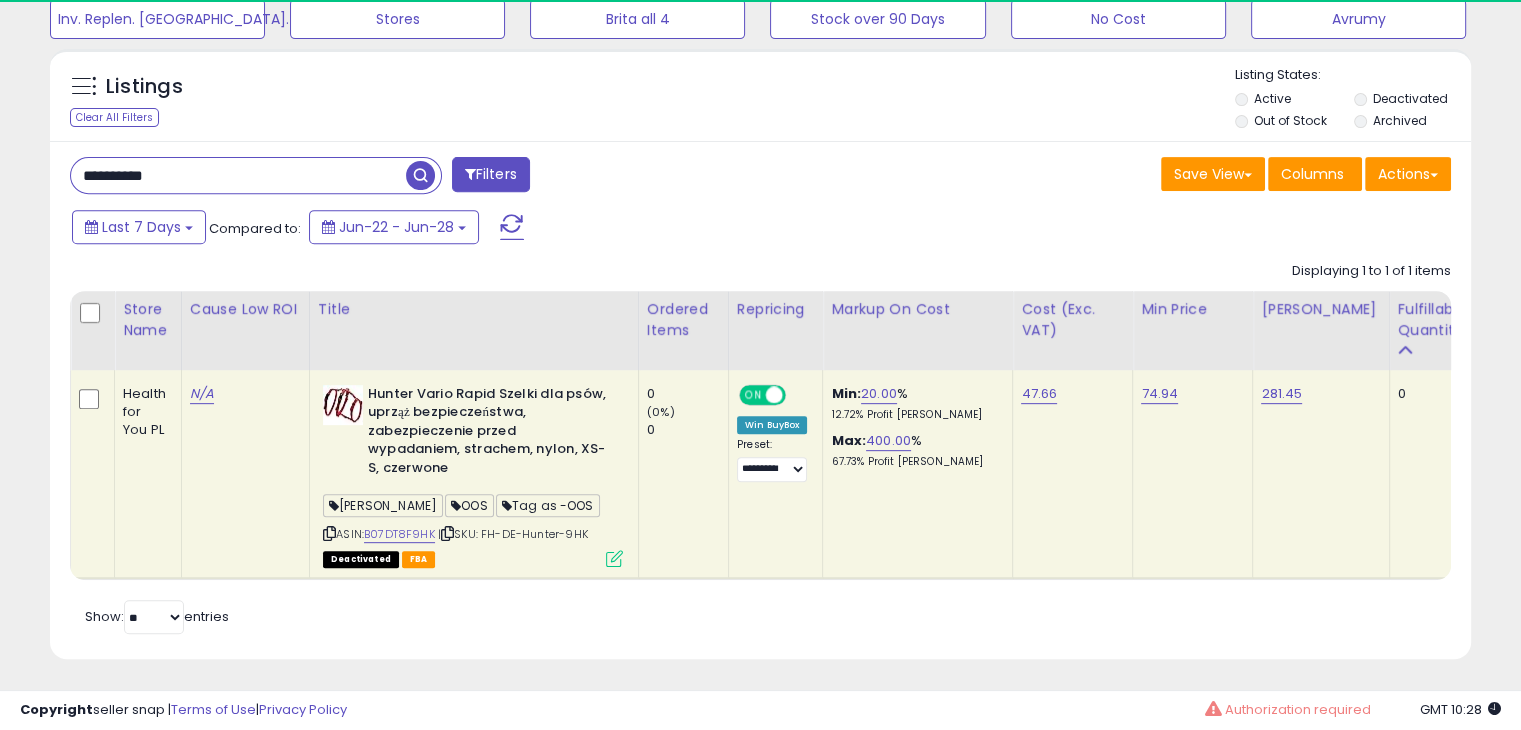click at bounding box center (614, 558) 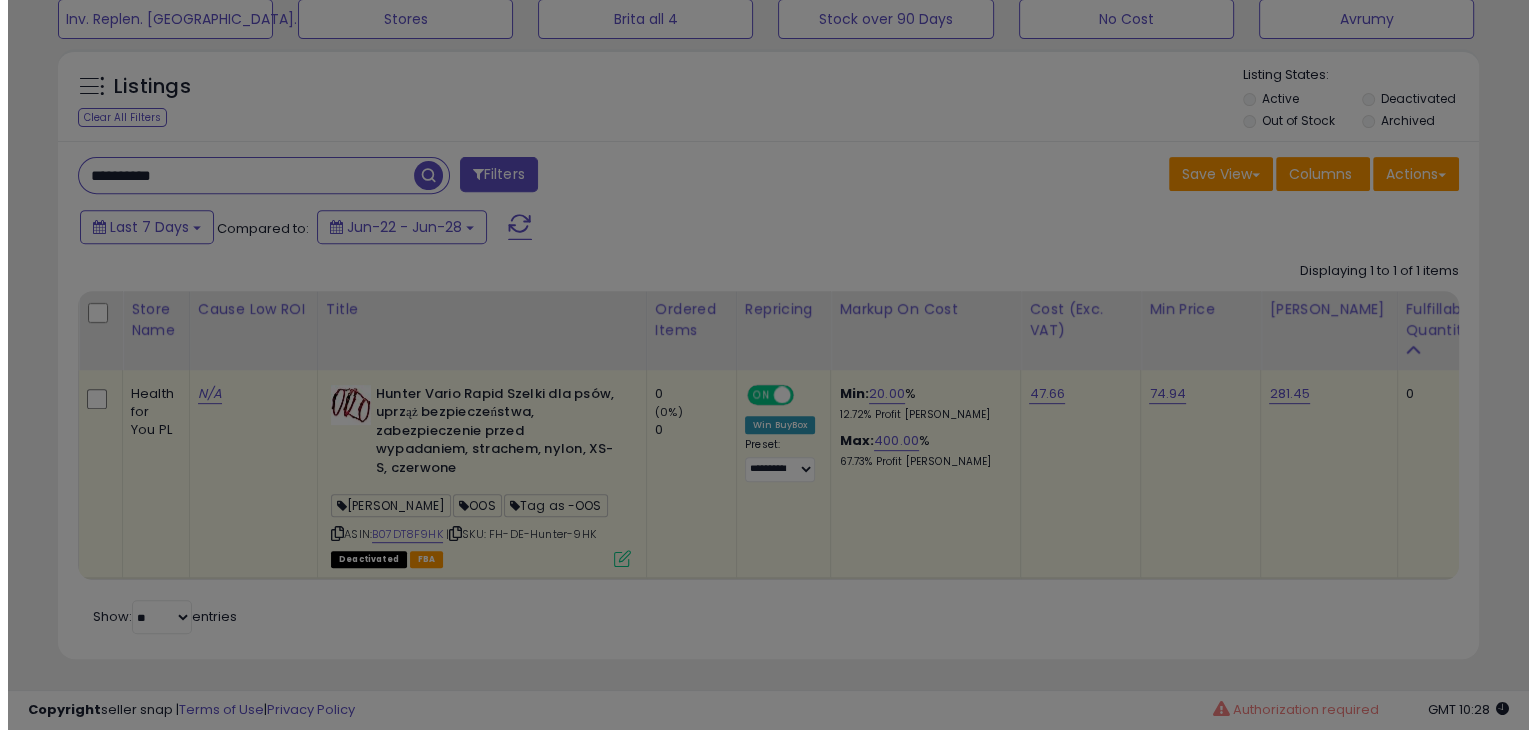 scroll, scrollTop: 999589, scrollLeft: 999168, axis: both 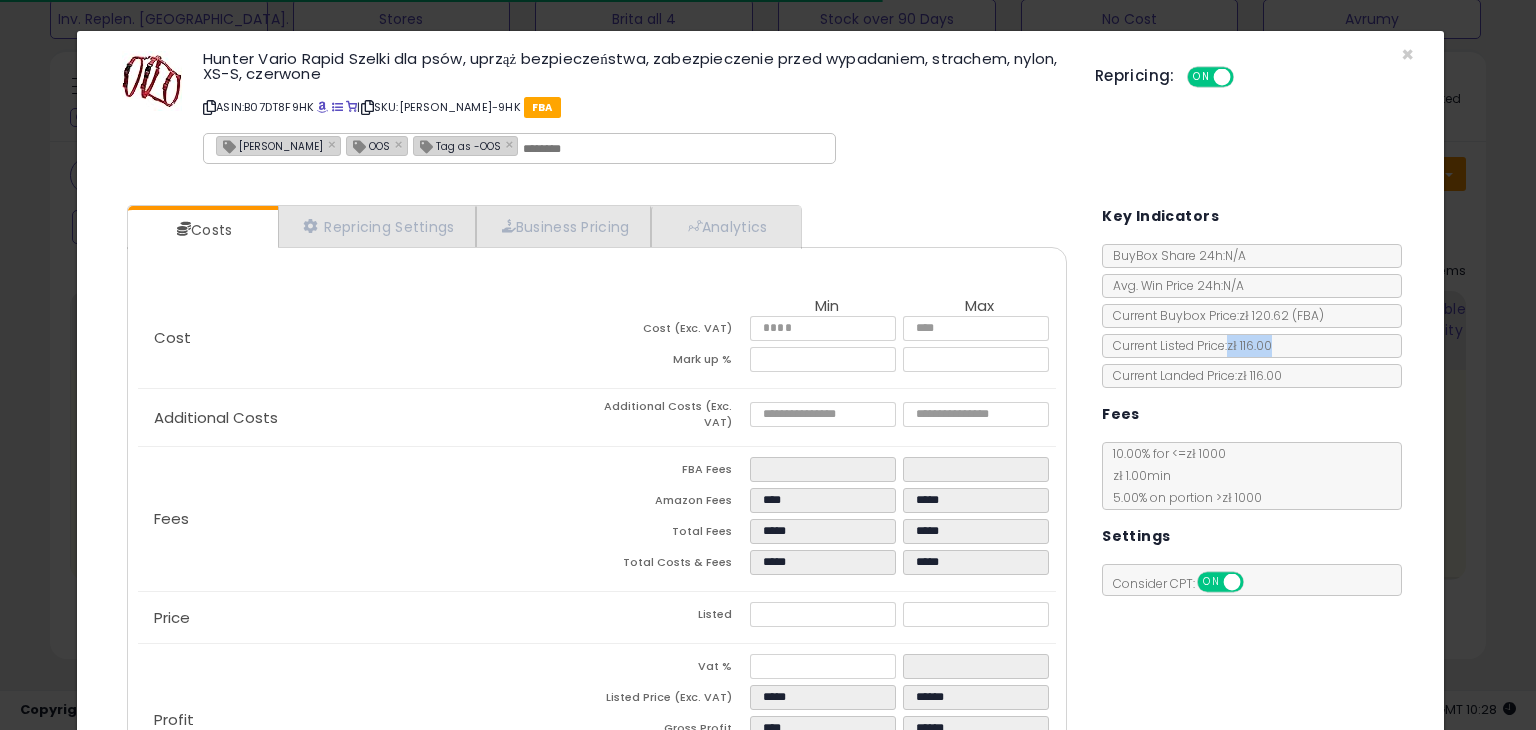 copy on "zł 116.00" 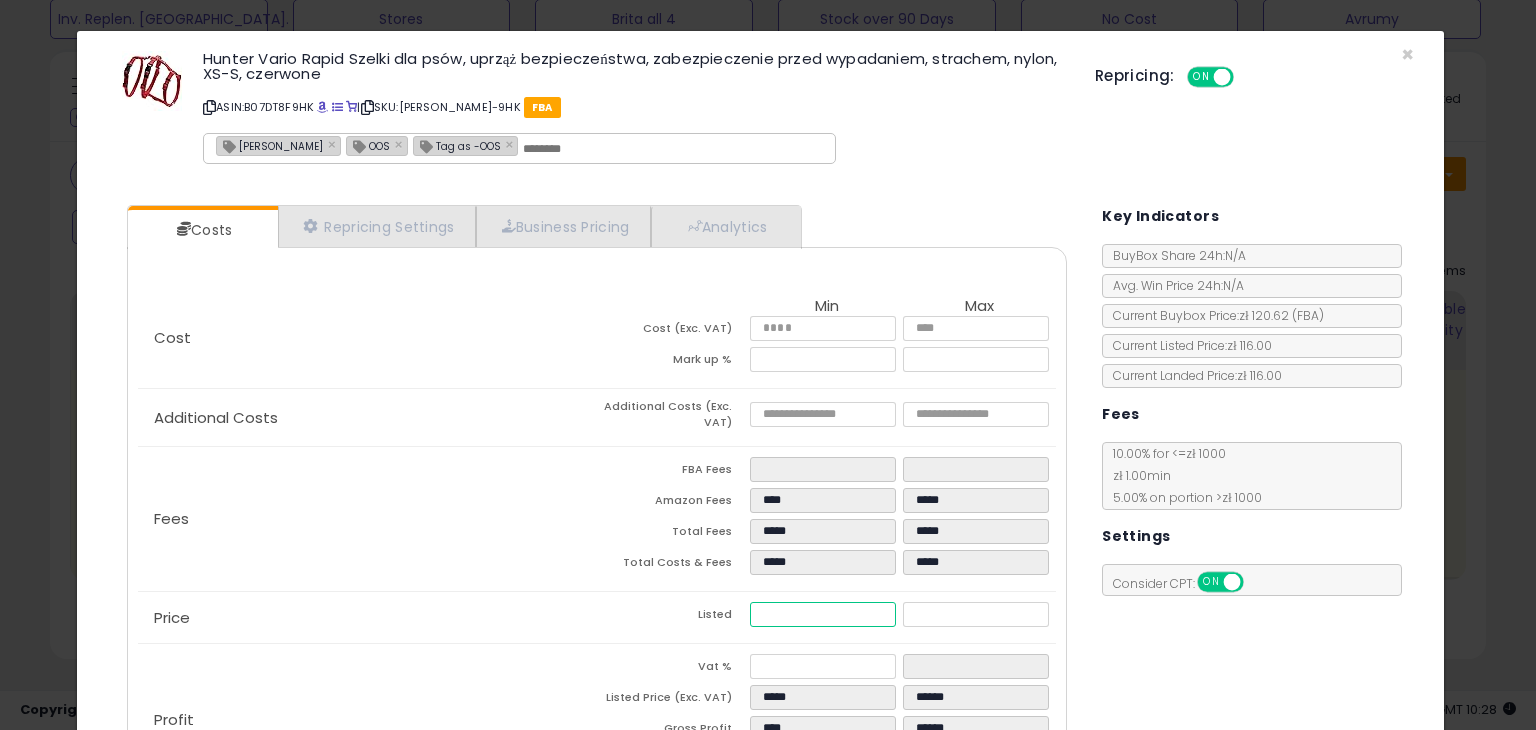 drag, startPoint x: 774, startPoint y: 609, endPoint x: 826, endPoint y: 611, distance: 52.03845 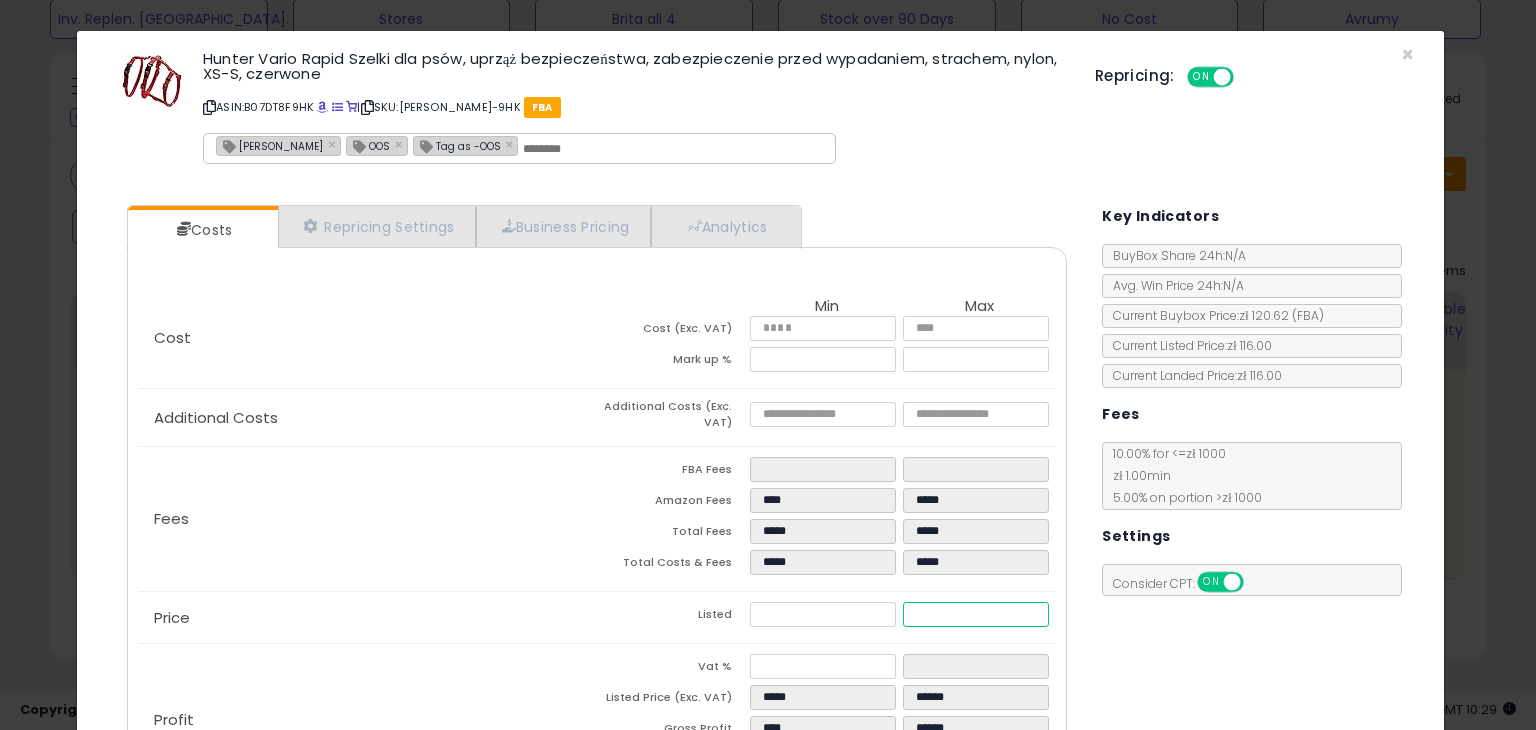 drag, startPoint x: 906, startPoint y: 610, endPoint x: 958, endPoint y: 609, distance: 52.009613 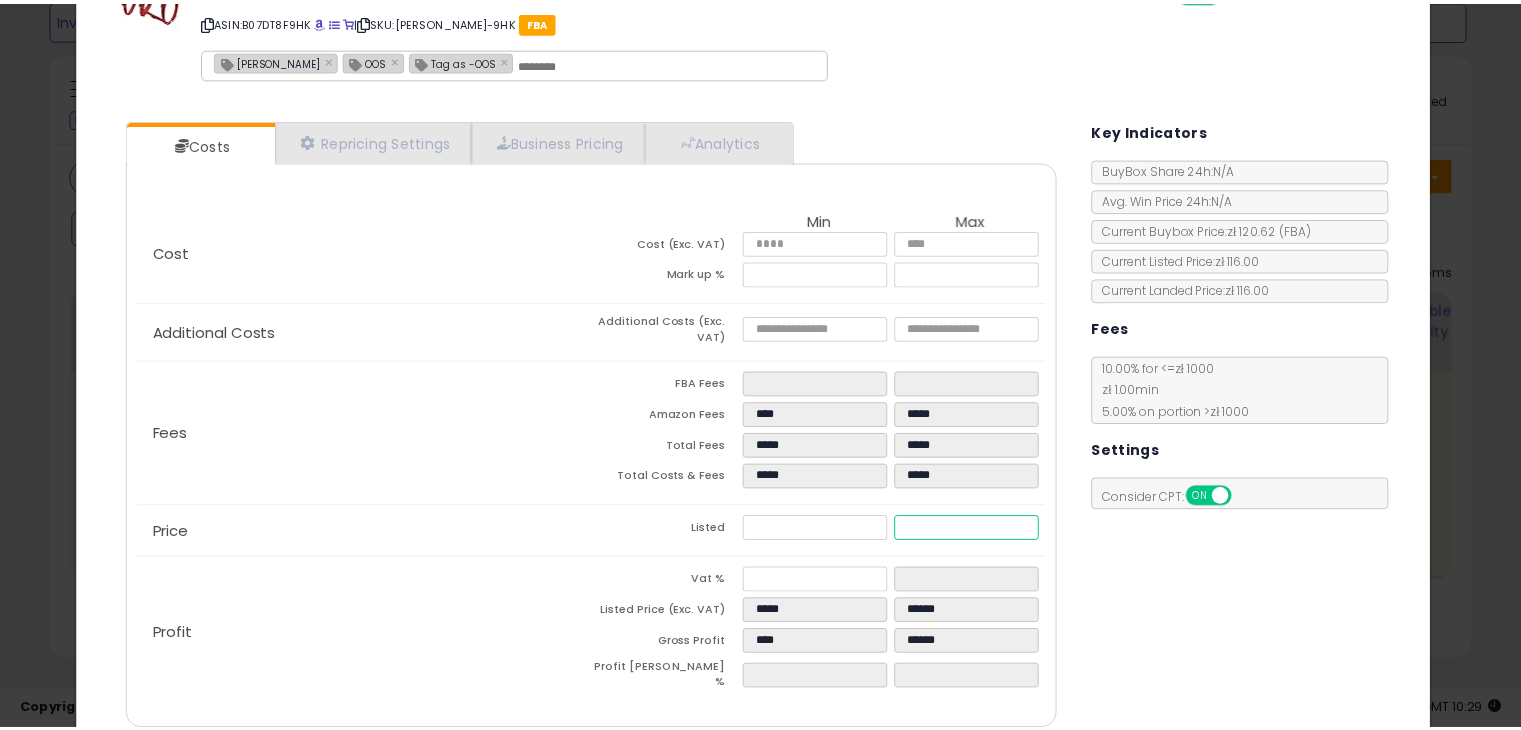 scroll, scrollTop: 162, scrollLeft: 0, axis: vertical 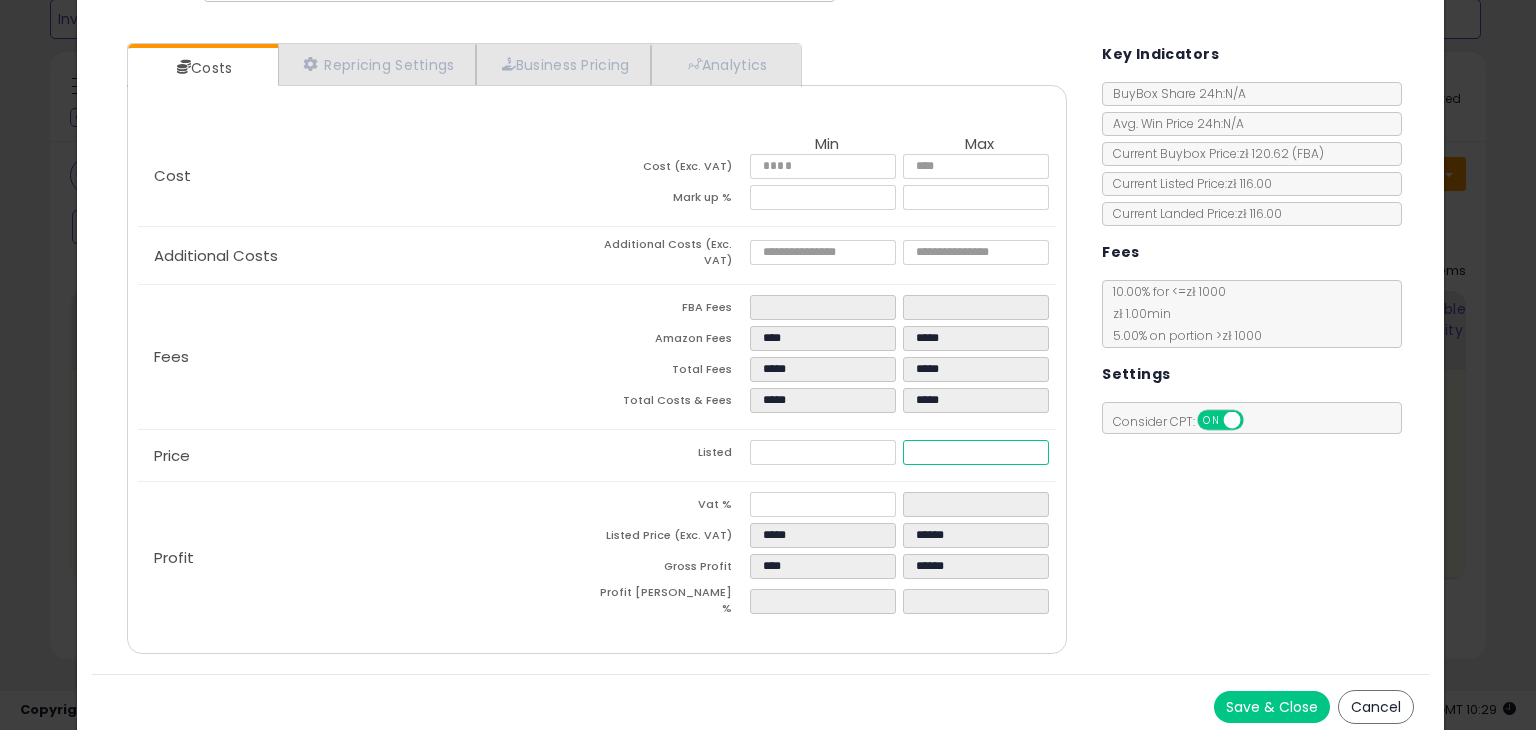 type on "****" 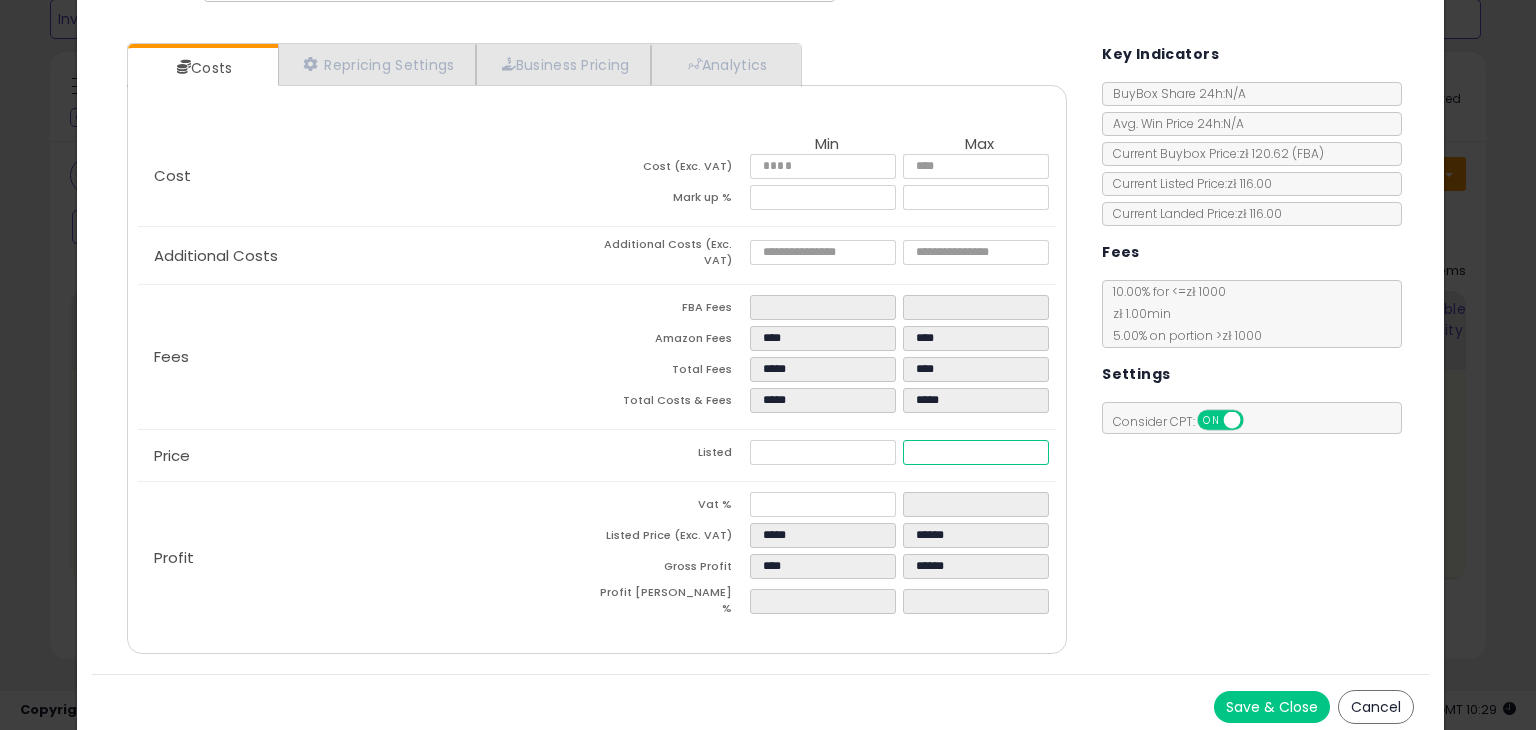 type on "**" 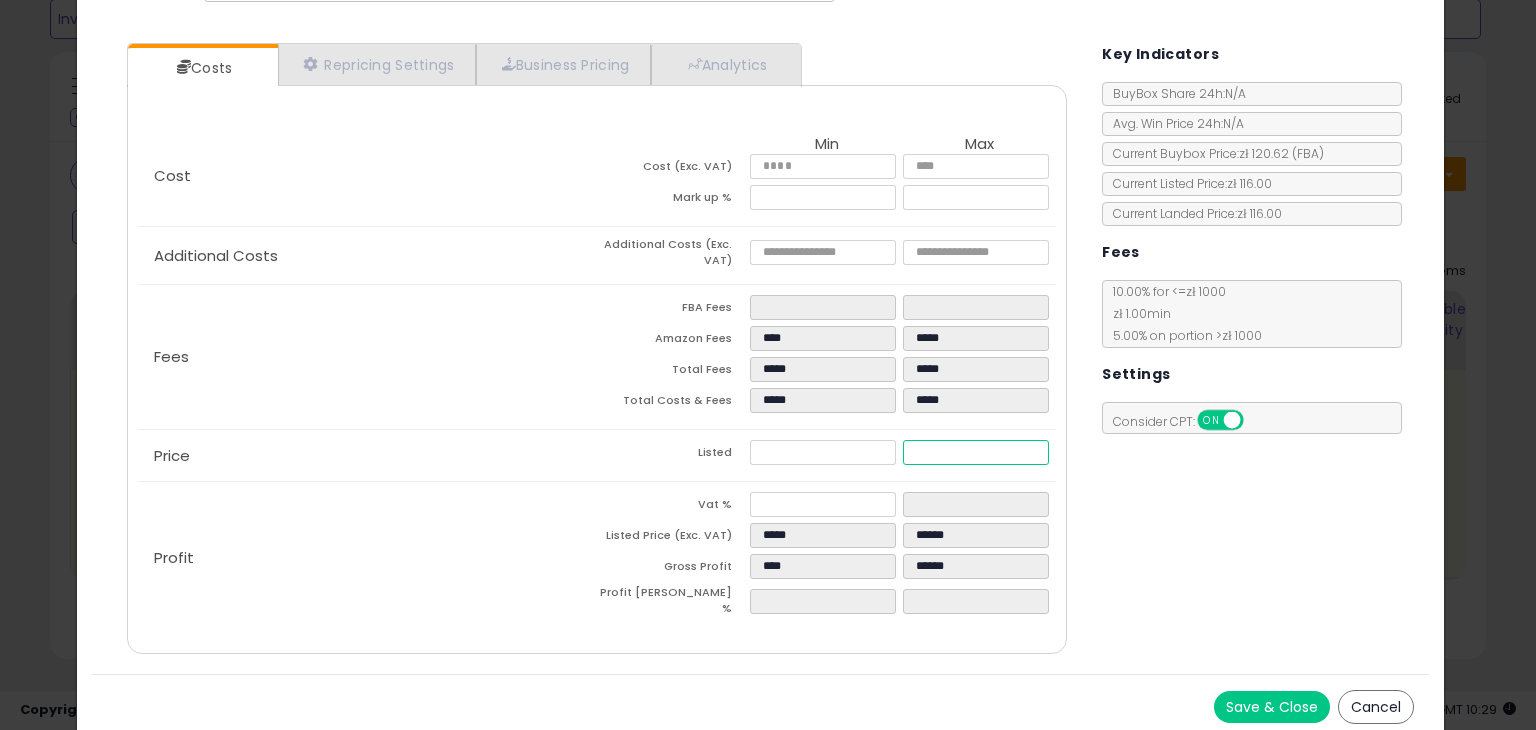 type on "*****" 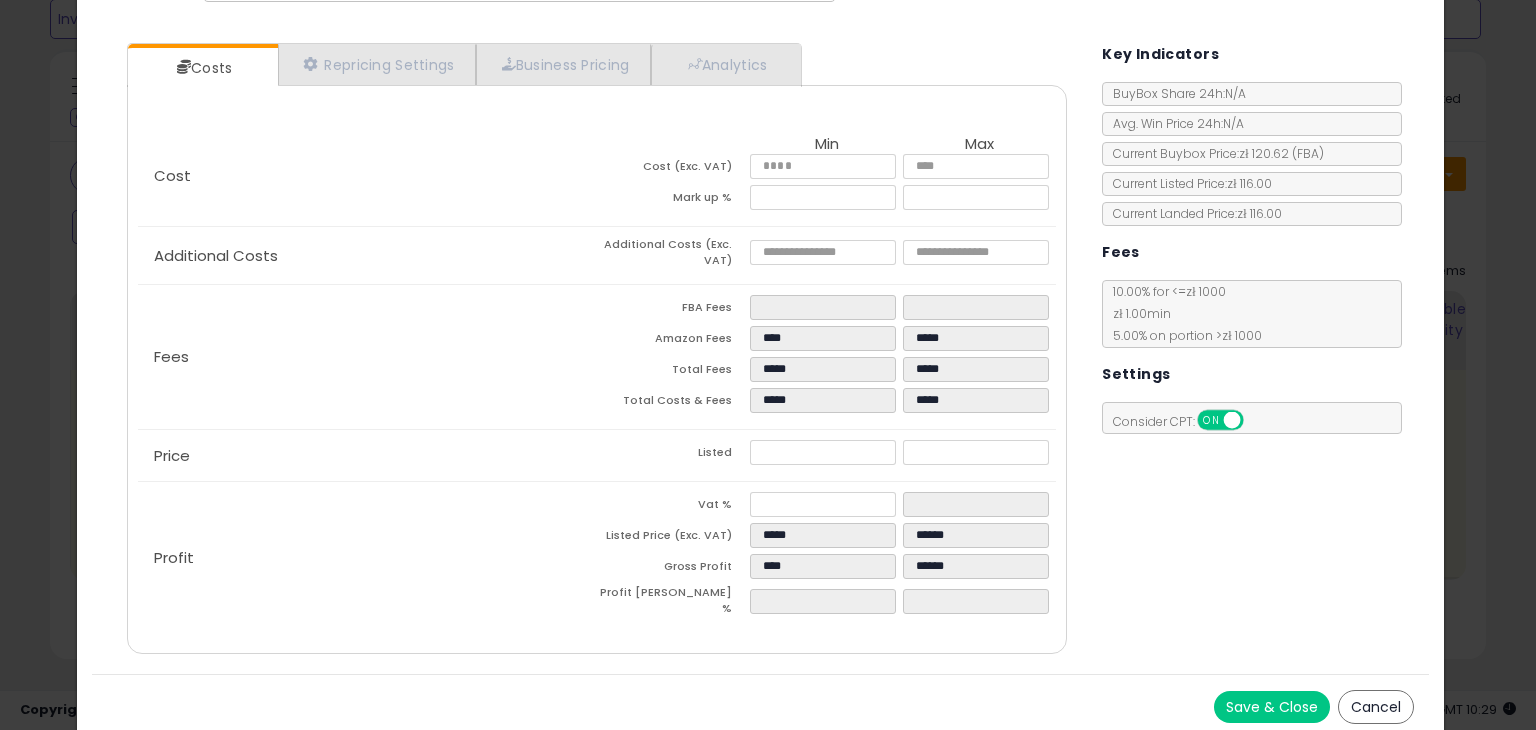 type on "*****" 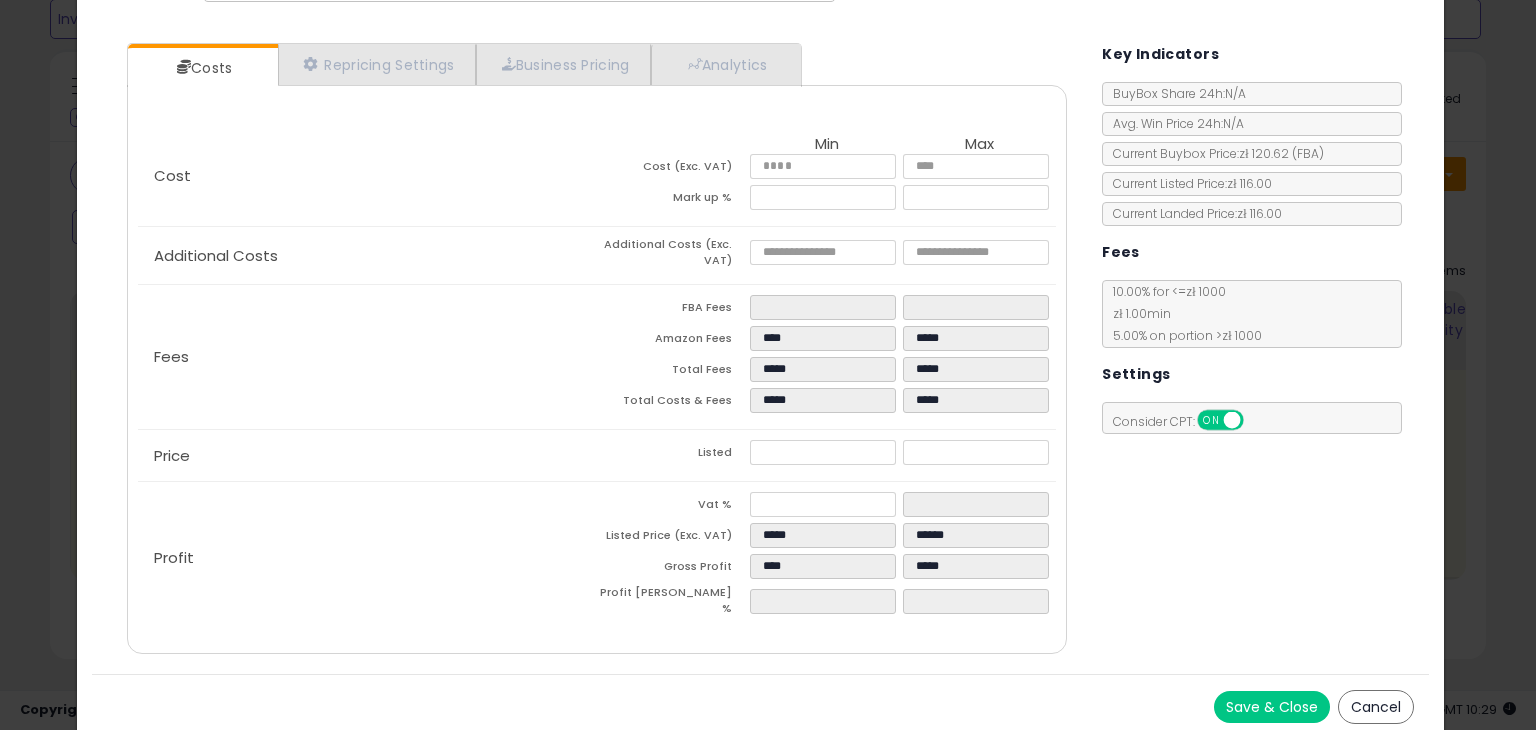 click on "Costs
Repricing Settings
Business Pricing
Analytics
Cost" at bounding box center (760, 351) 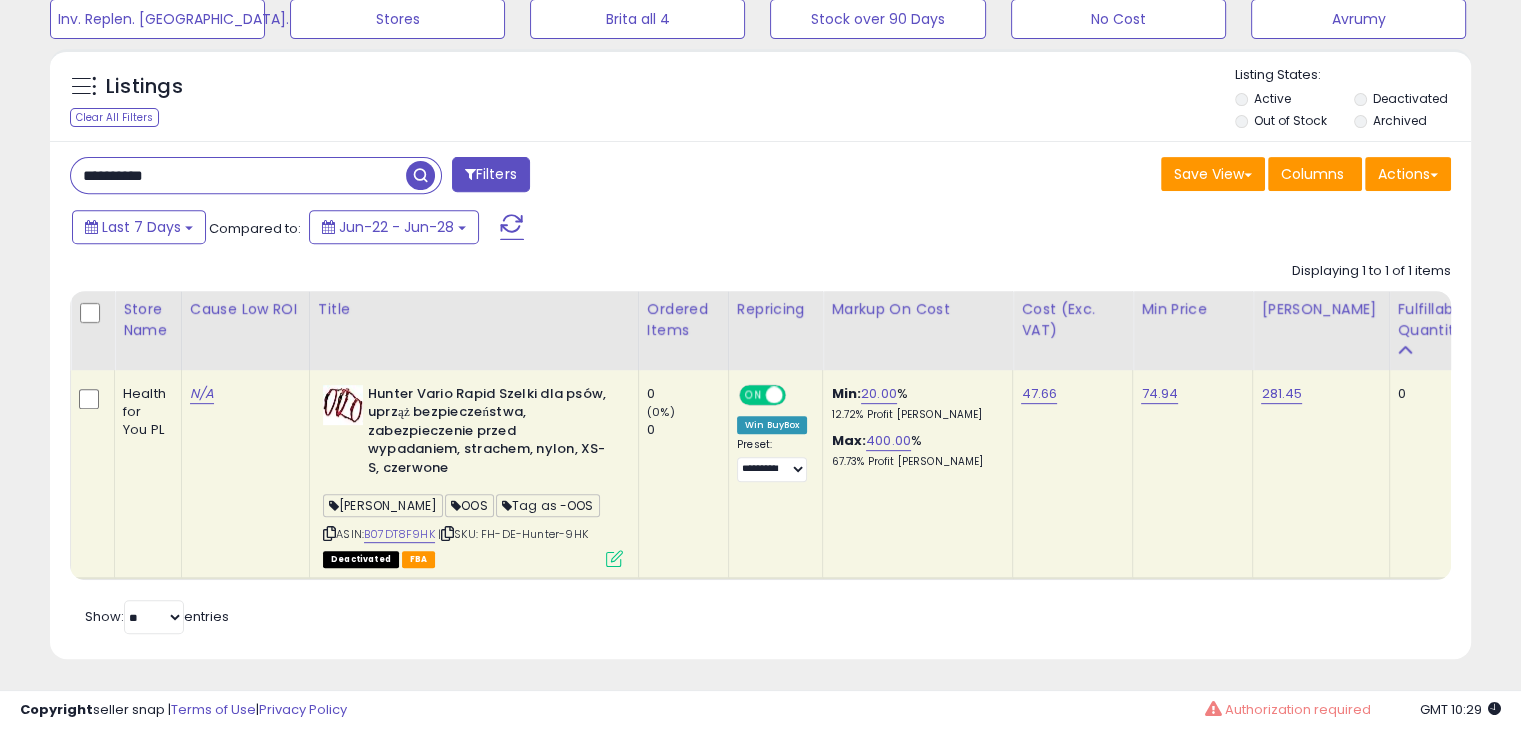 scroll, scrollTop: 409, scrollLeft: 822, axis: both 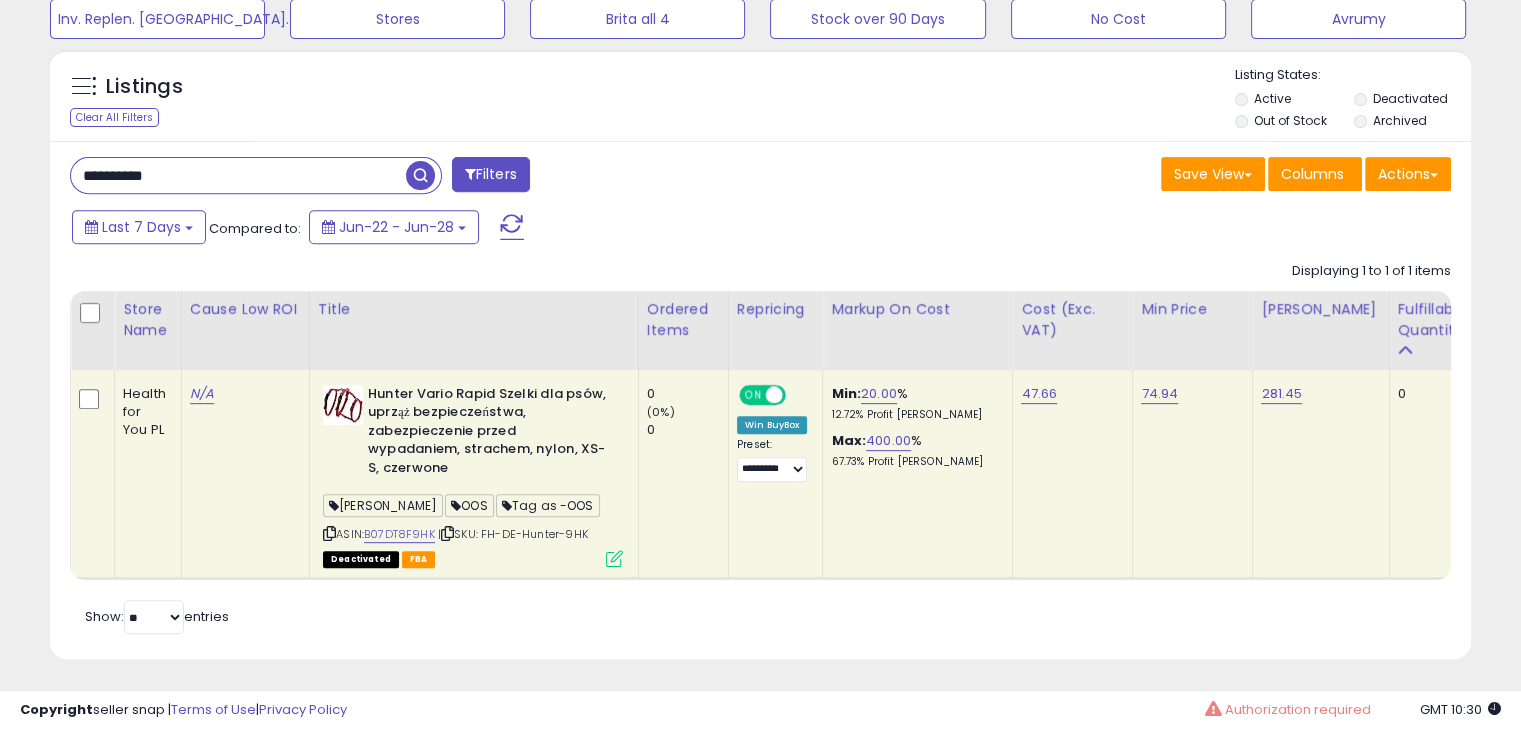 click on "Hunter Vario Rapid Szelki dla psów, uprząż bezpieczeństwa, zabezpieczenie przed wypadaniem, strachem, nylon, XS-S, czerwone  NANCY  OOS  Tag as -OOS  ASIN:  B07DT8F9HK    |   SKU: FH-DE-Hunter-9HK Deactivated FBA" 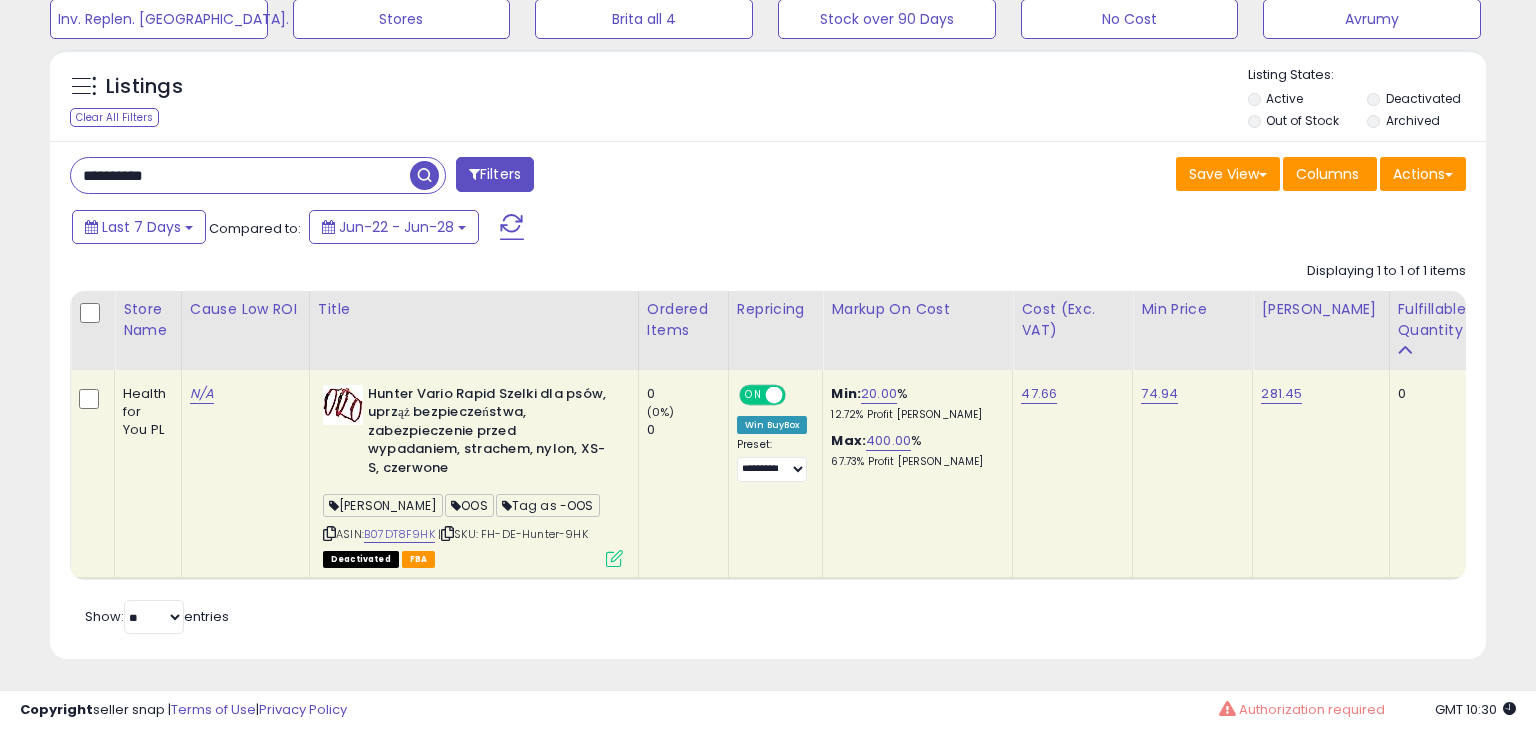 scroll, scrollTop: 999589, scrollLeft: 999168, axis: both 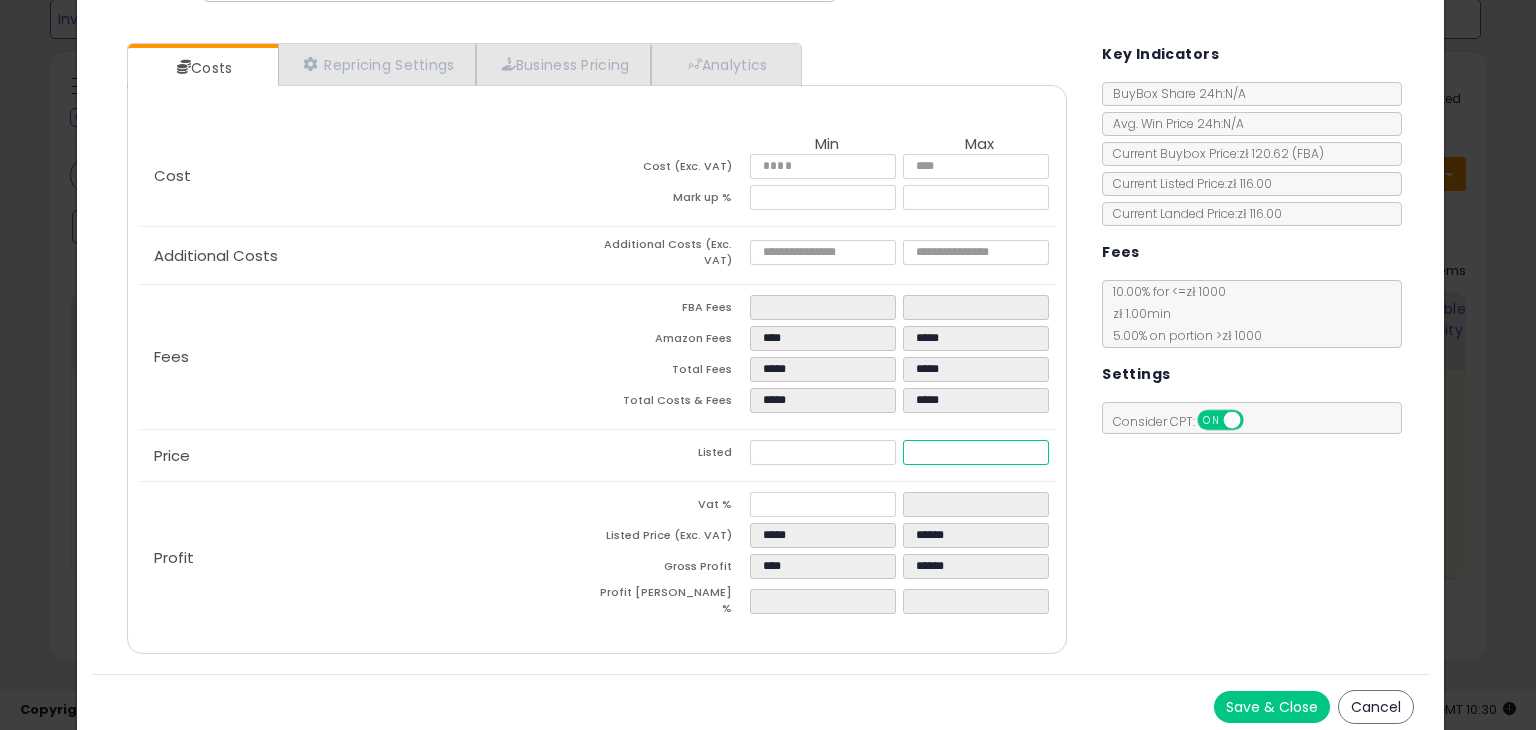click on "******" at bounding box center [975, 452] 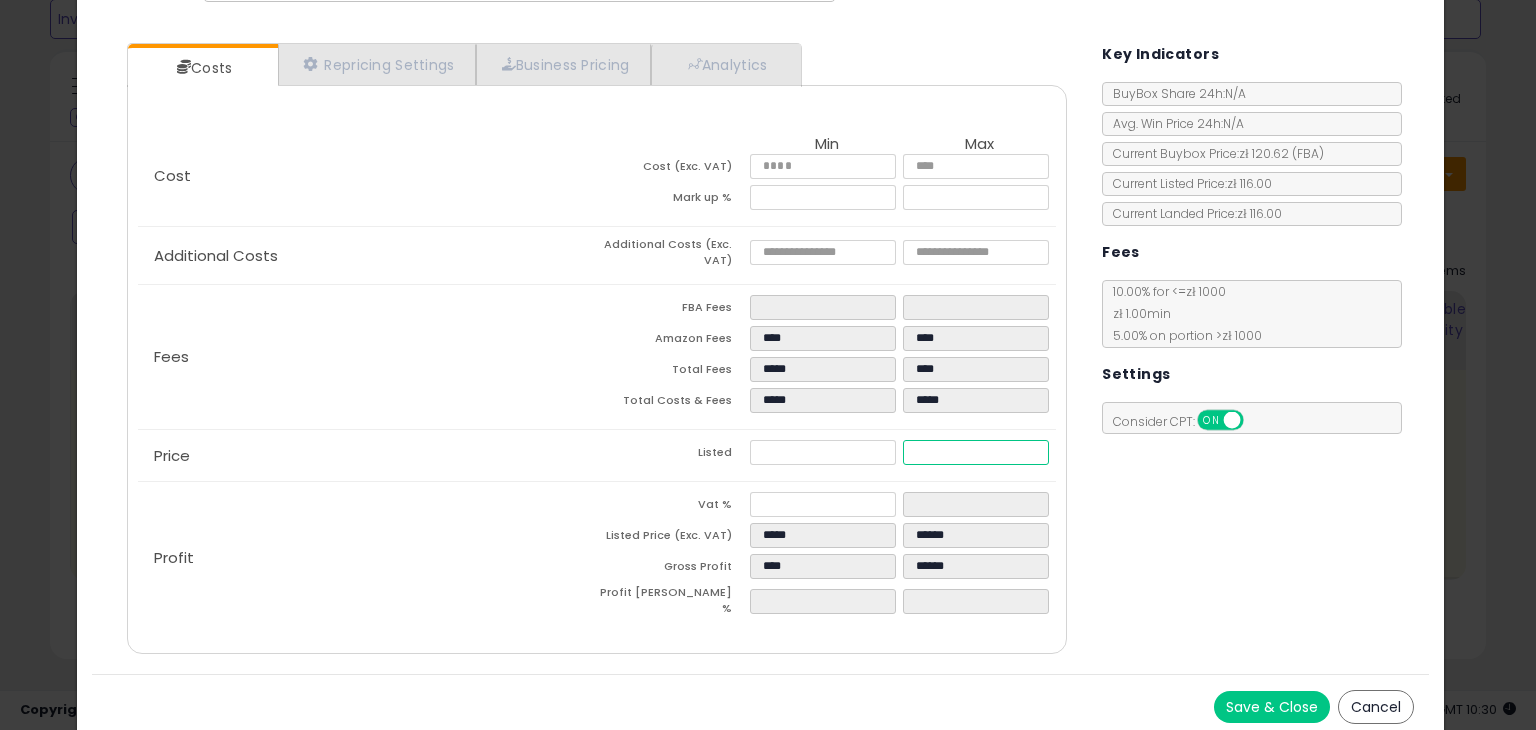 type on "**" 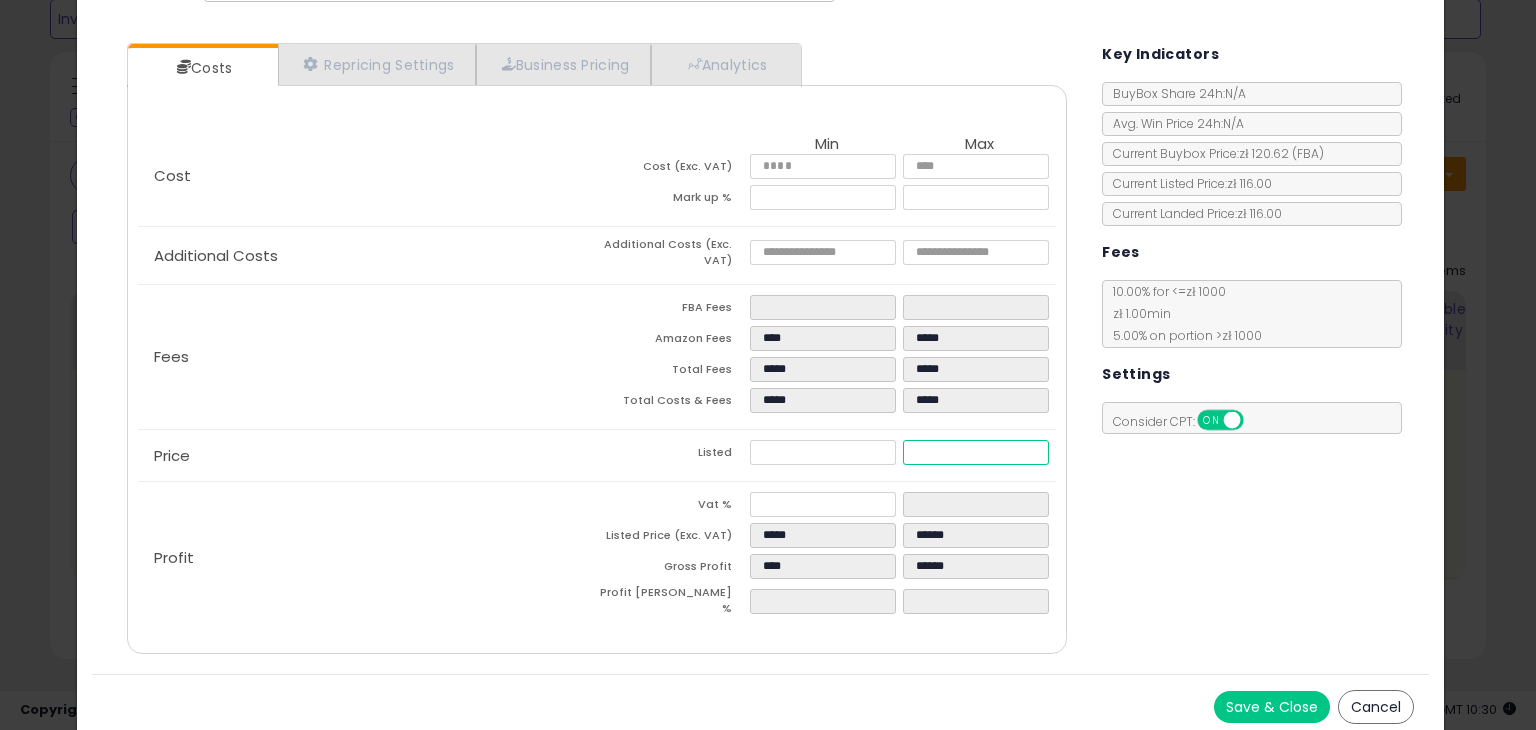 type on "*****" 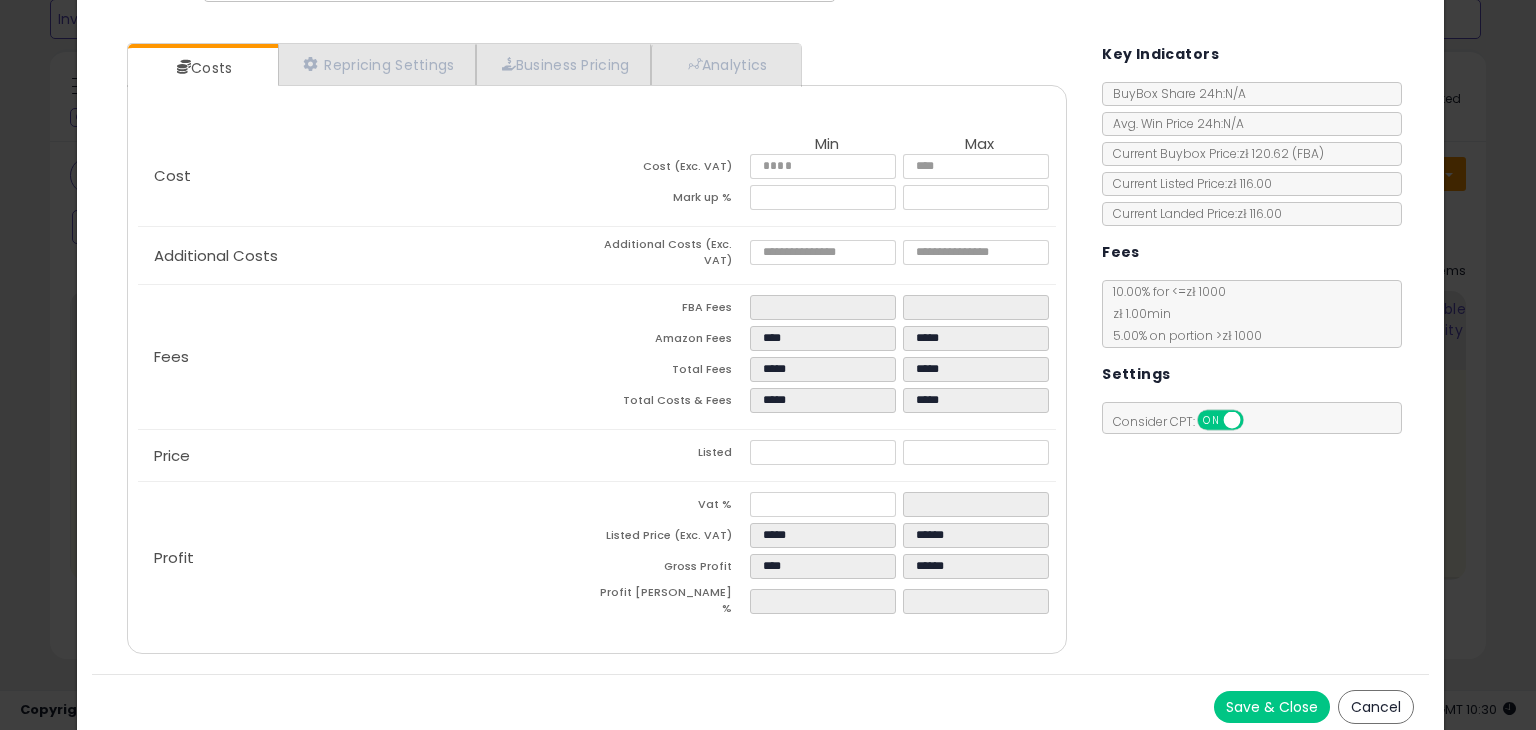 type on "*****" 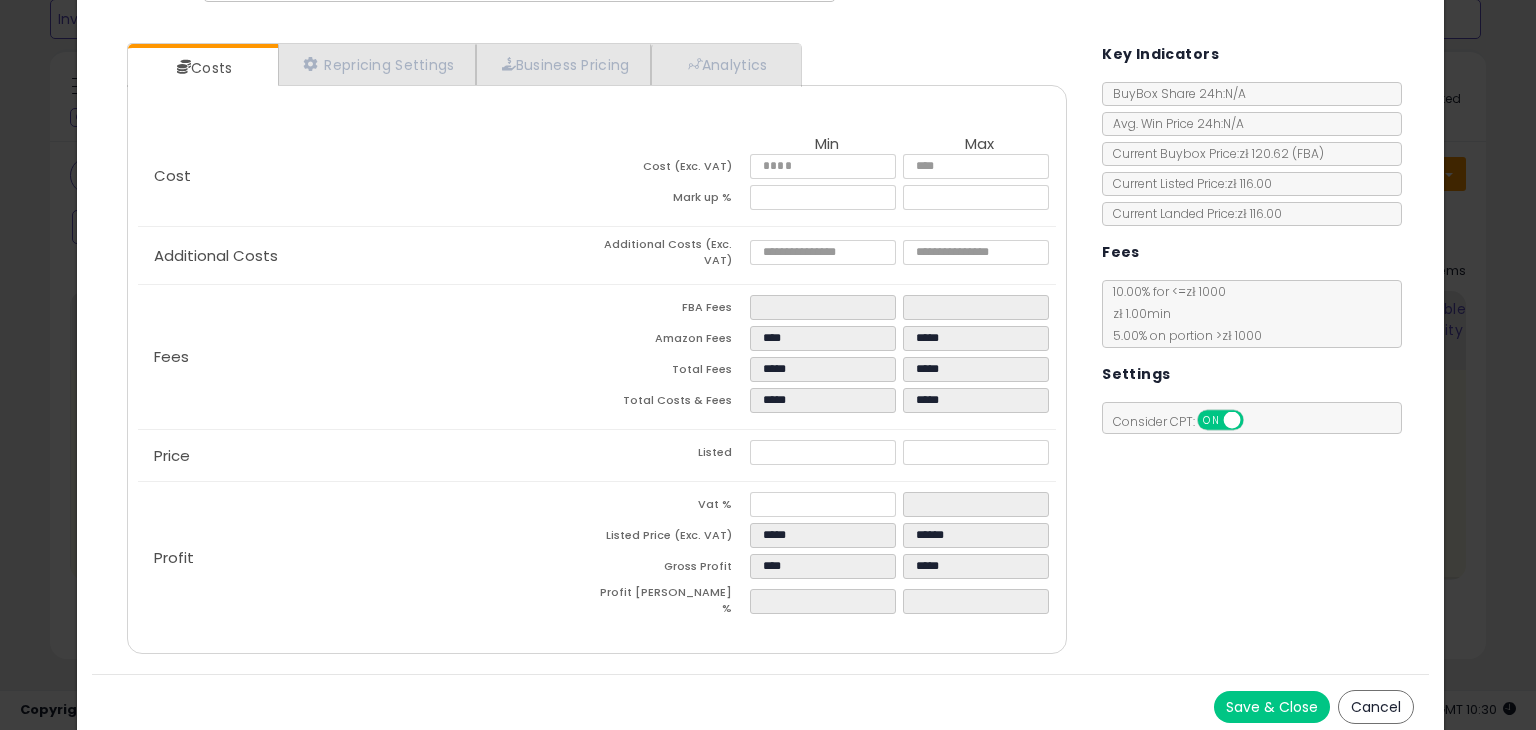 click on "Costs
Repricing Settings
Business Pricing
Analytics
Cost" at bounding box center (760, 351) 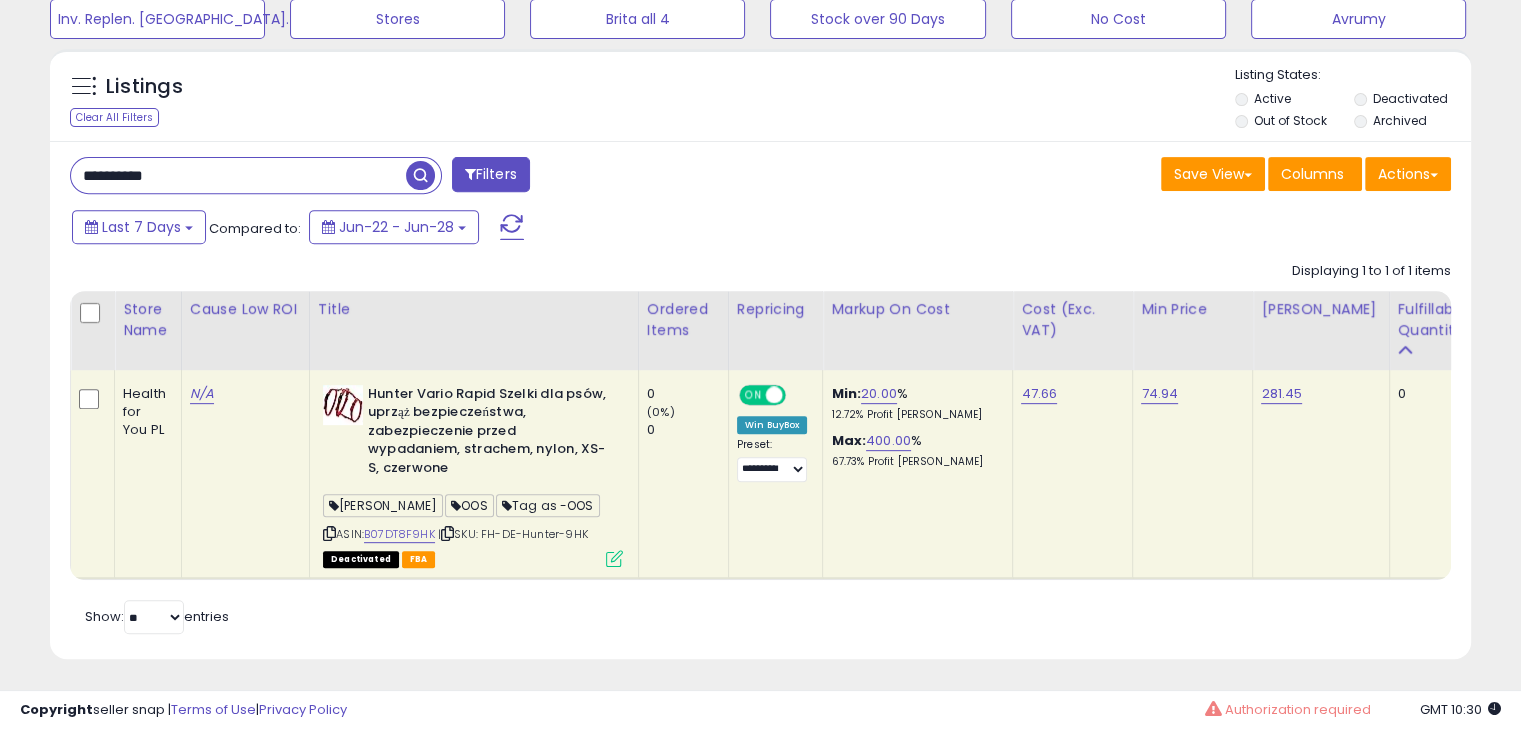 scroll, scrollTop: 409, scrollLeft: 822, axis: both 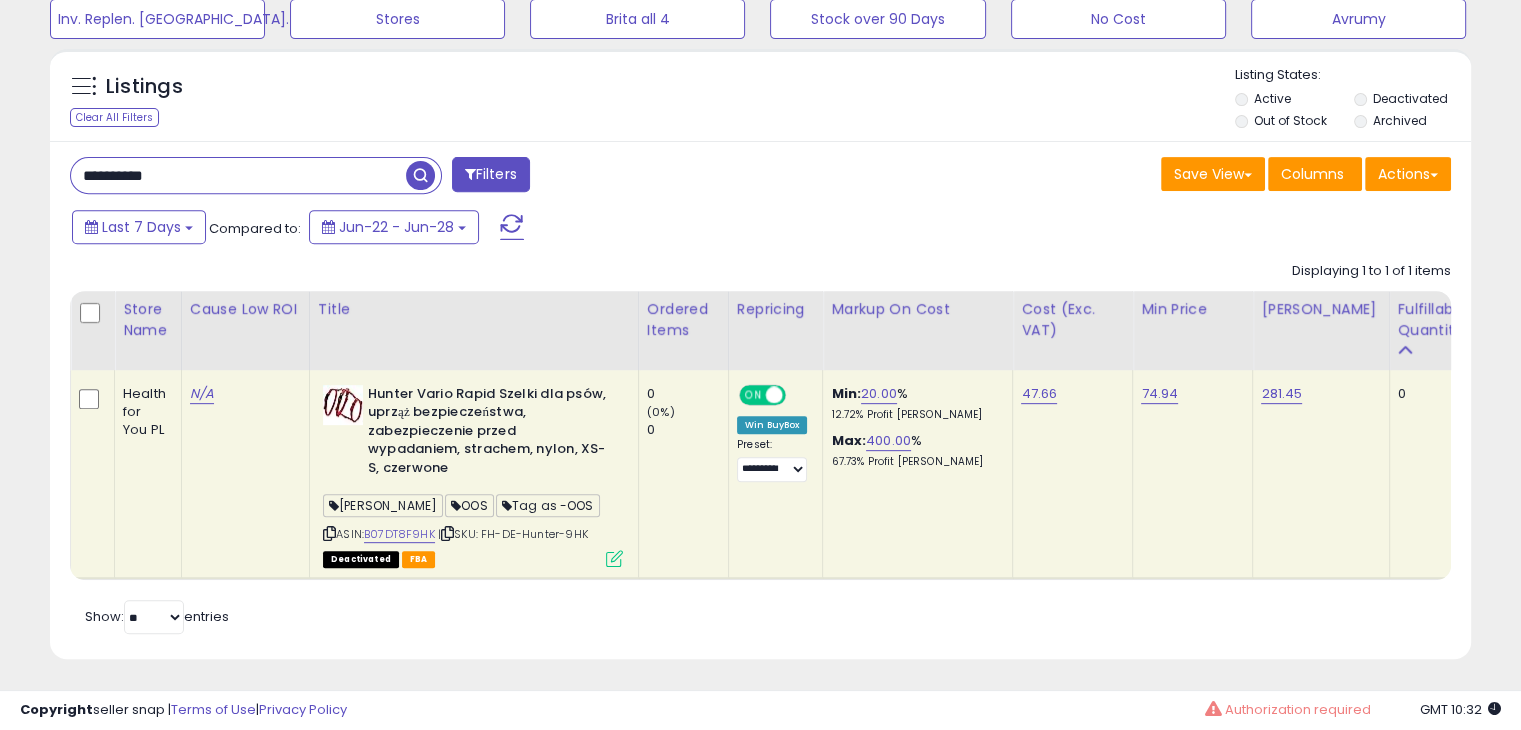 click on "**********" at bounding box center (238, 175) 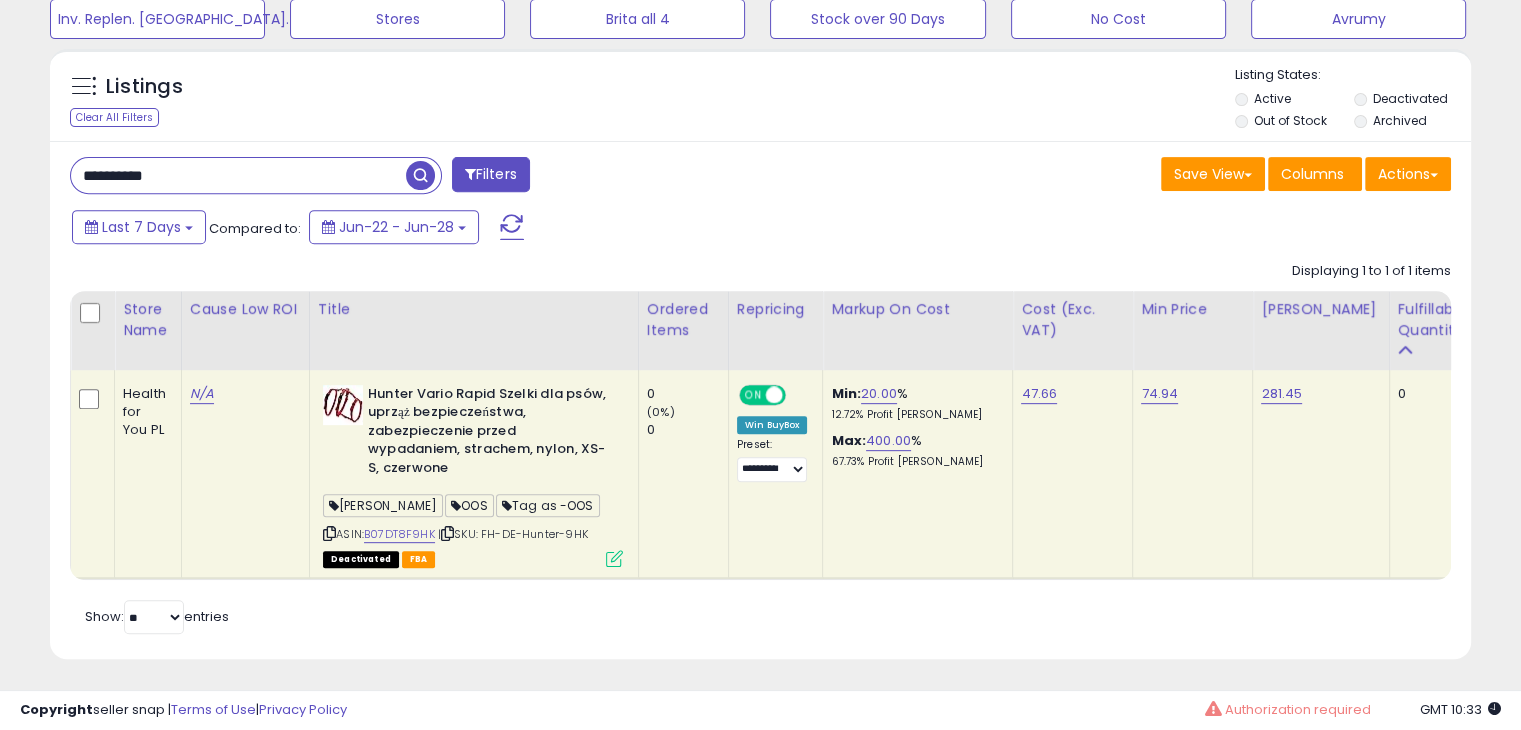 paste 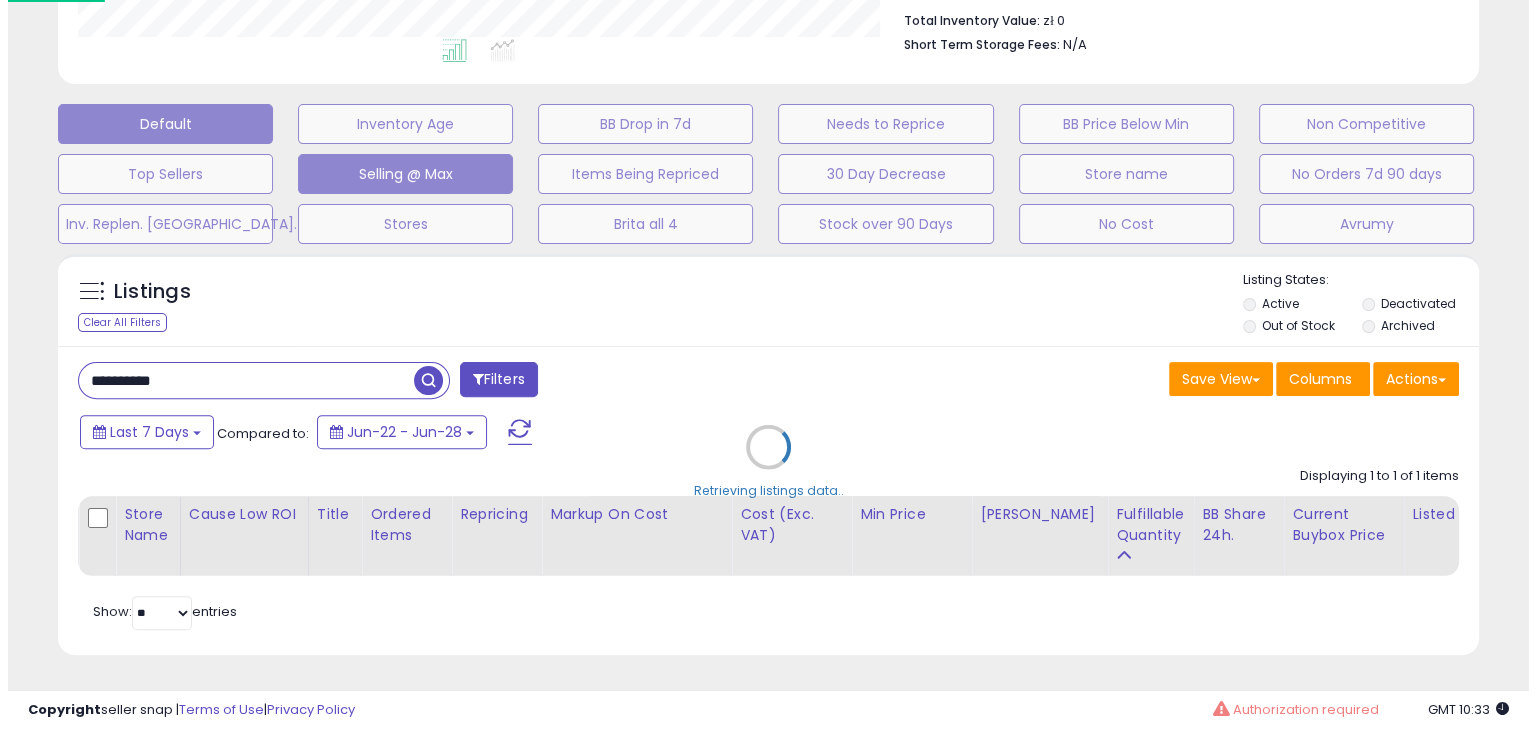 scroll, scrollTop: 589, scrollLeft: 0, axis: vertical 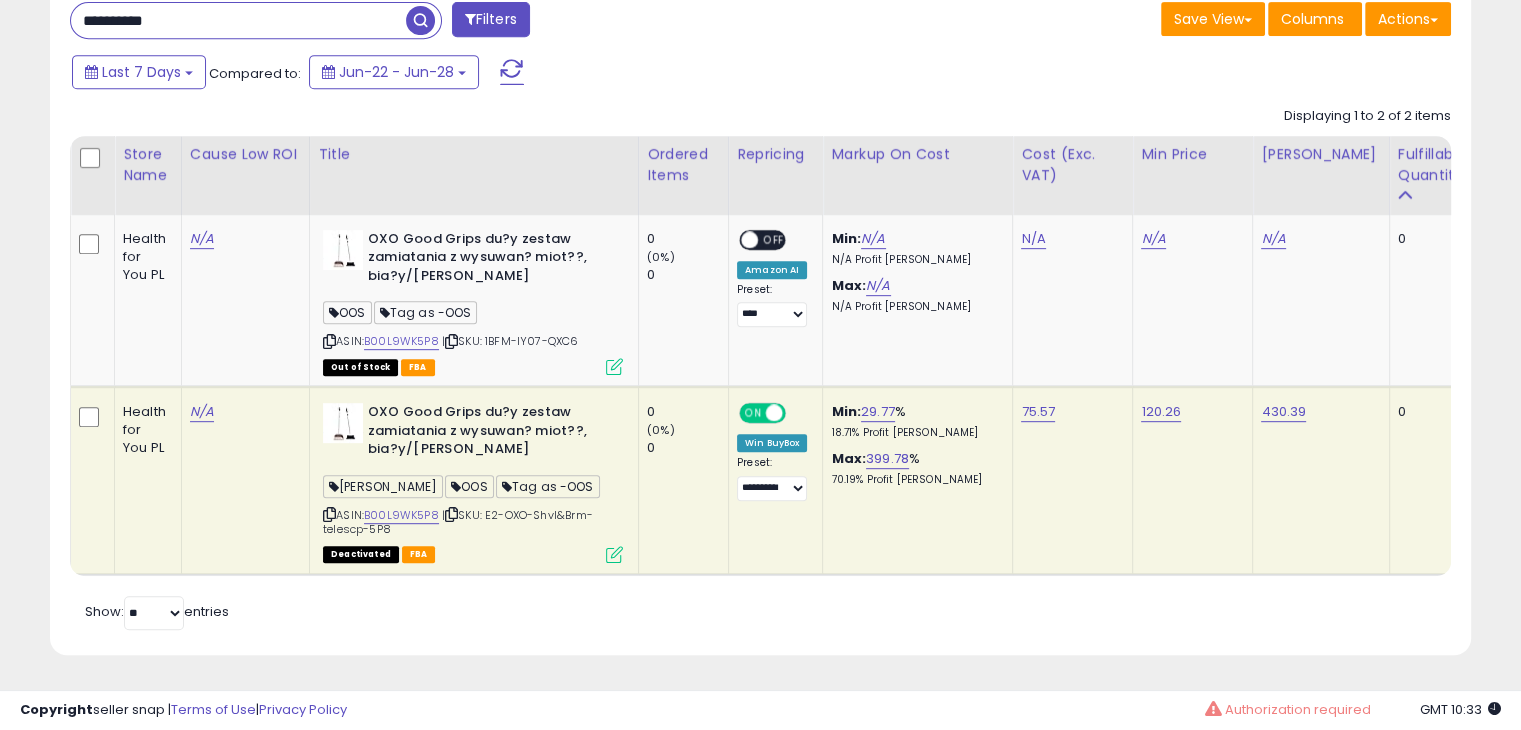 click on "OXO Good Grips du?y zestaw zamiatania z wysuwan? miot??, bia?y/czarny  NANCY  OOS  Tag as -OOS  ASIN:  B00L9WK5P8    |   SKU: E2-OXO-Shvl&Brm-telescp-5P8 Deactivated FBA" 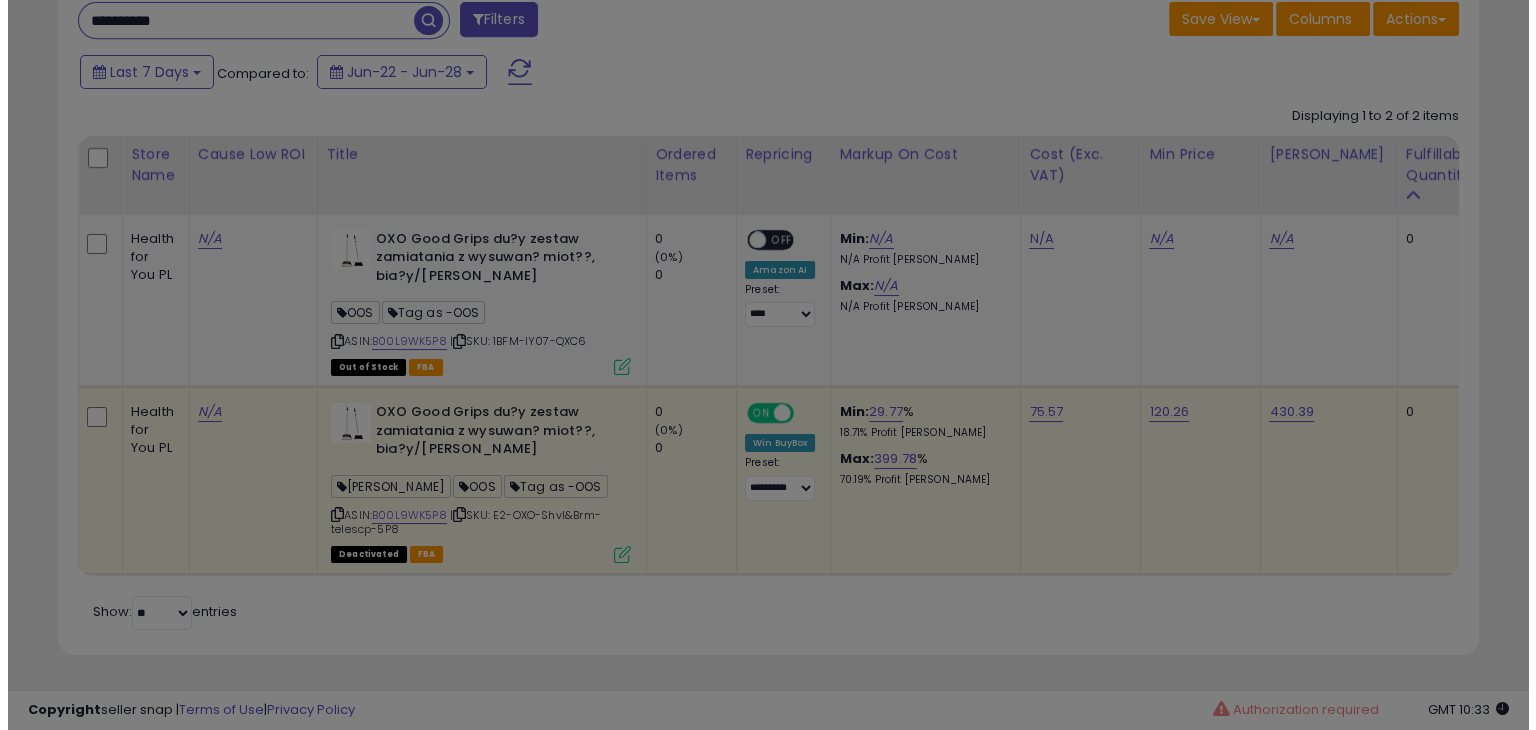 scroll, scrollTop: 999589, scrollLeft: 999168, axis: both 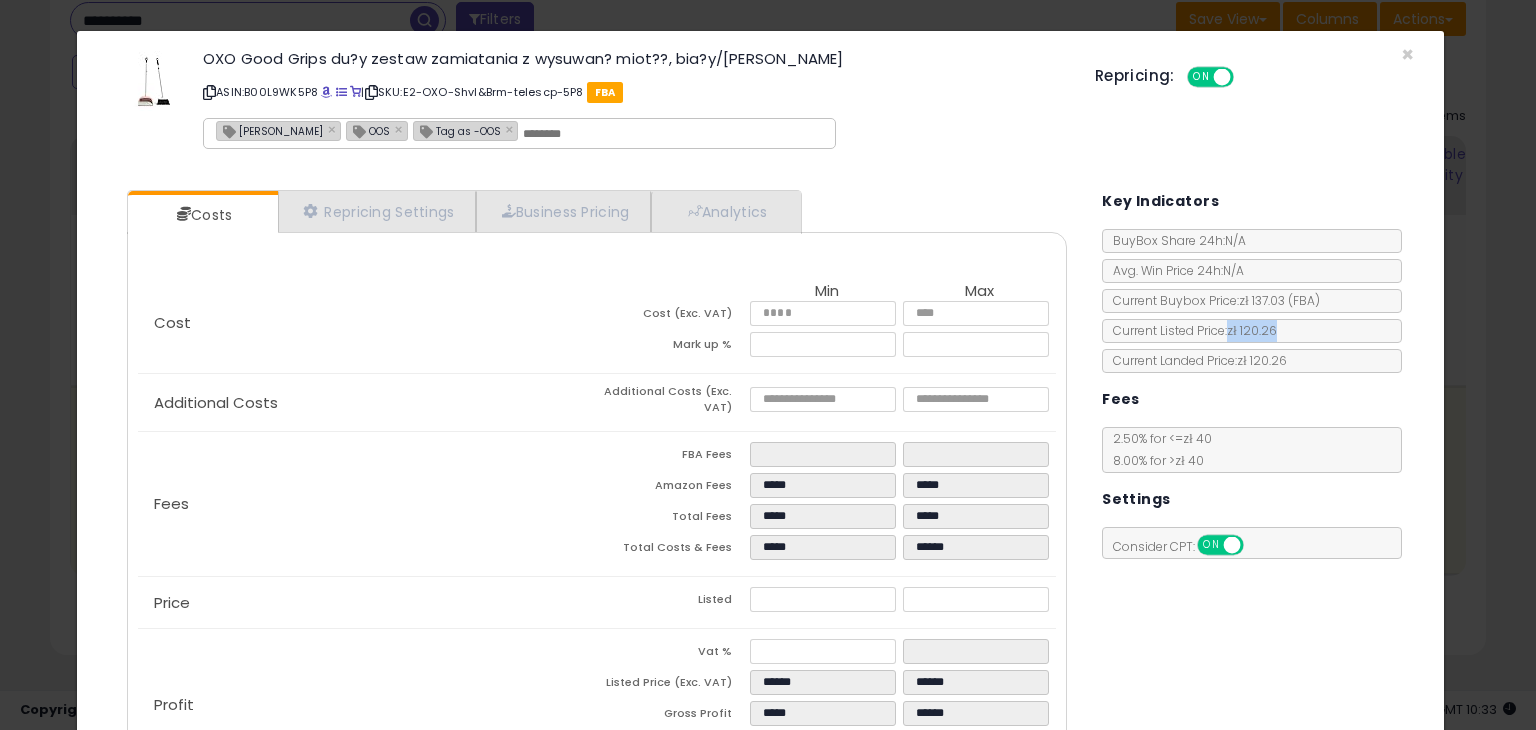 copy on "zł 120.26" 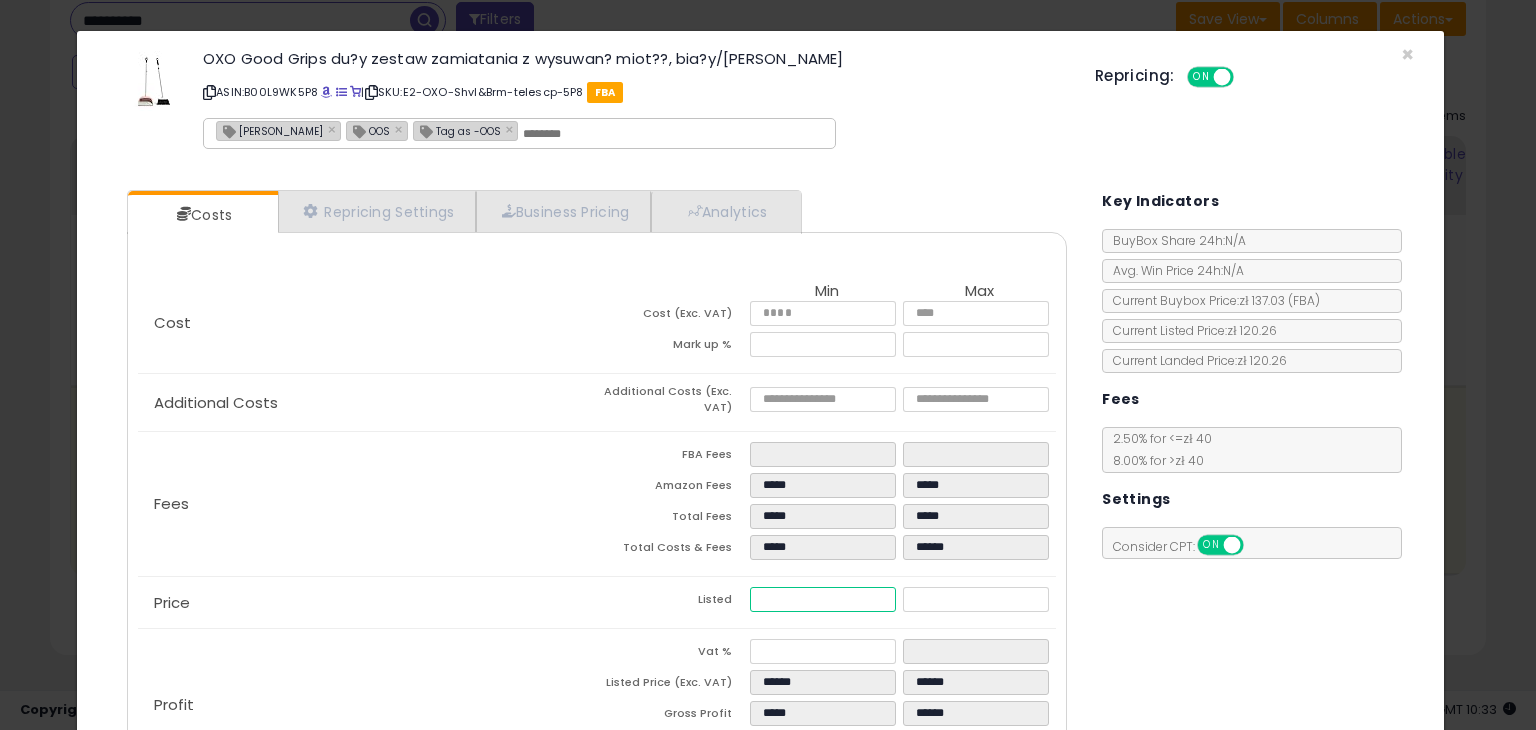 drag, startPoint x: 788, startPoint y: 601, endPoint x: 816, endPoint y: 601, distance: 28 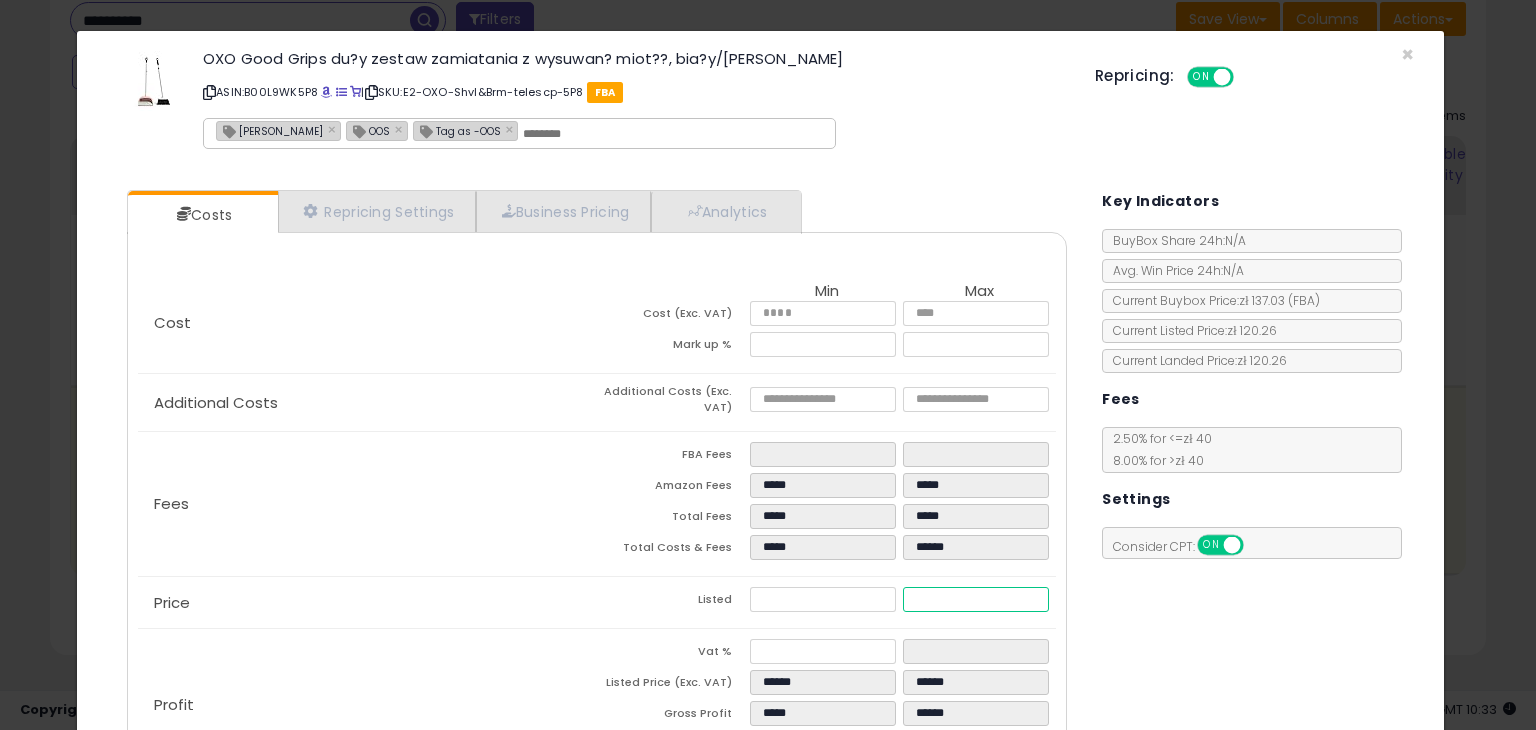 drag, startPoint x: 910, startPoint y: 596, endPoint x: 965, endPoint y: 595, distance: 55.00909 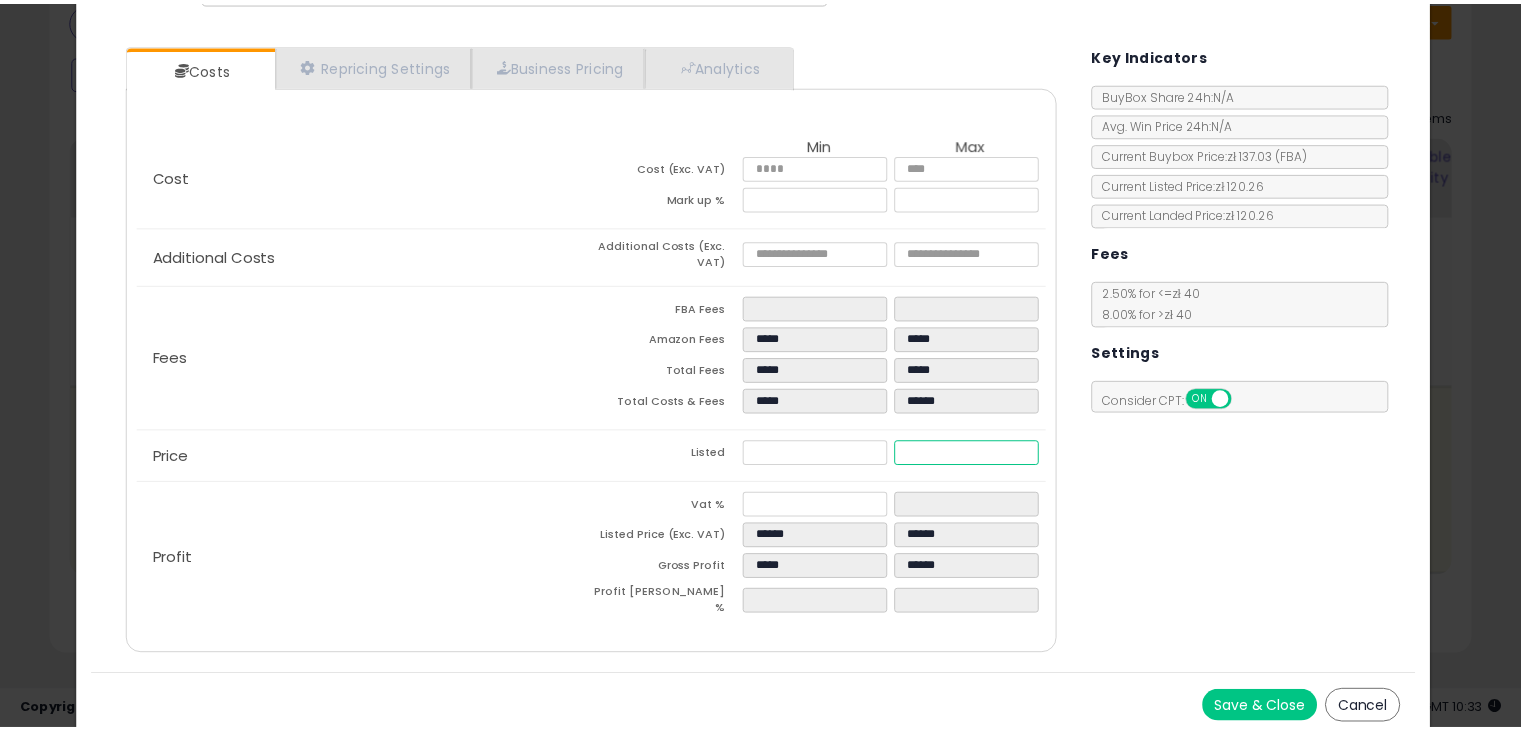 scroll, scrollTop: 147, scrollLeft: 0, axis: vertical 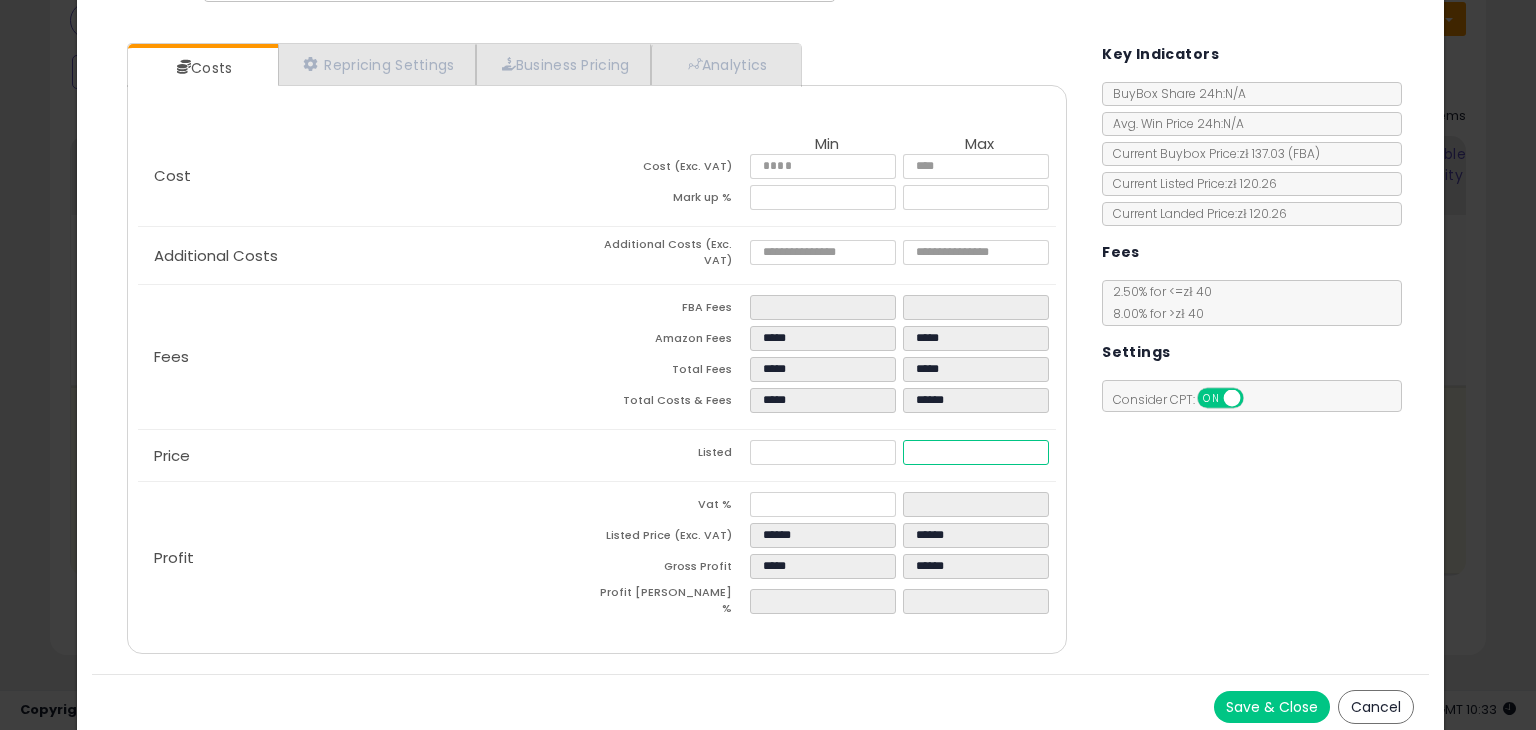 click on "******" at bounding box center [975, 452] 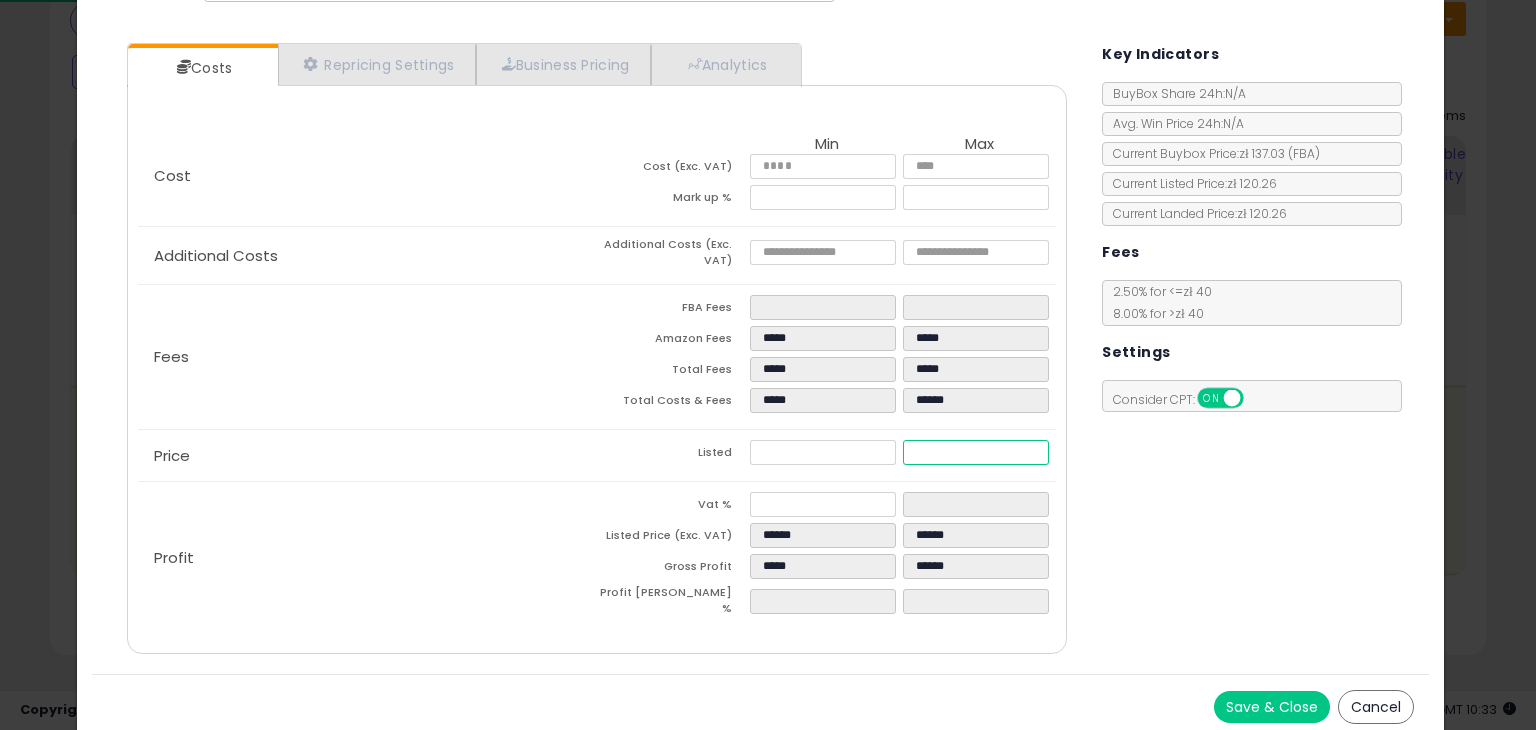 type on "****" 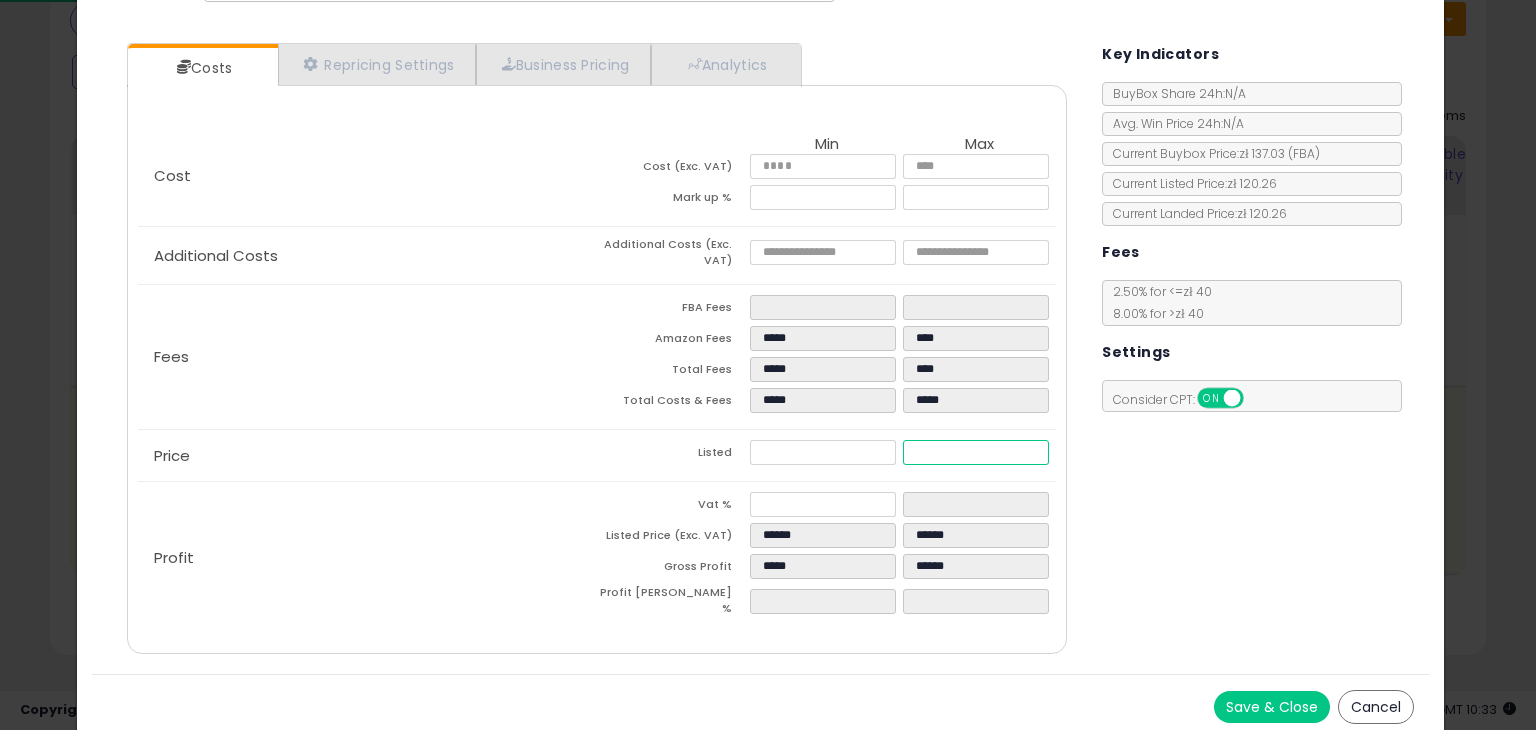 type on "****" 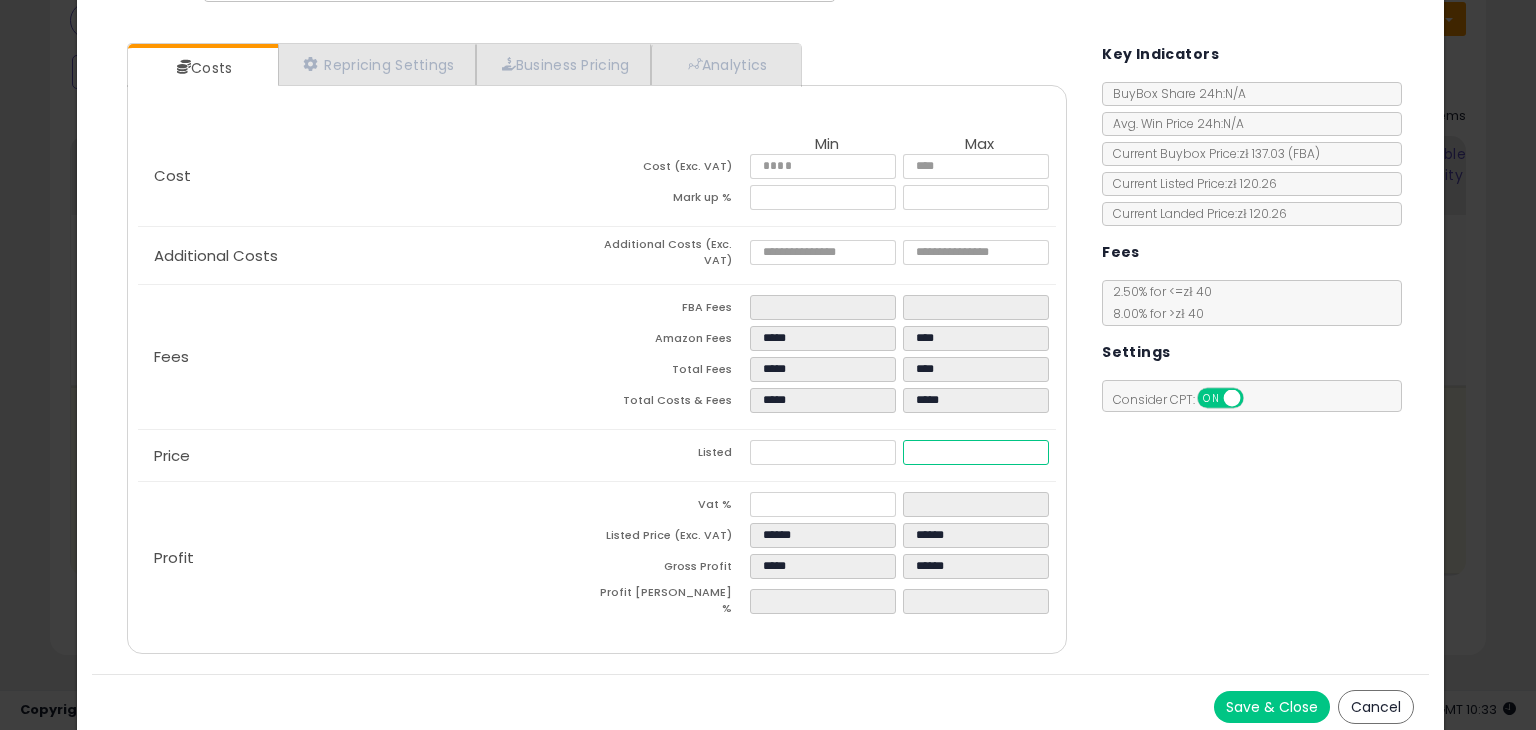type on "***" 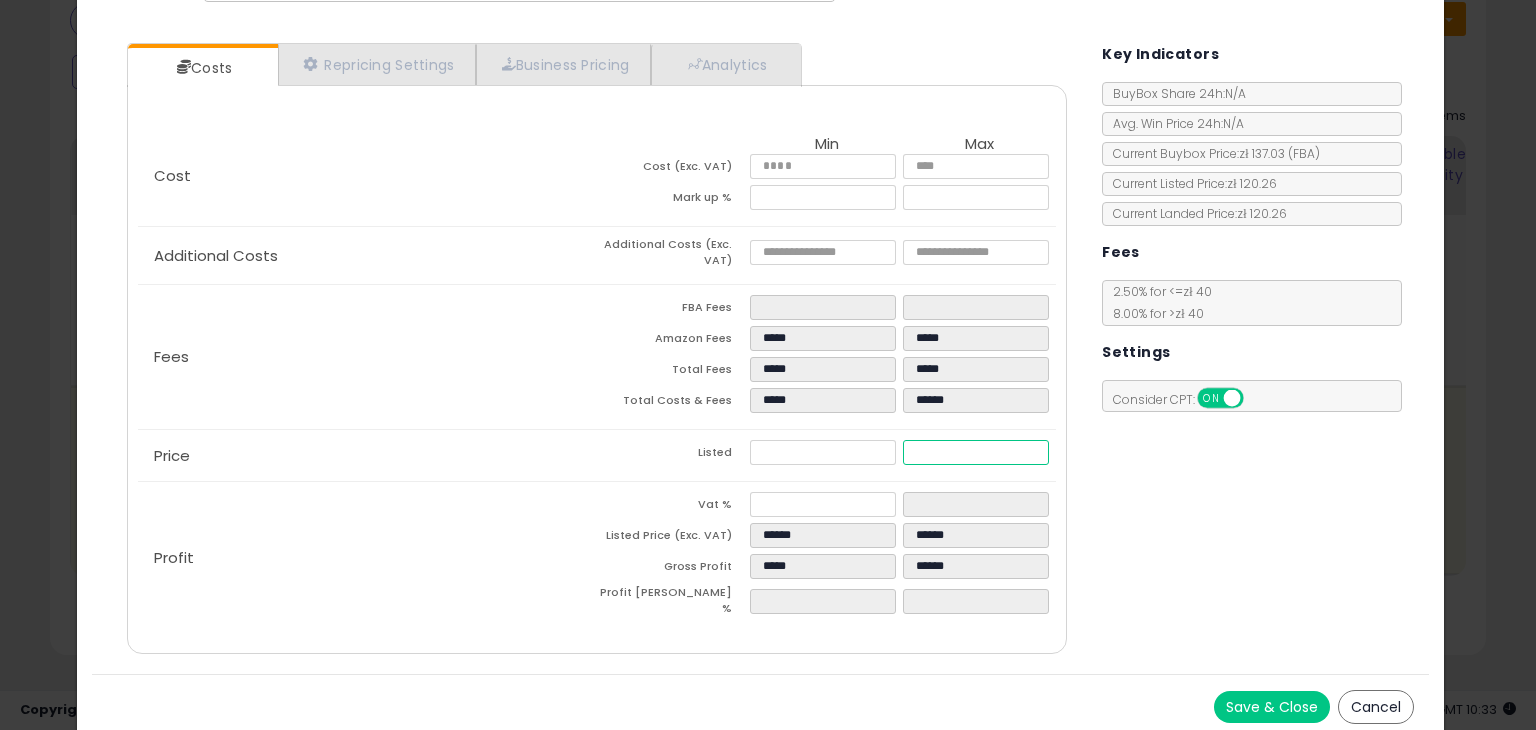 type on "*****" 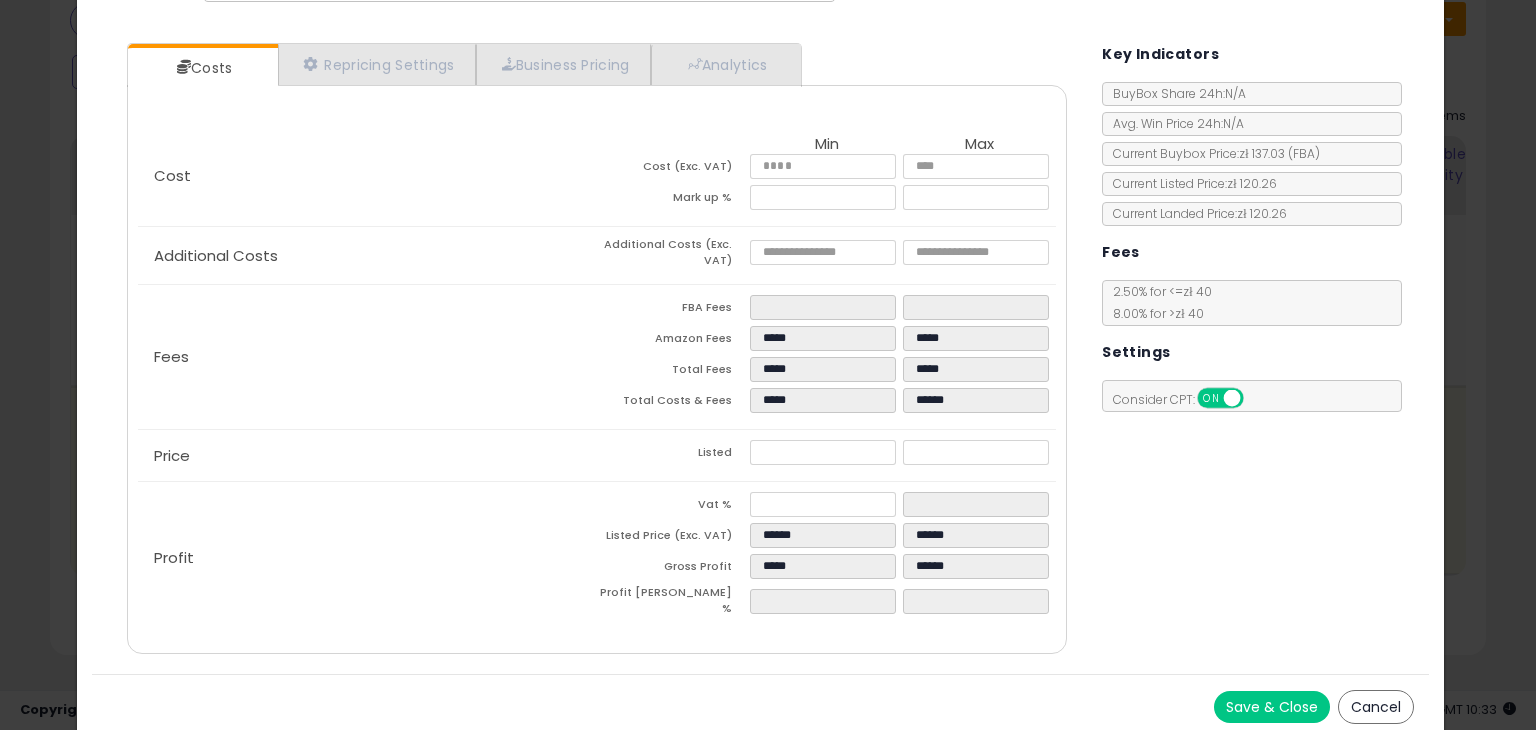 type on "*****" 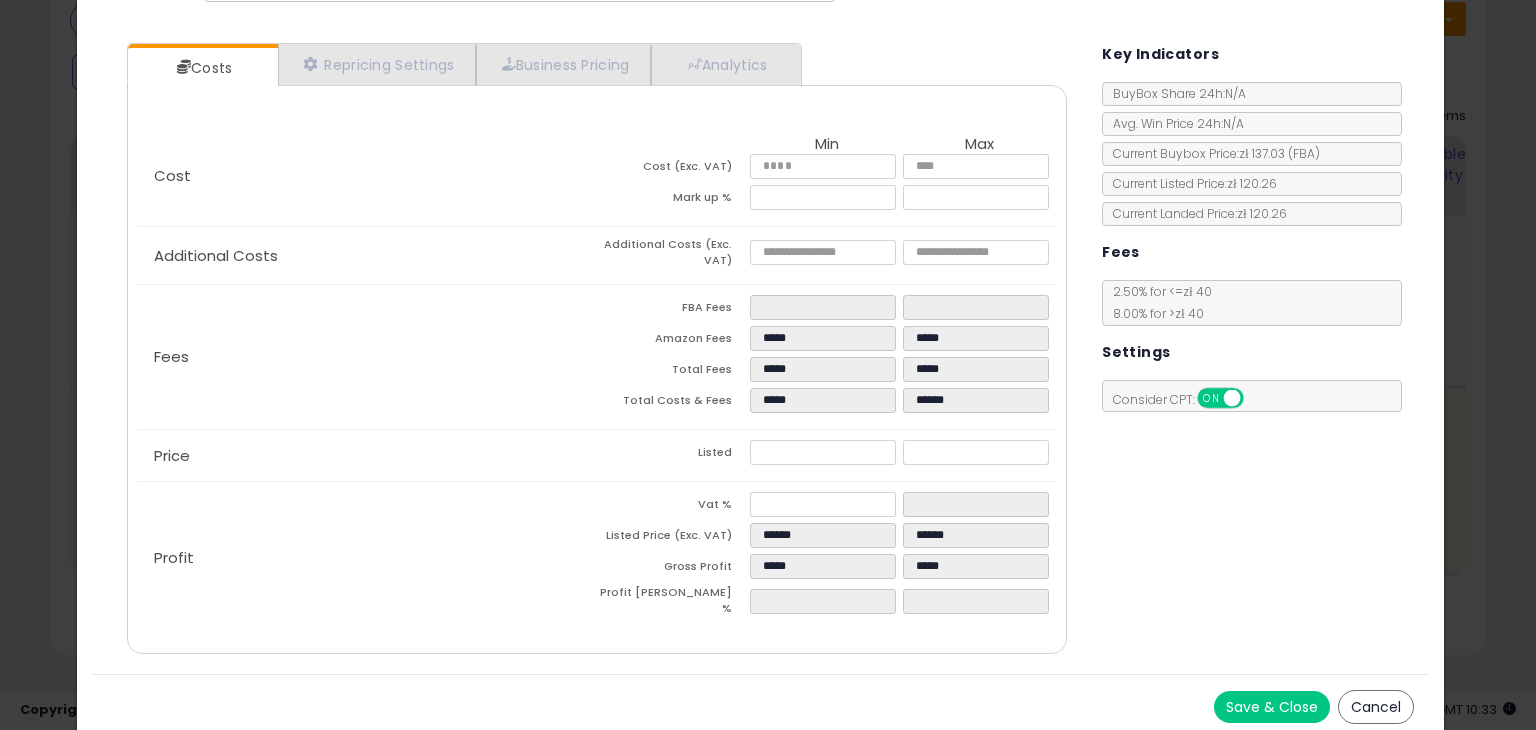 click on "Costs
Repricing Settings
Business Pricing
Analytics
Cost" at bounding box center (760, 351) 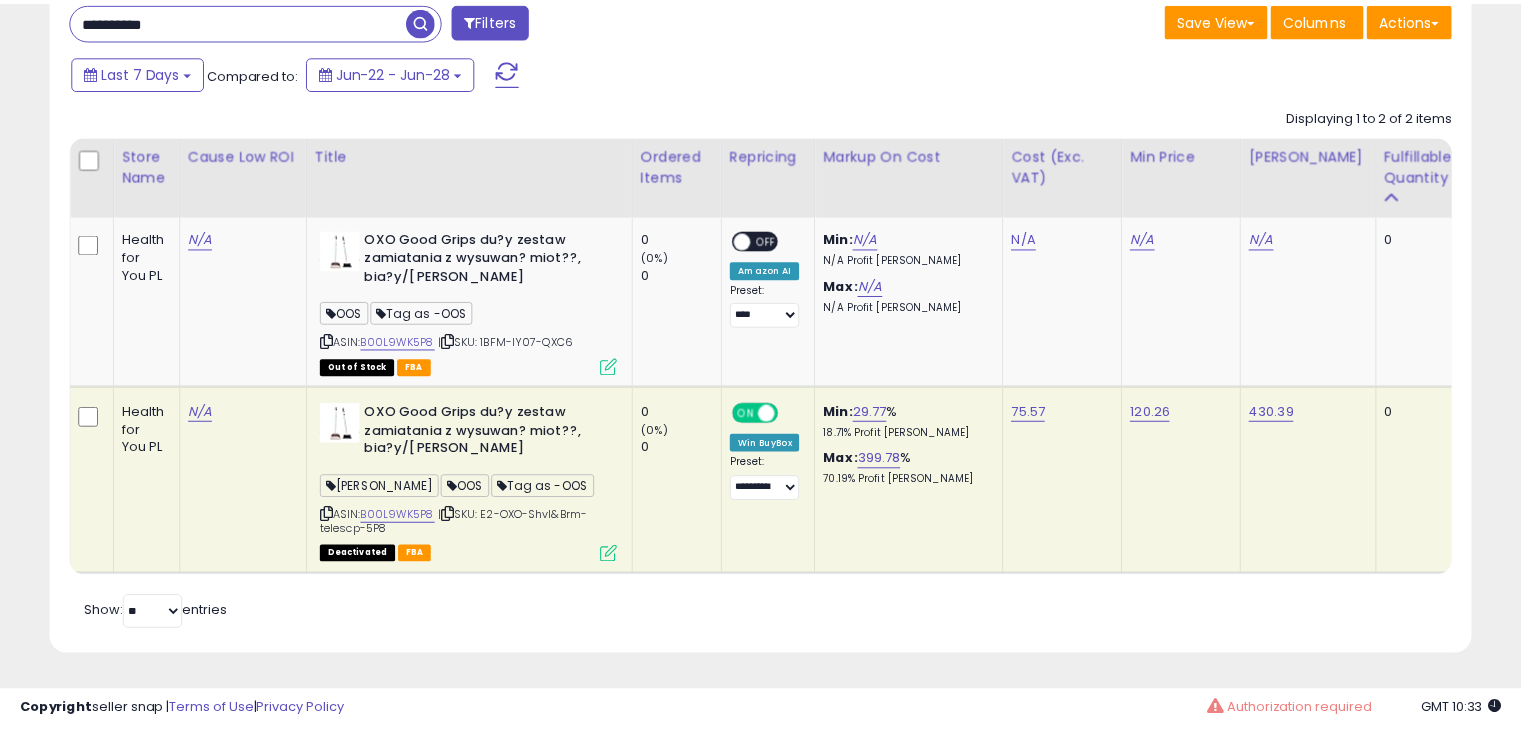 scroll, scrollTop: 409, scrollLeft: 822, axis: both 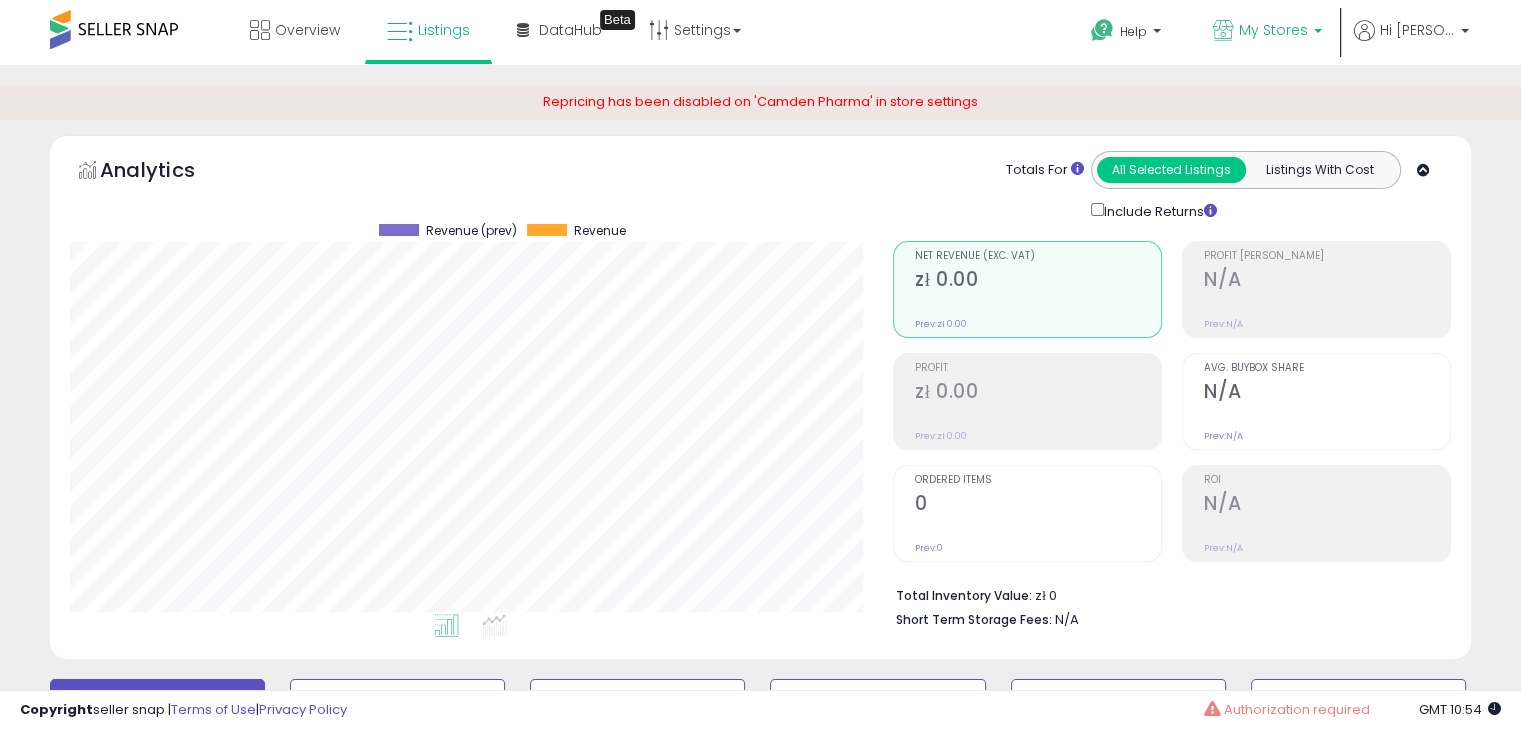 click on "My Stores" at bounding box center [1267, 32] 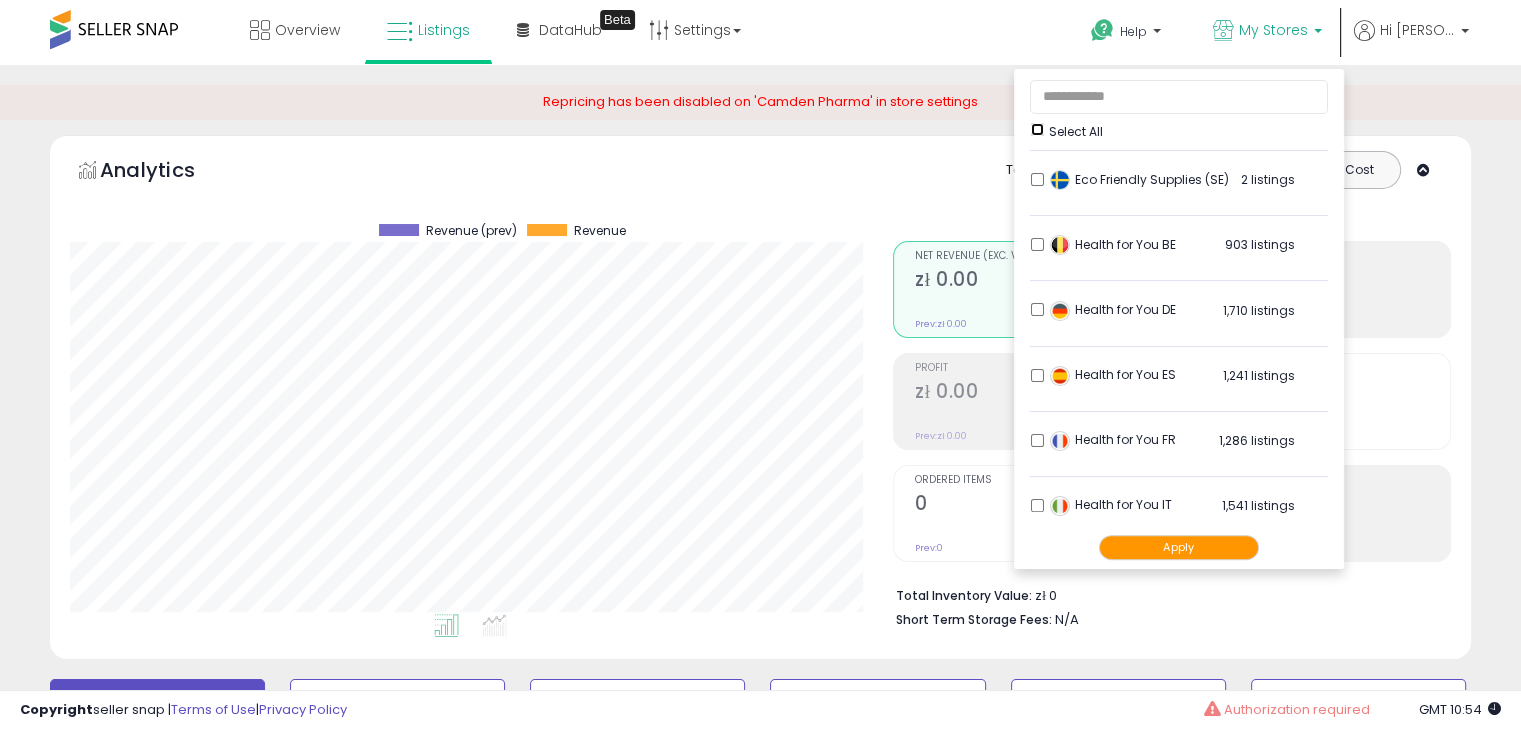 scroll, scrollTop: 600, scrollLeft: 0, axis: vertical 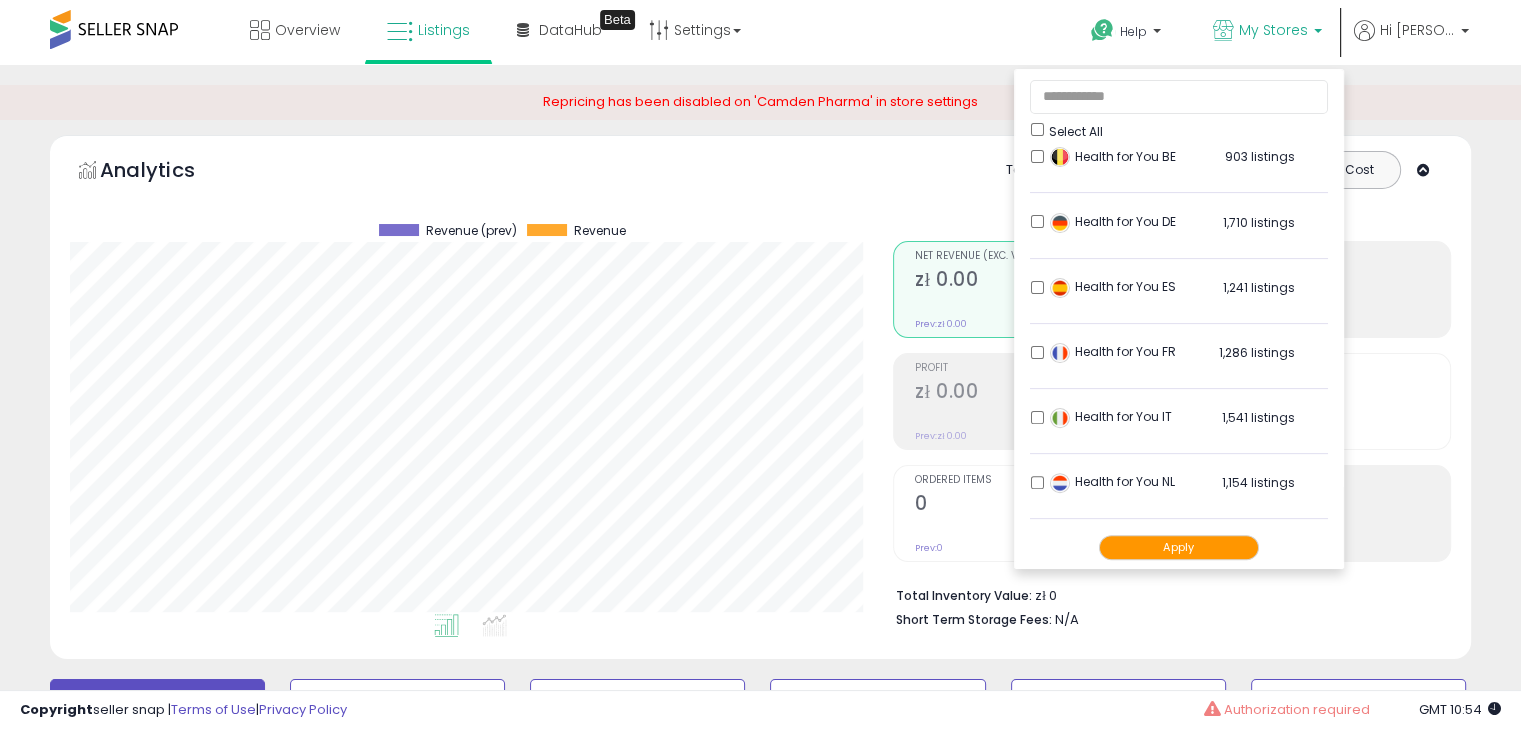 click on "Apply" at bounding box center [1179, 547] 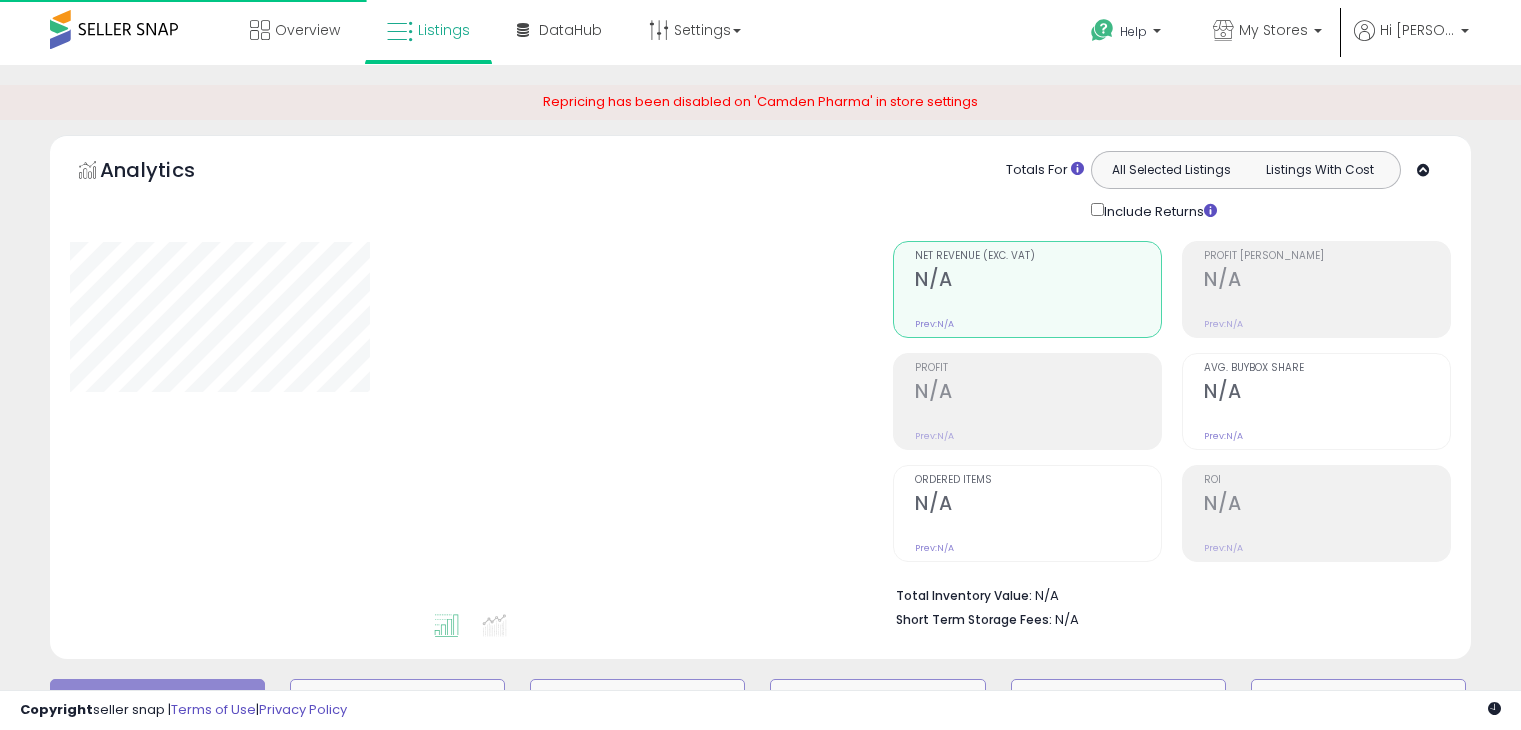 scroll, scrollTop: 0, scrollLeft: 0, axis: both 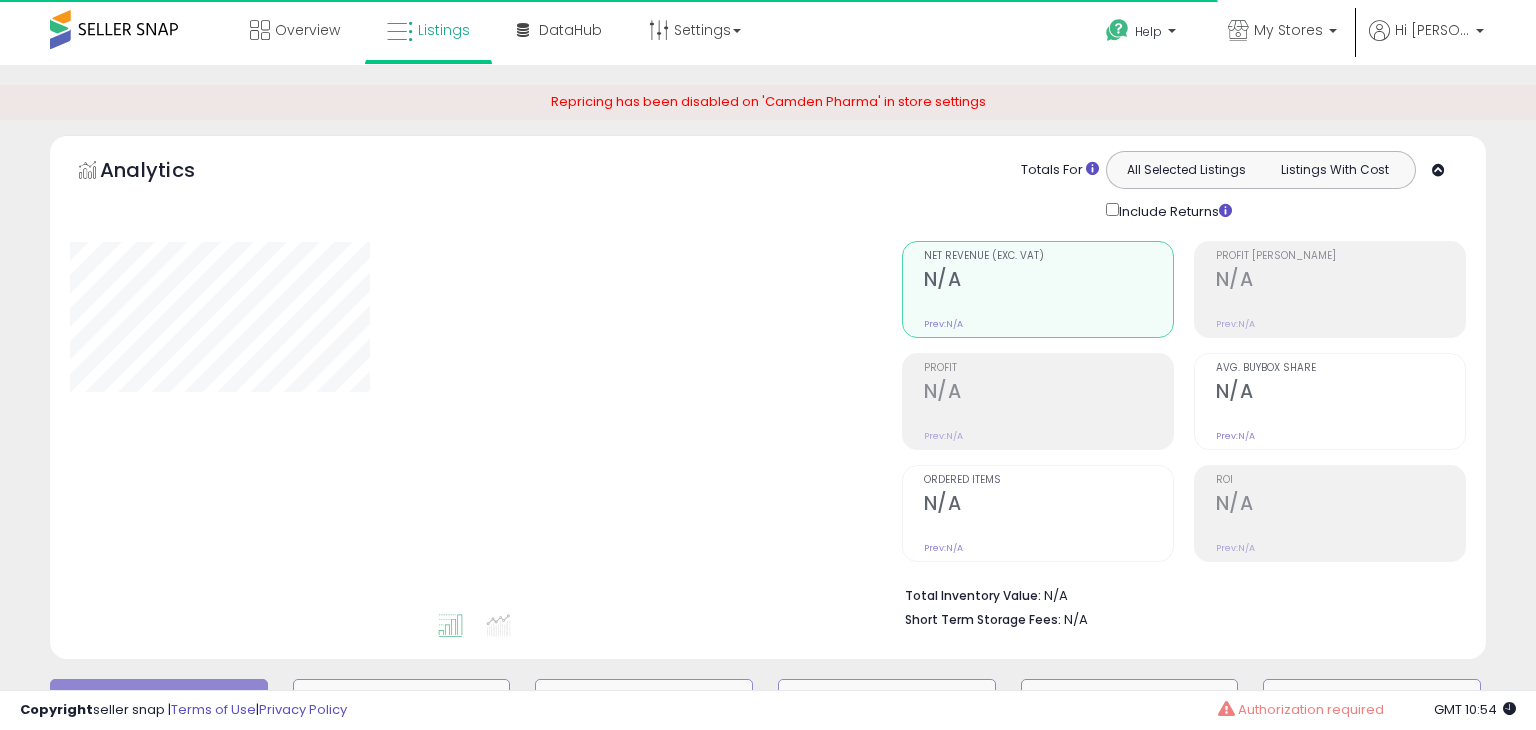 type on "**********" 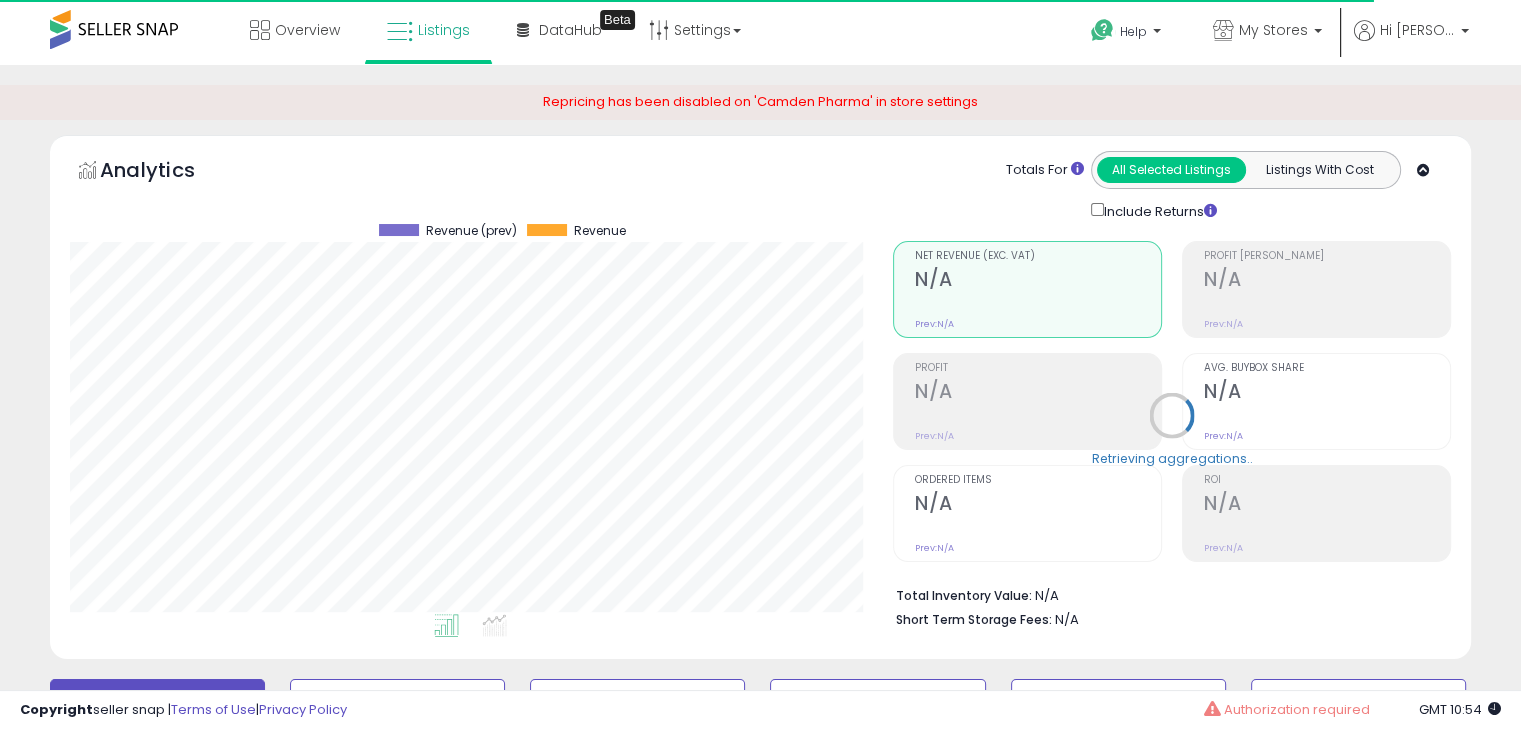 scroll, scrollTop: 999589, scrollLeft: 999176, axis: both 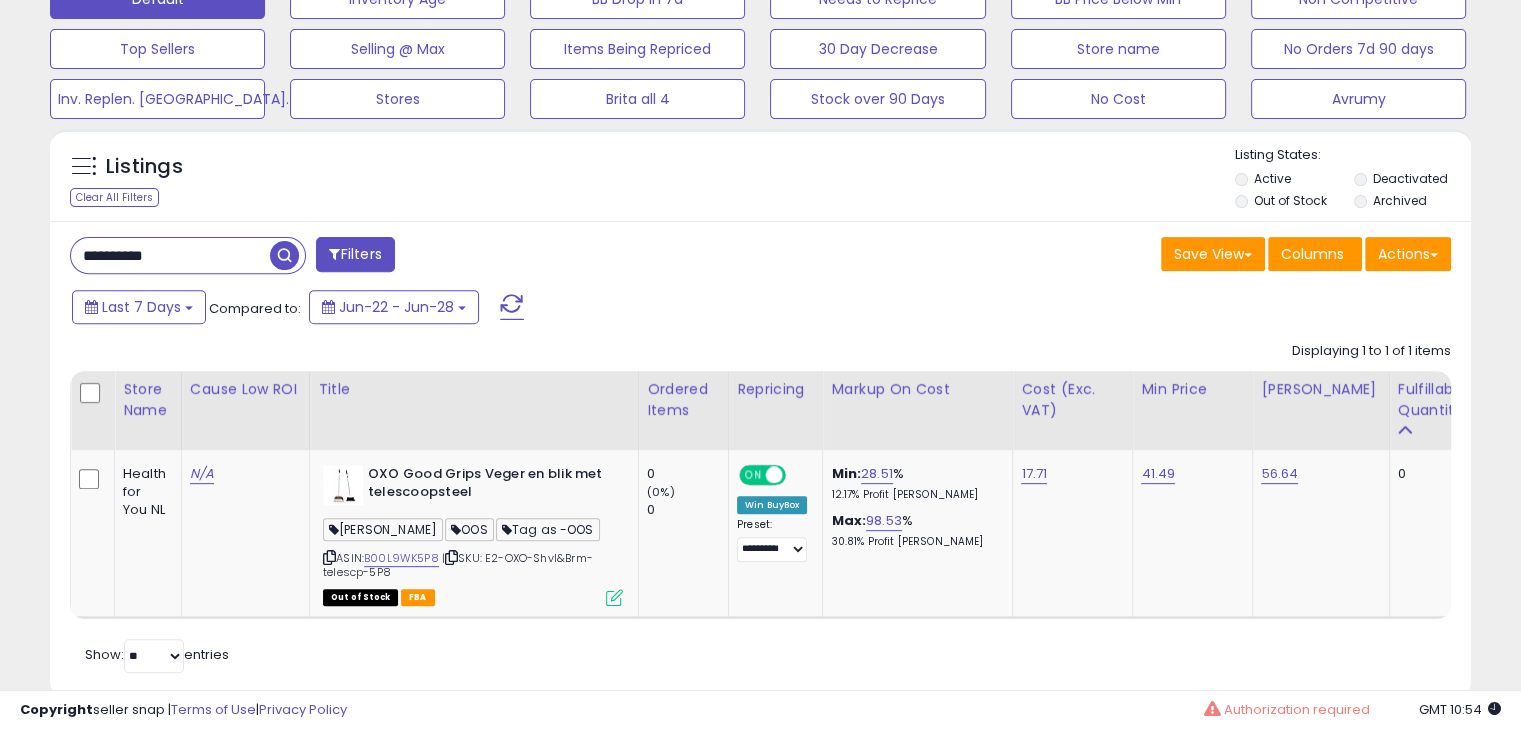 click on "**********" at bounding box center [170, 255] 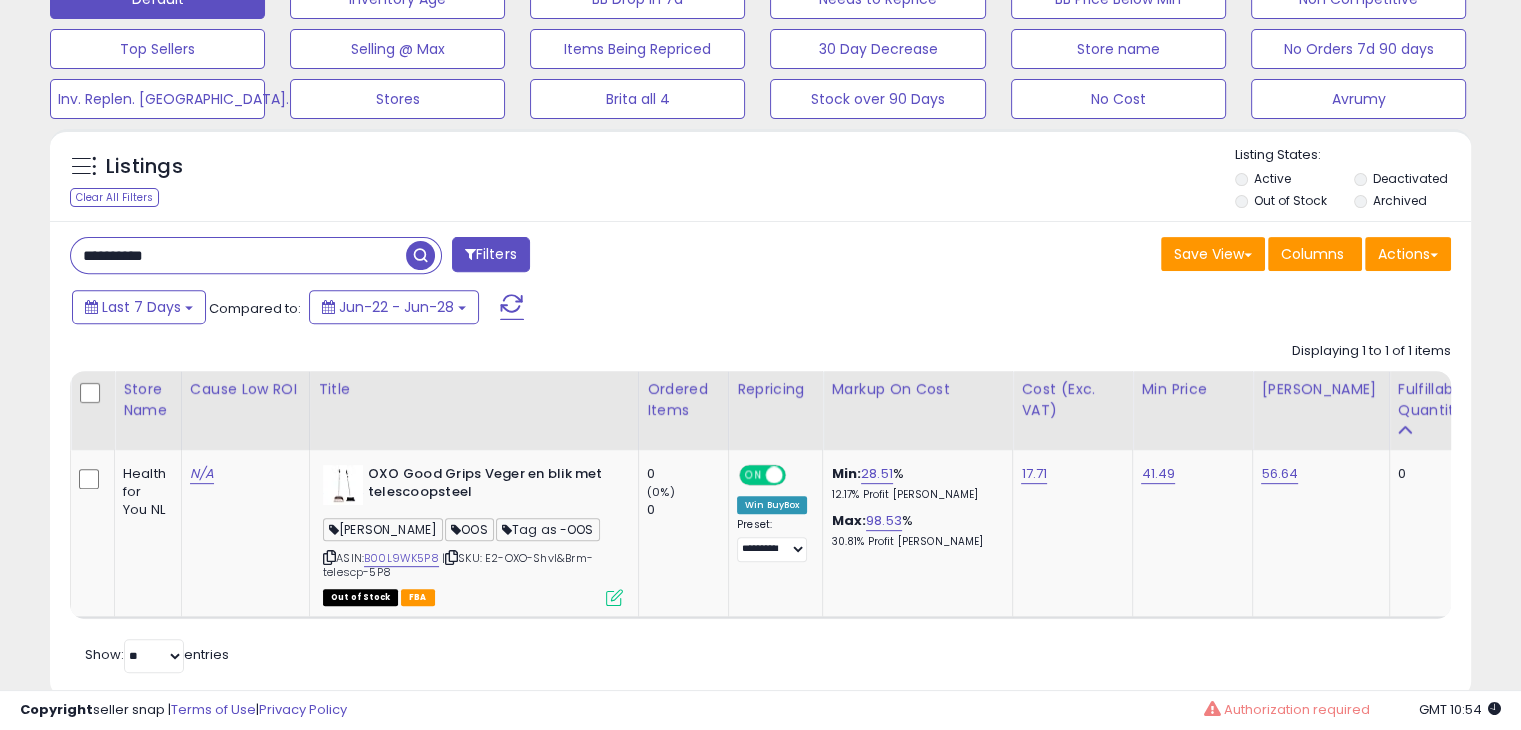 click on "**********" at bounding box center (238, 255) 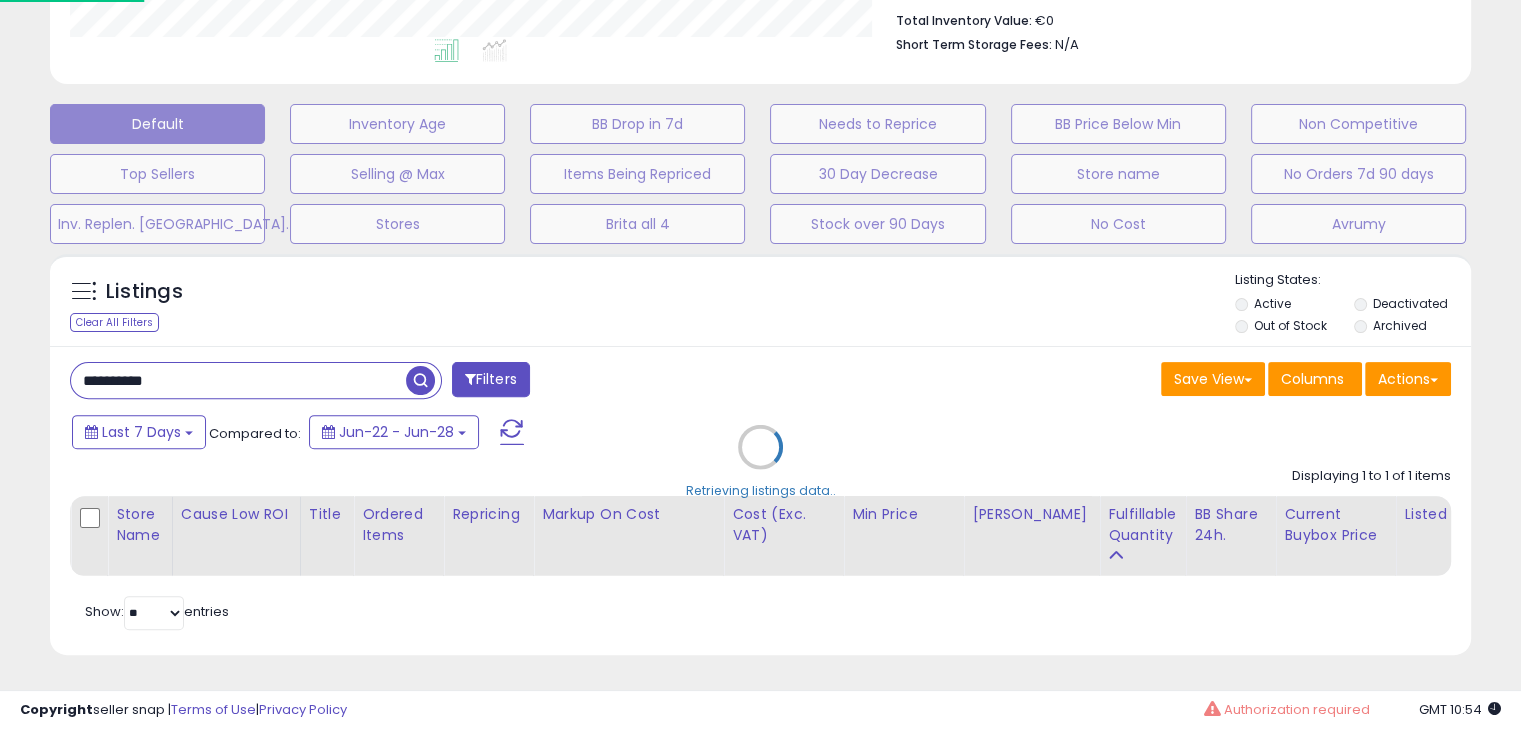 scroll, scrollTop: 999589, scrollLeft: 999168, axis: both 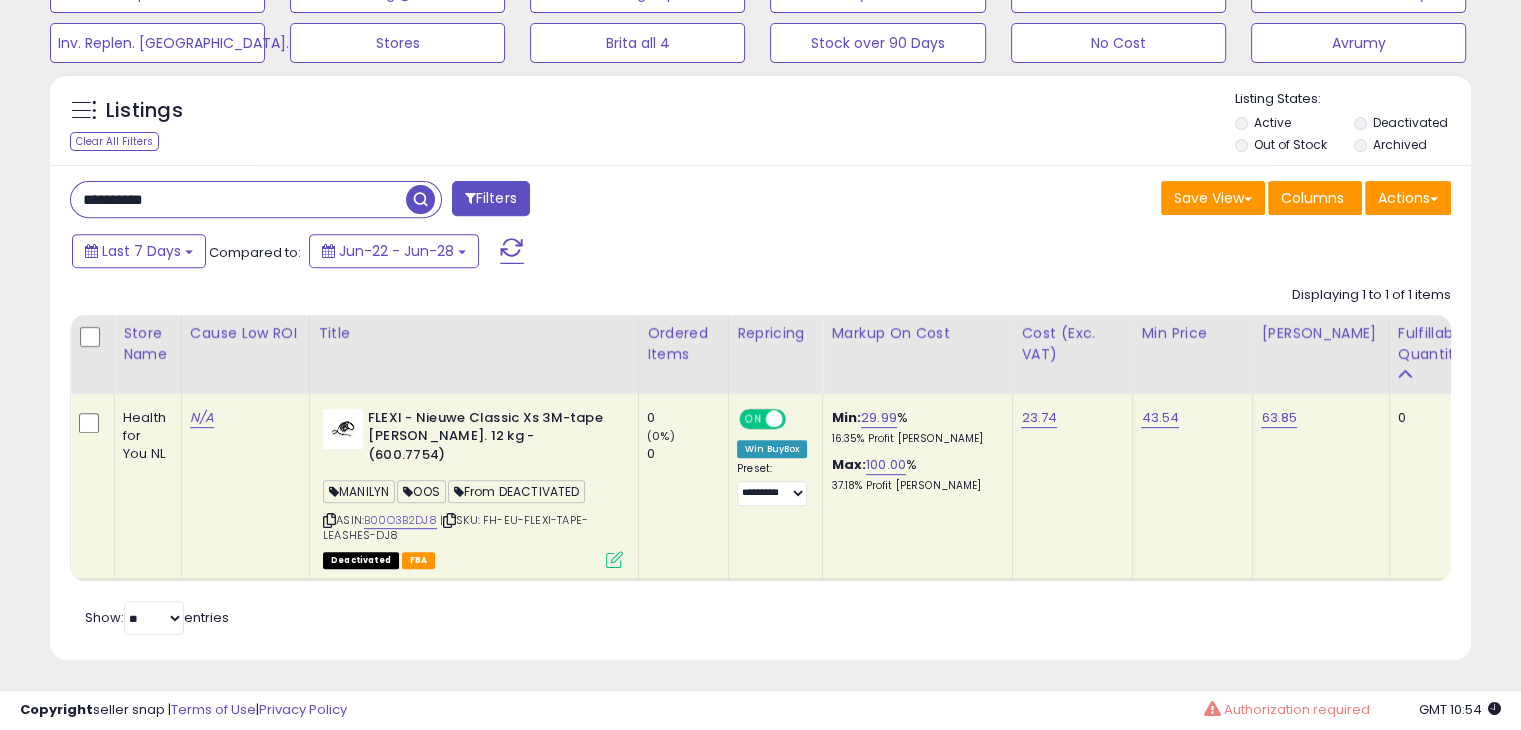 click at bounding box center [614, 559] 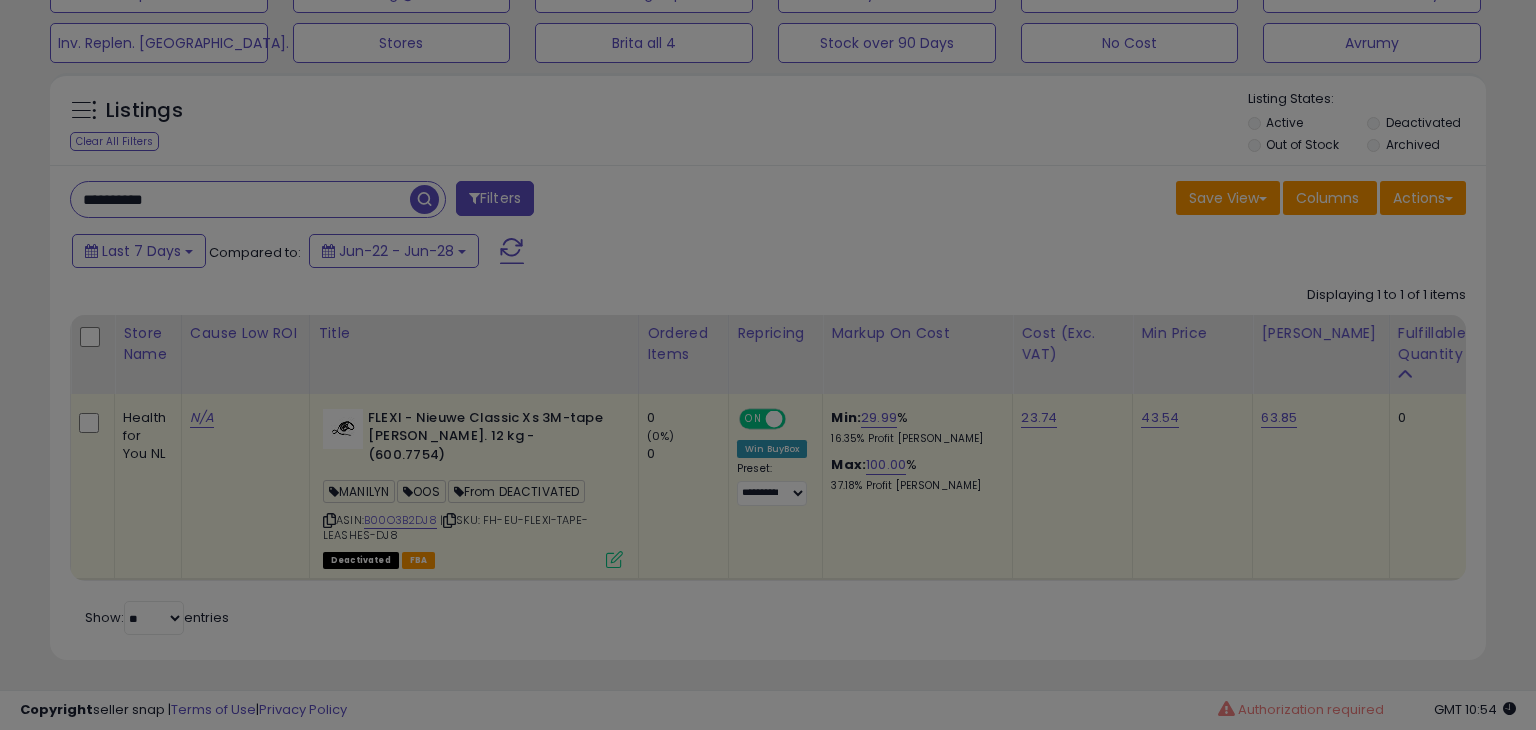 scroll, scrollTop: 999589, scrollLeft: 999168, axis: both 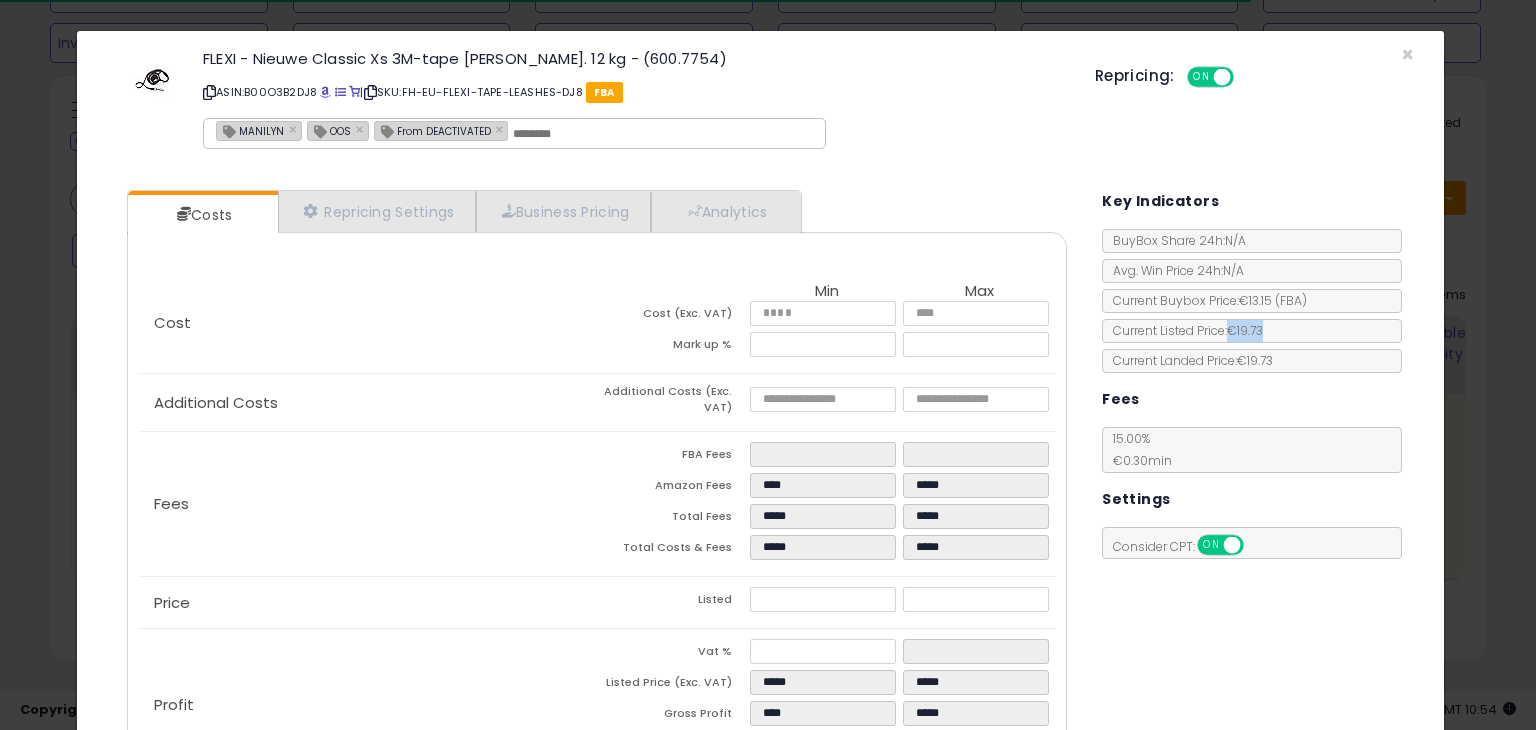 copy on "€19.73" 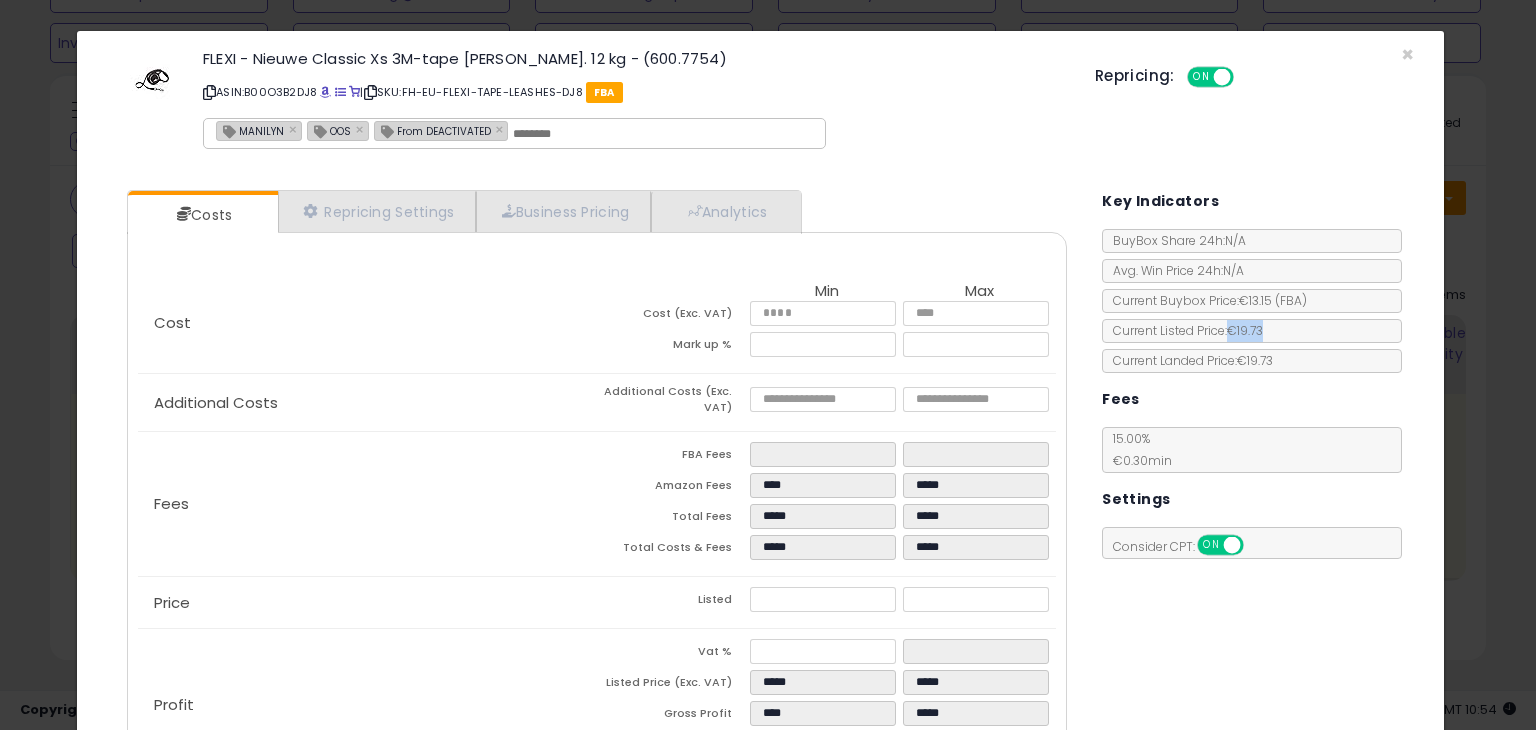 drag, startPoint x: 1239, startPoint y: 325, endPoint x: 1271, endPoint y: 328, distance: 32.140316 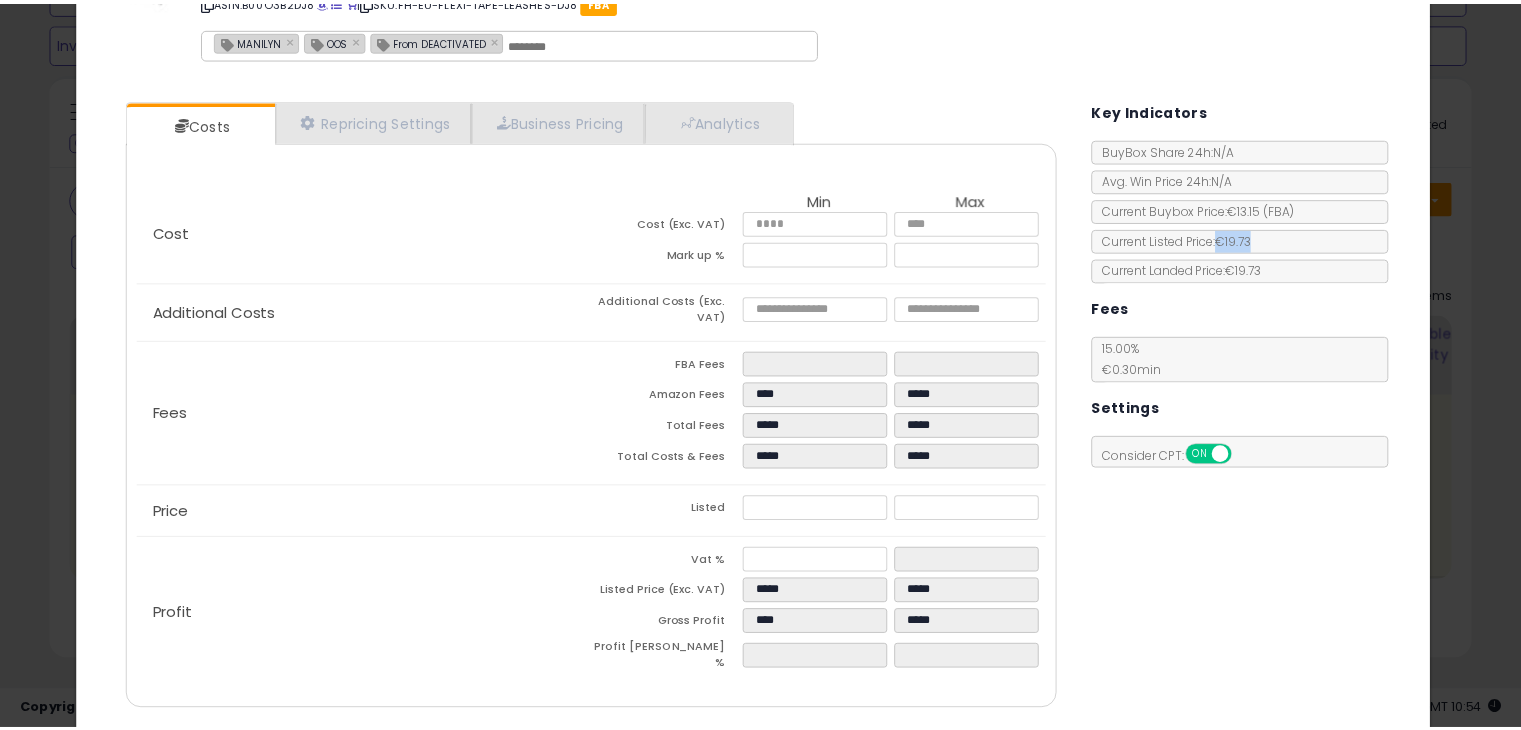 scroll, scrollTop: 147, scrollLeft: 0, axis: vertical 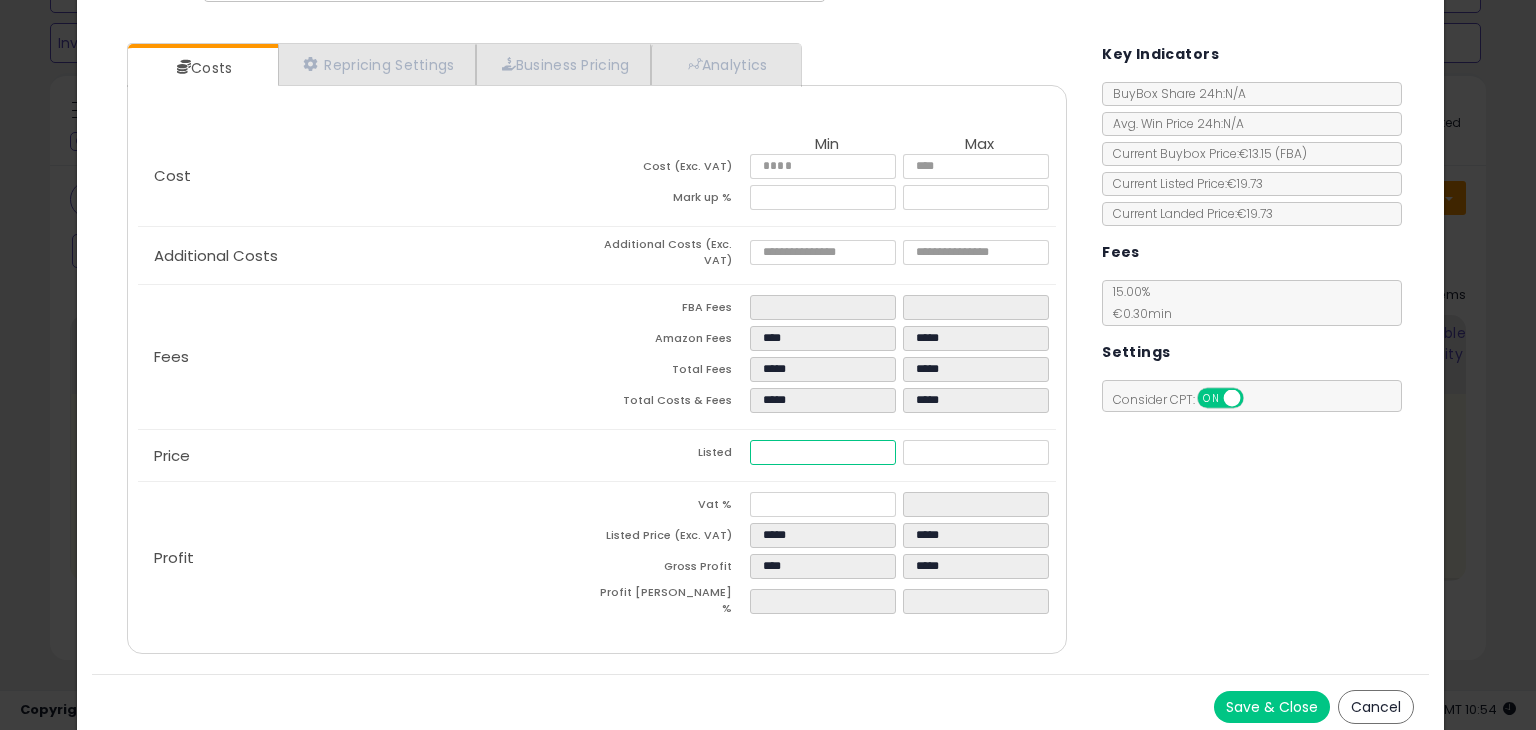 drag, startPoint x: 784, startPoint y: 451, endPoint x: 815, endPoint y: 451, distance: 31 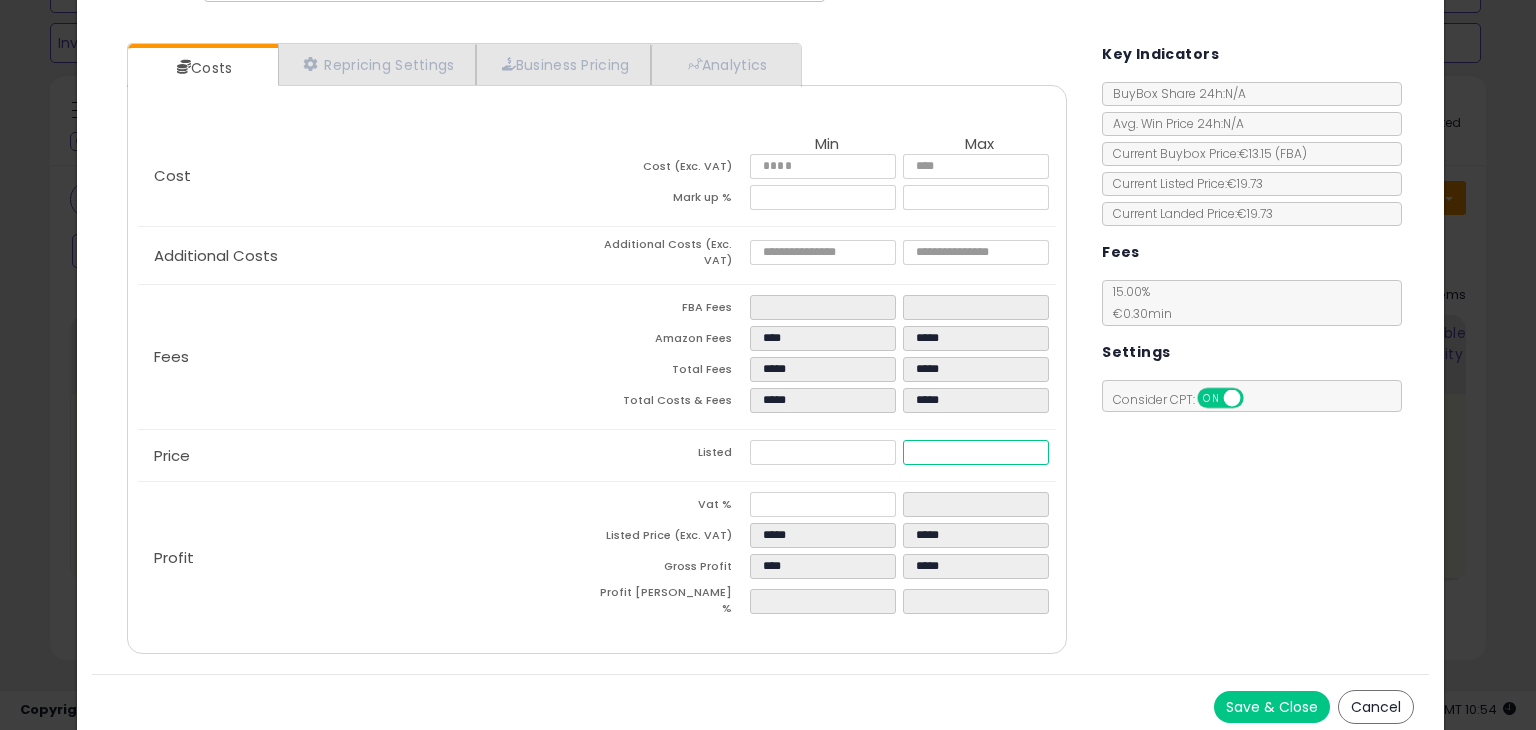 drag, startPoint x: 905, startPoint y: 446, endPoint x: 937, endPoint y: 448, distance: 32.06244 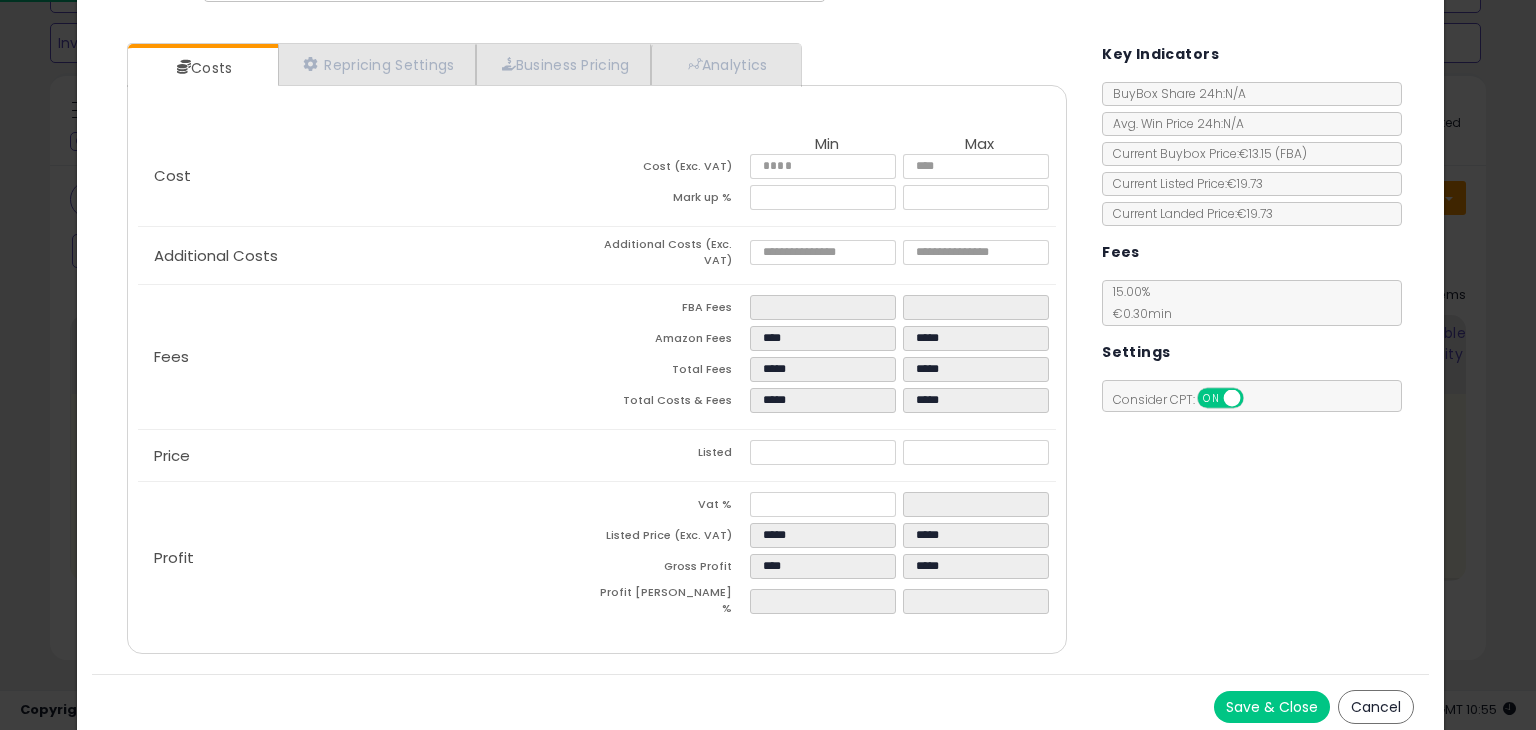 click on "Cancel" at bounding box center (1376, 707) 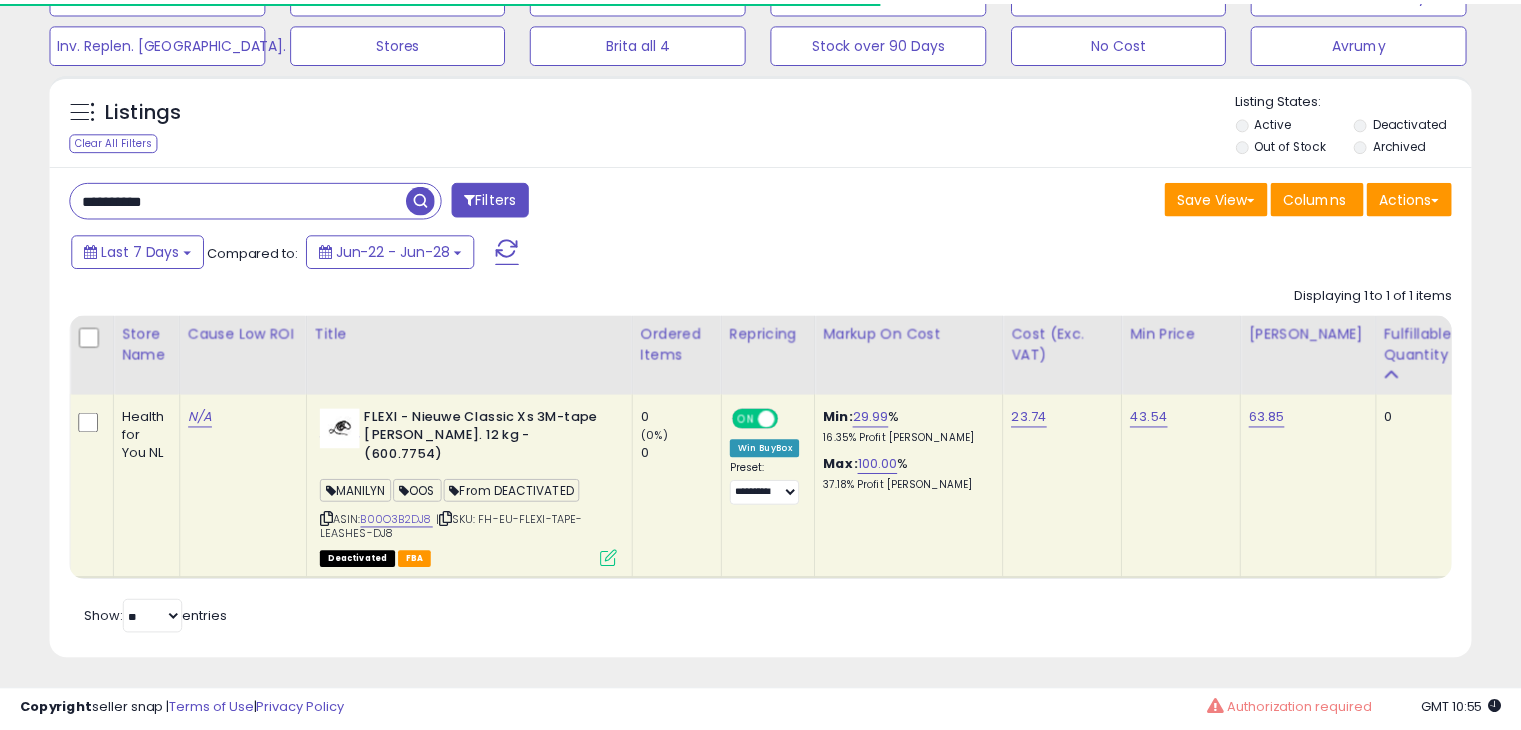 scroll, scrollTop: 409, scrollLeft: 822, axis: both 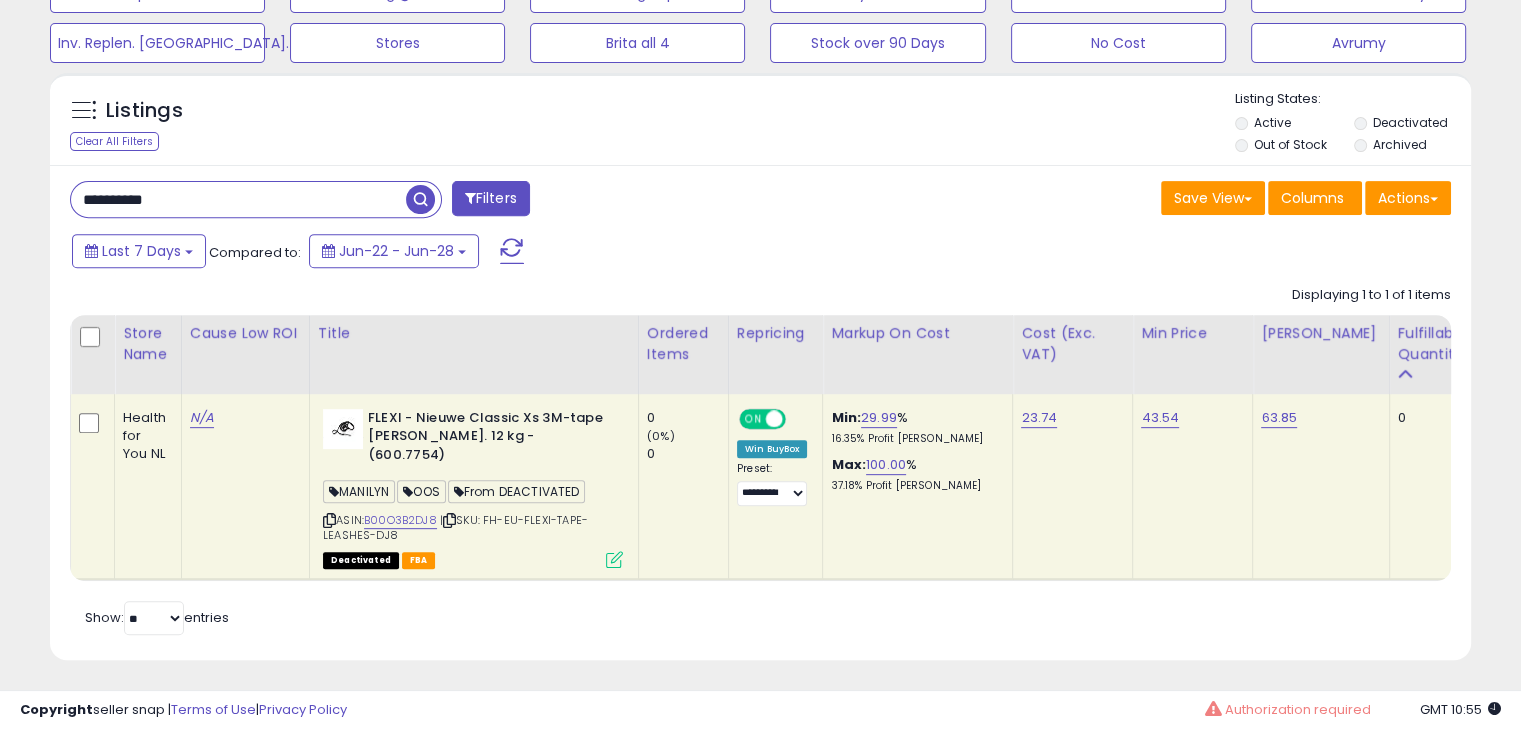 click at bounding box center [614, 559] 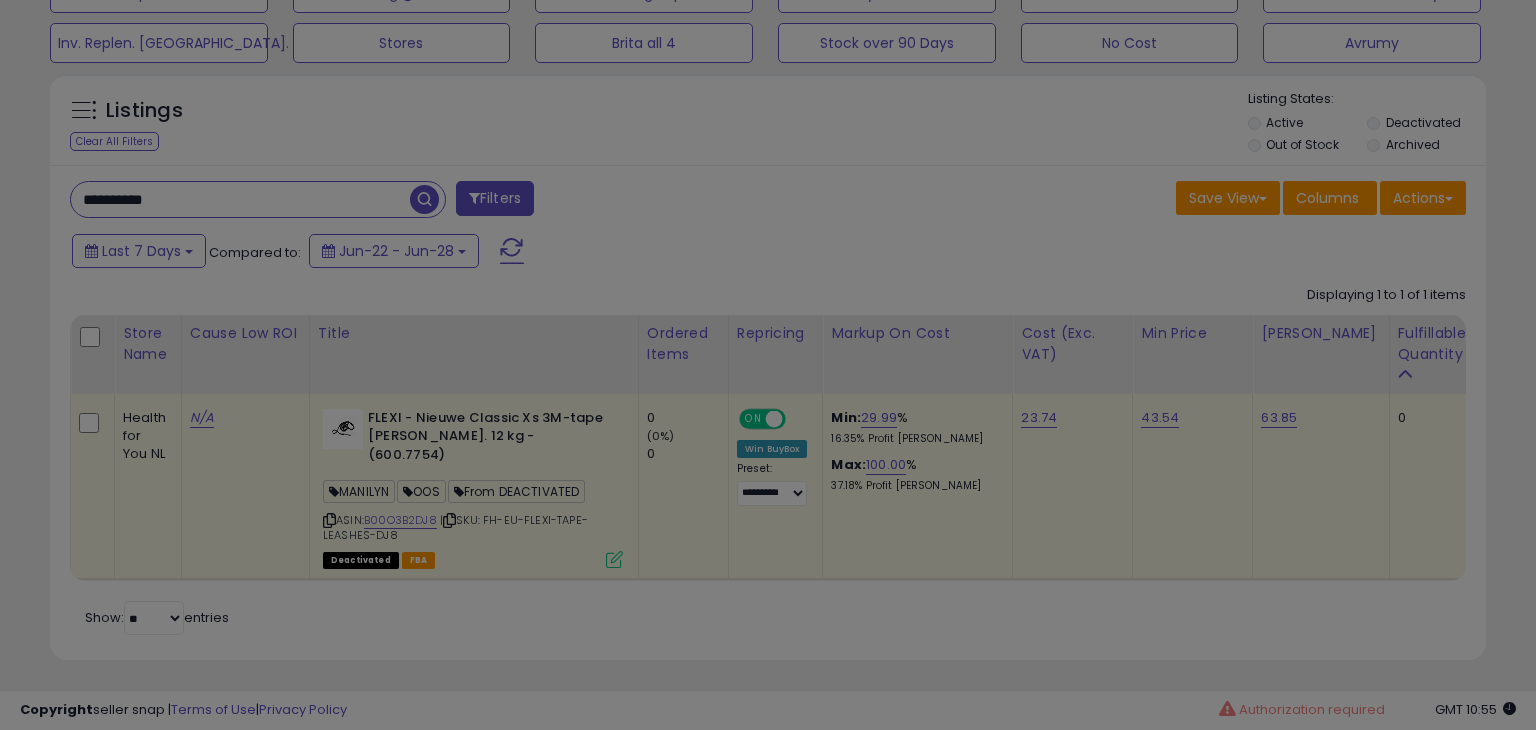 scroll, scrollTop: 999589, scrollLeft: 999168, axis: both 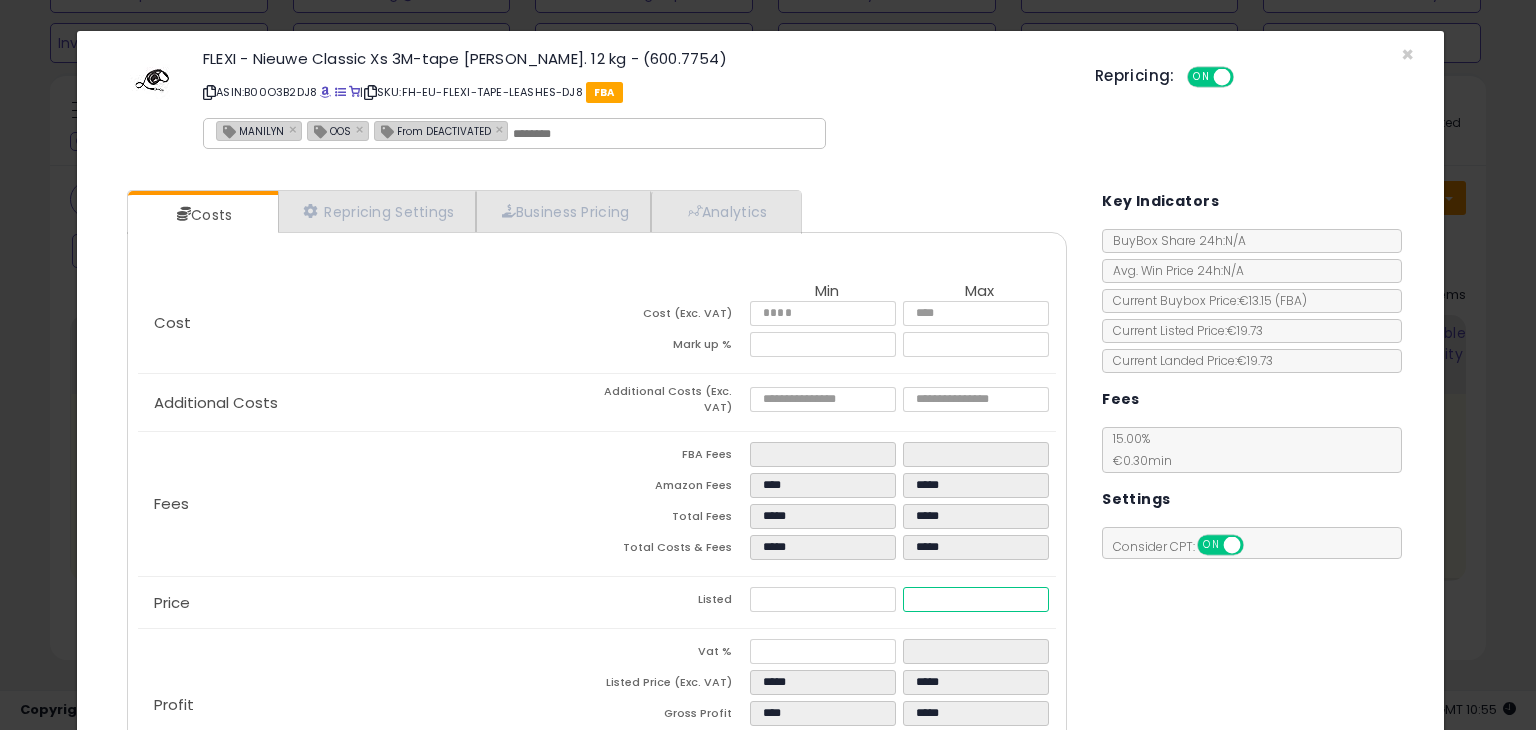 click on "*****" at bounding box center (975, 599) 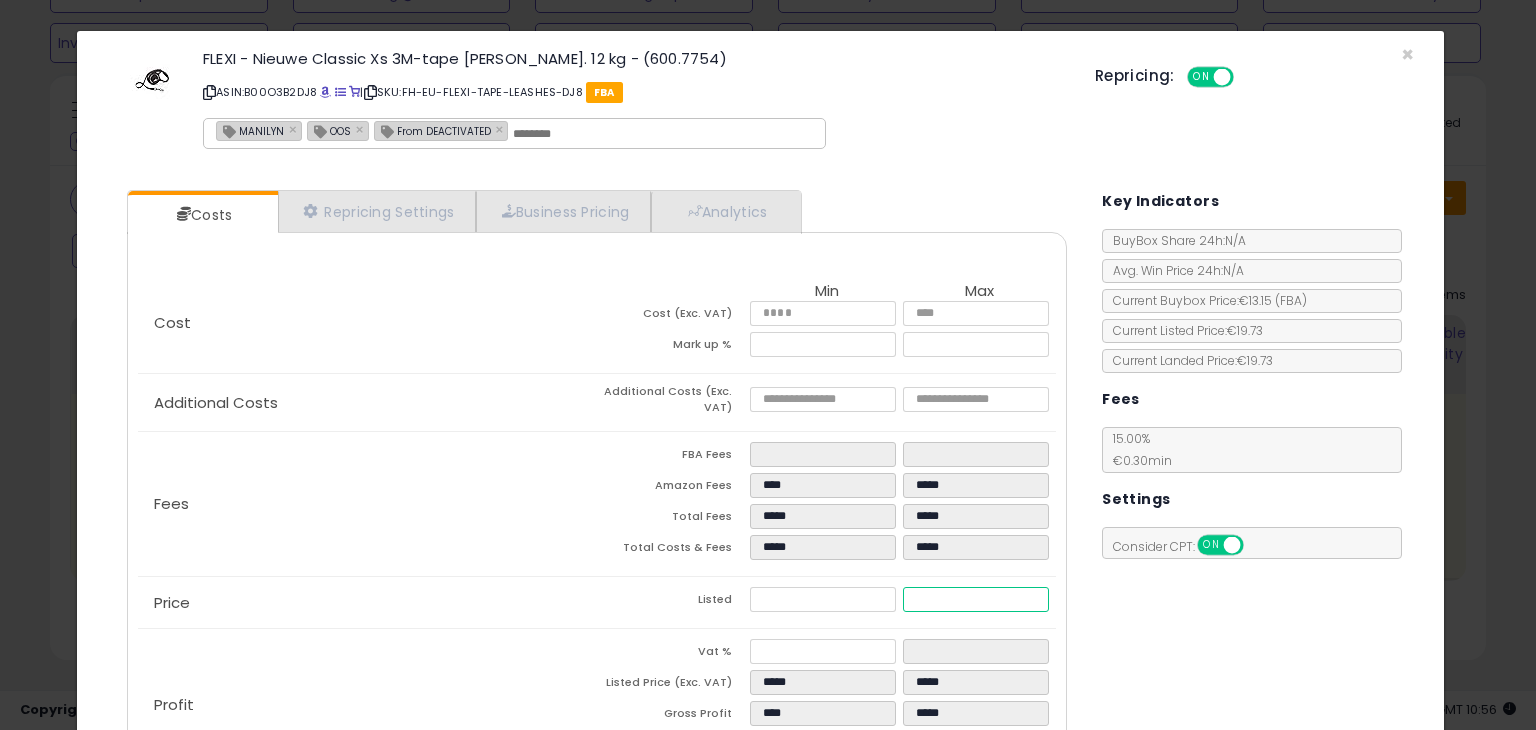 type on "****" 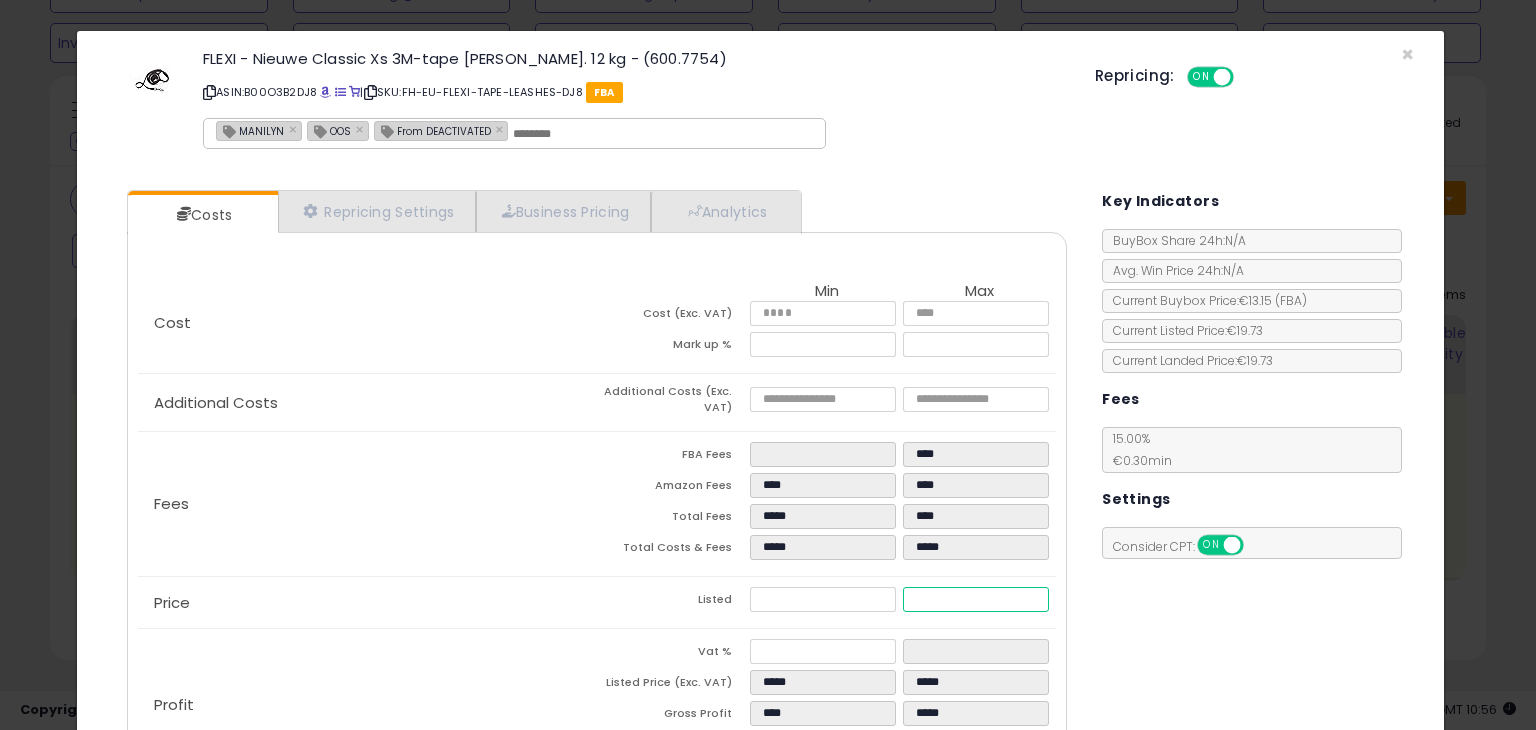 type on "****" 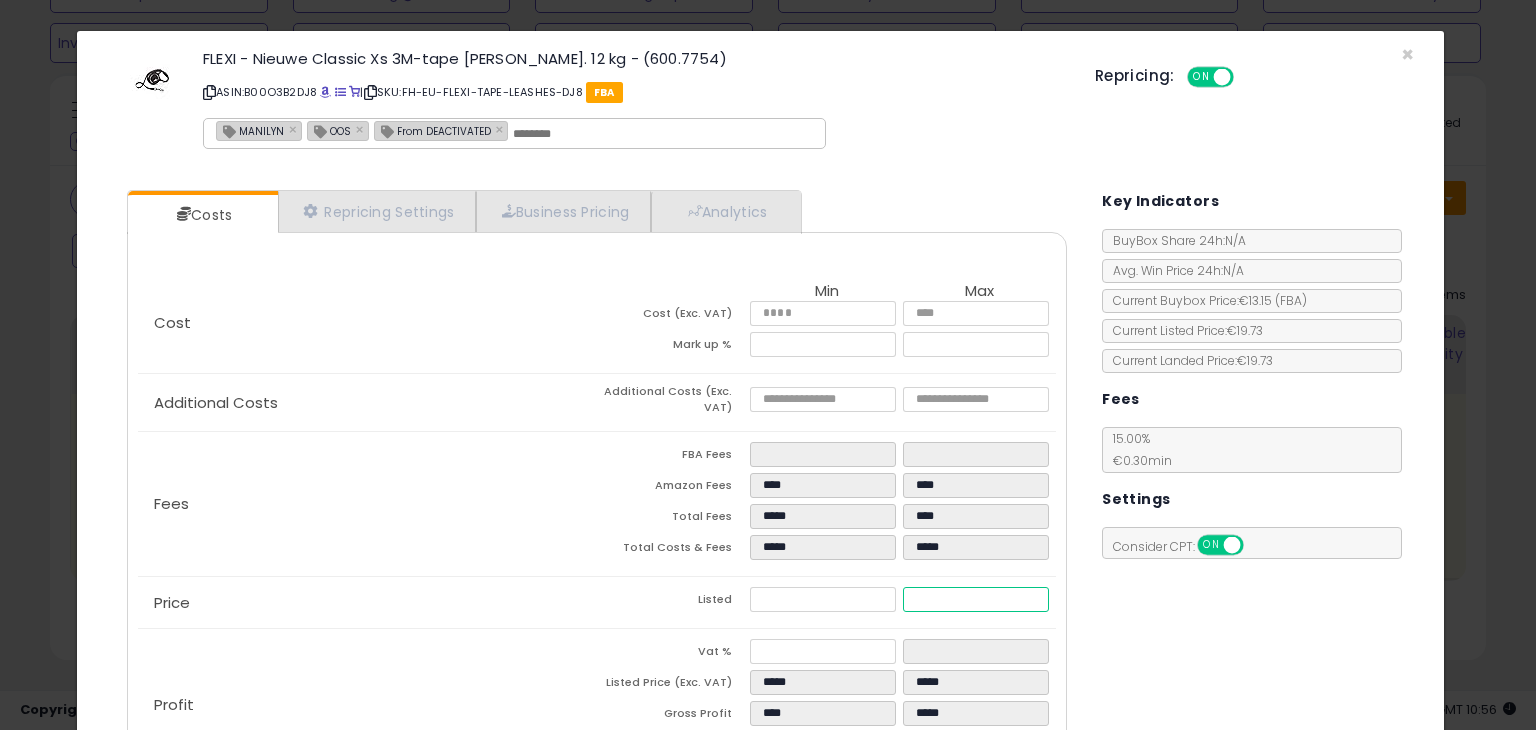 type on "****" 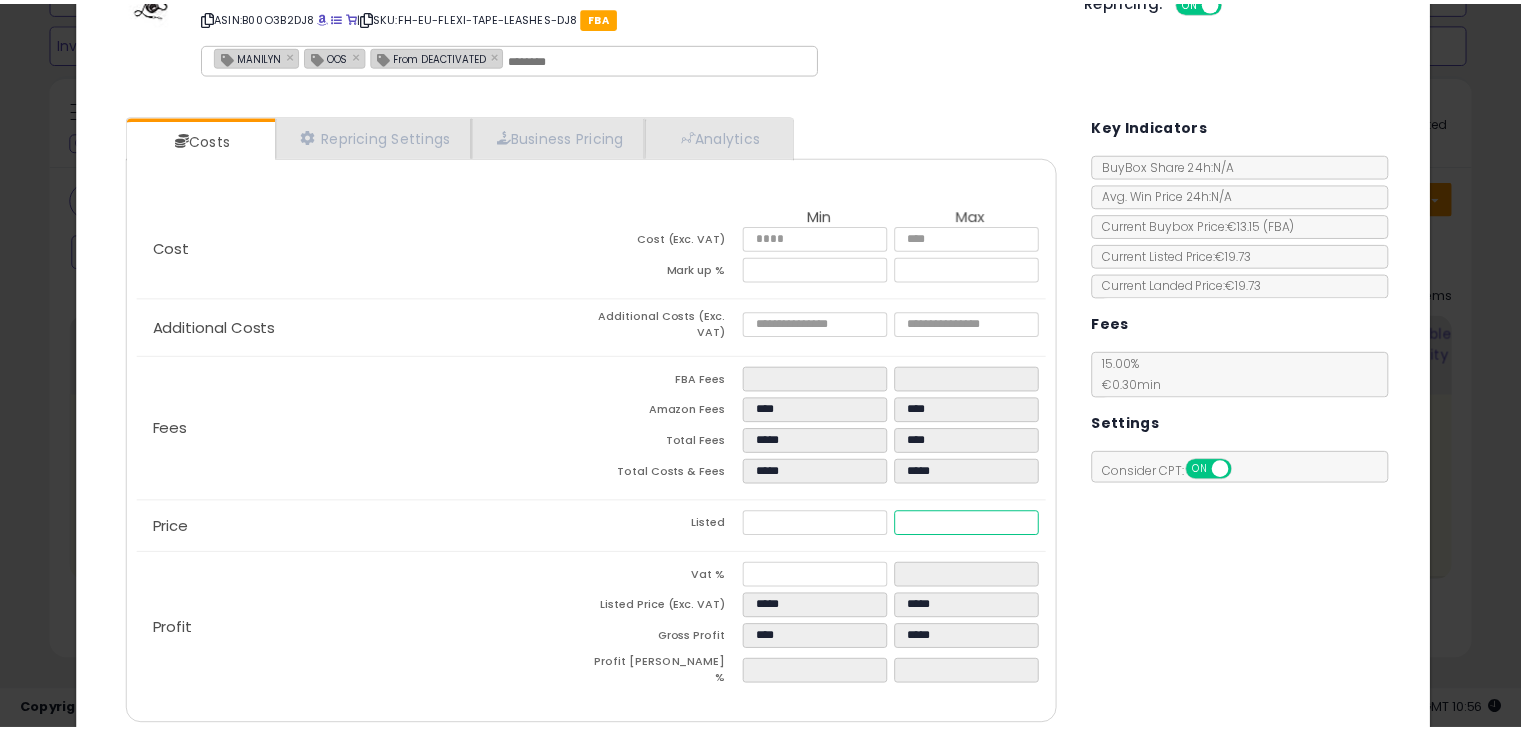 scroll, scrollTop: 147, scrollLeft: 0, axis: vertical 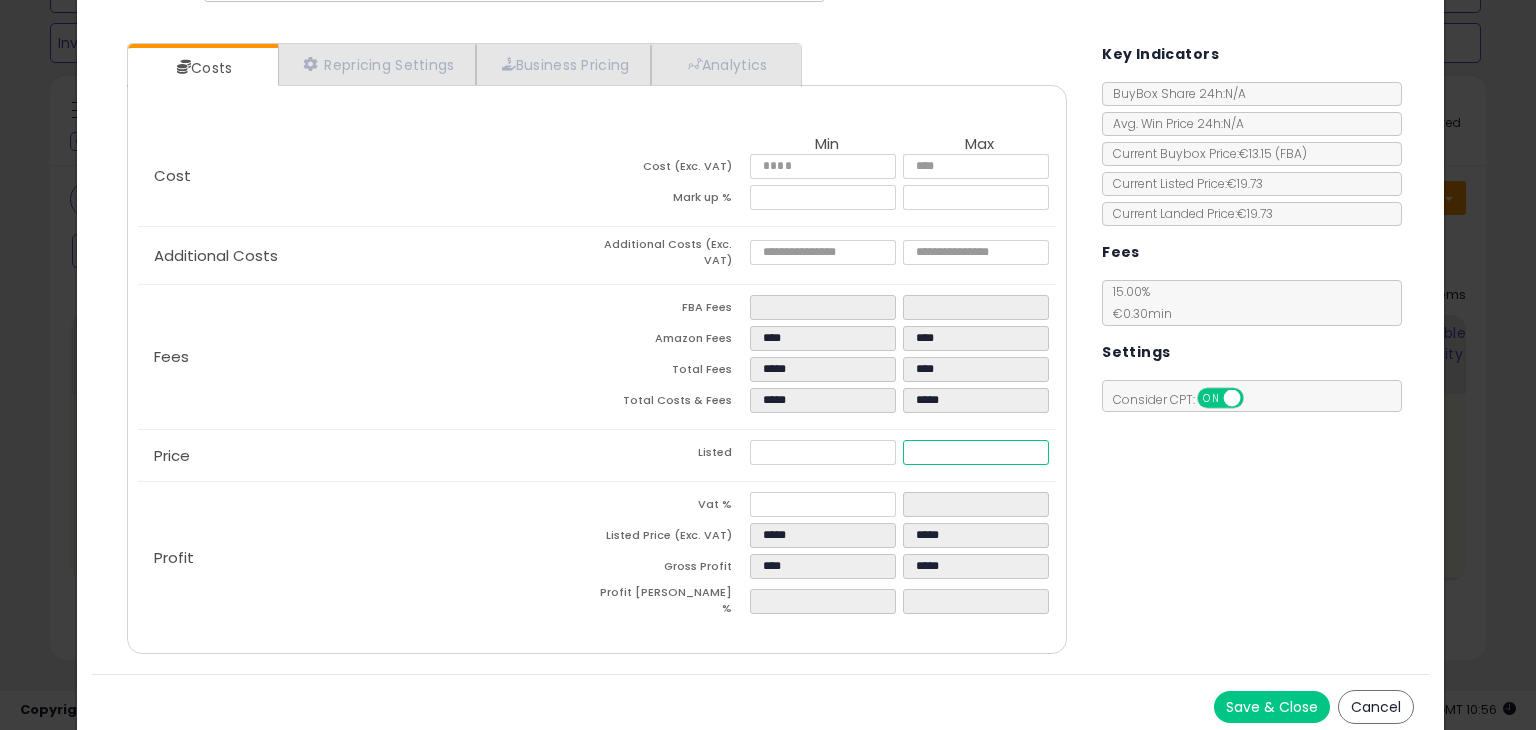 type on "*****" 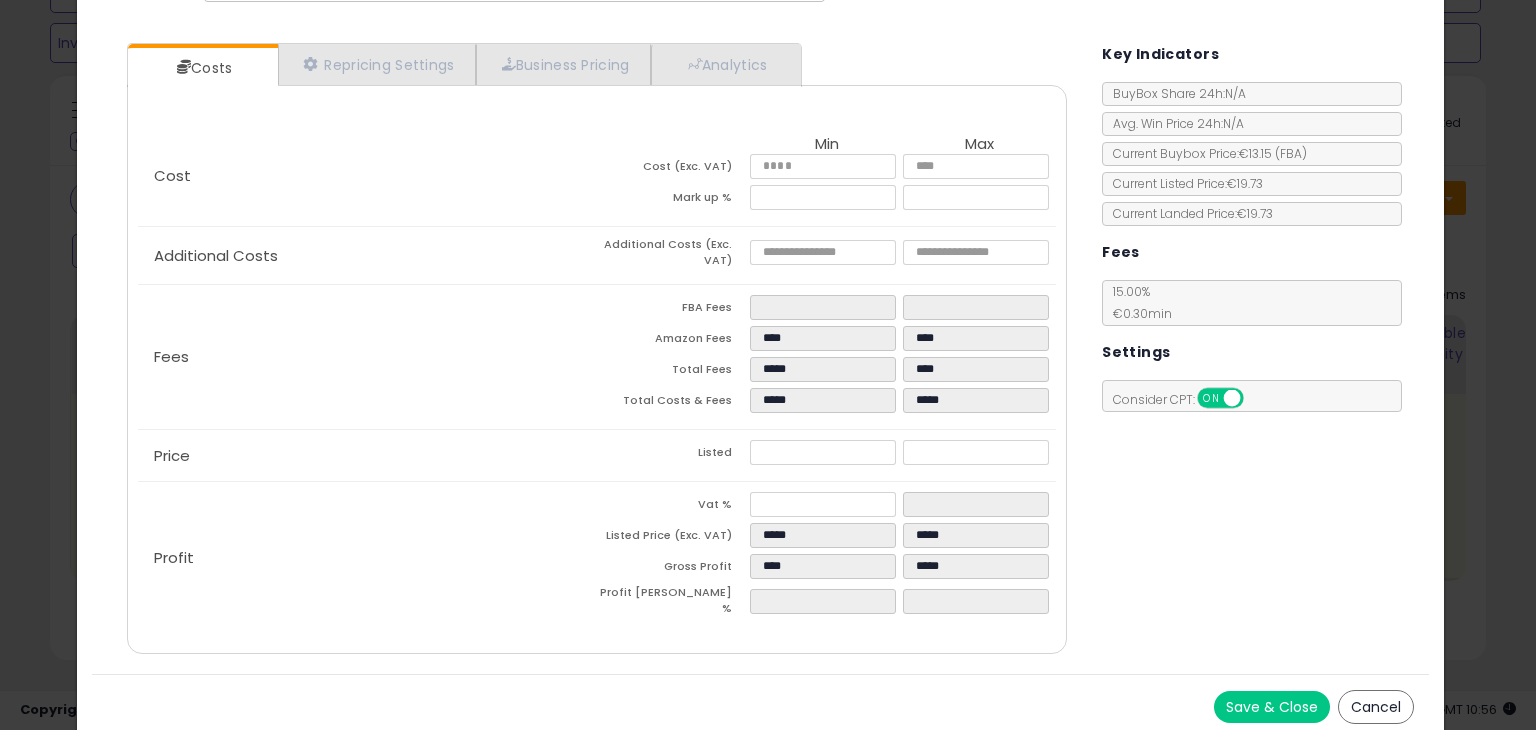 type on "******" 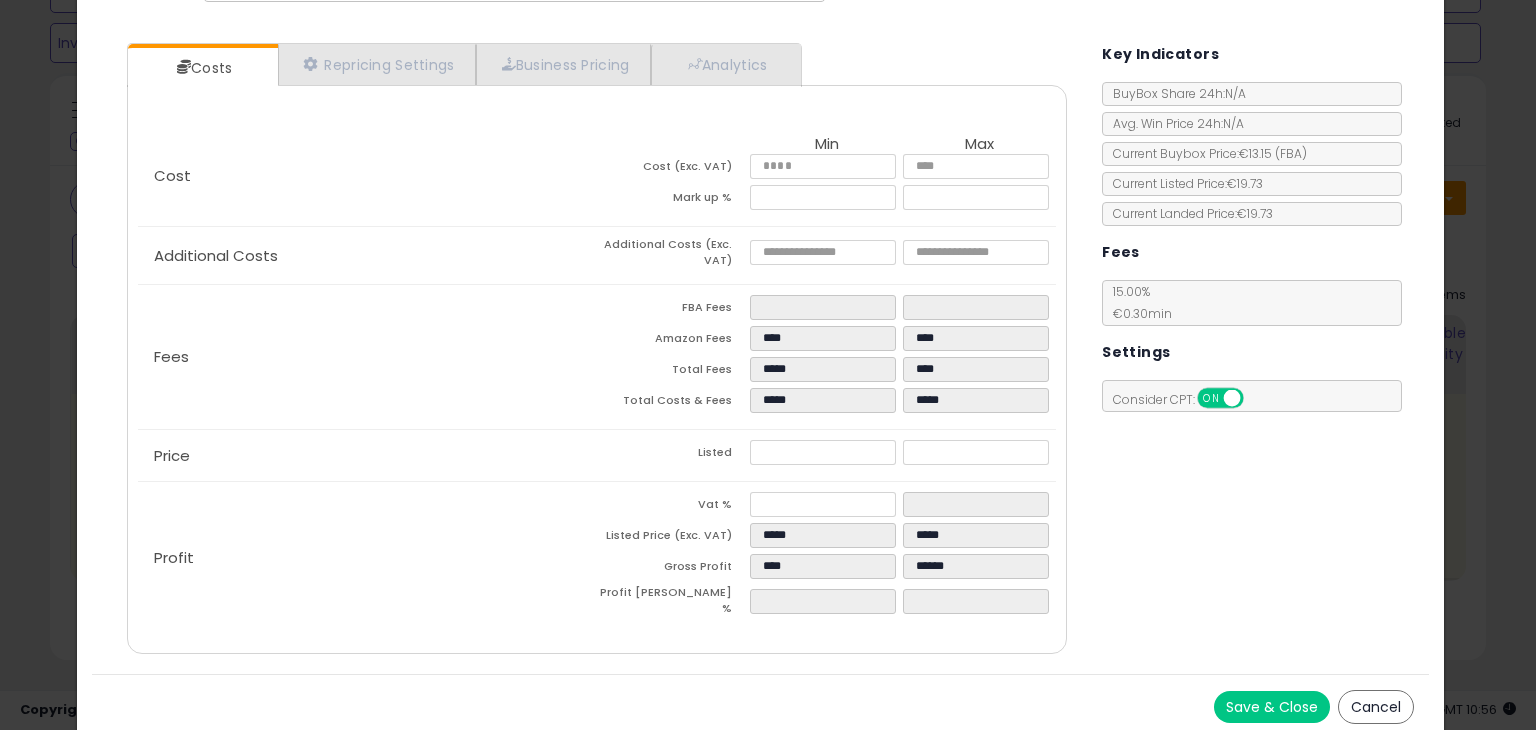 click on "Costs
Repricing Settings
Business Pricing
Analytics
Cost" at bounding box center [760, 351] 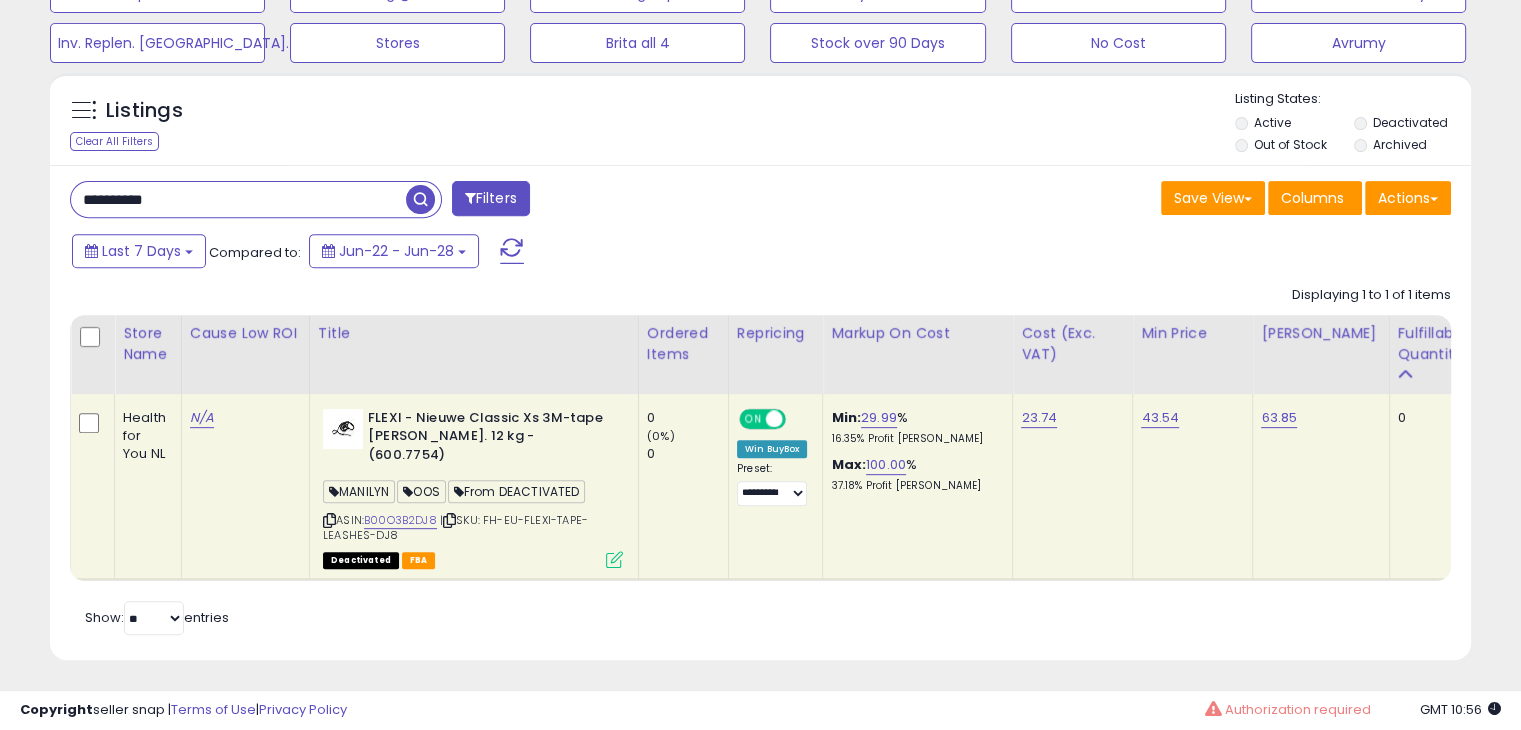 scroll, scrollTop: 409, scrollLeft: 822, axis: both 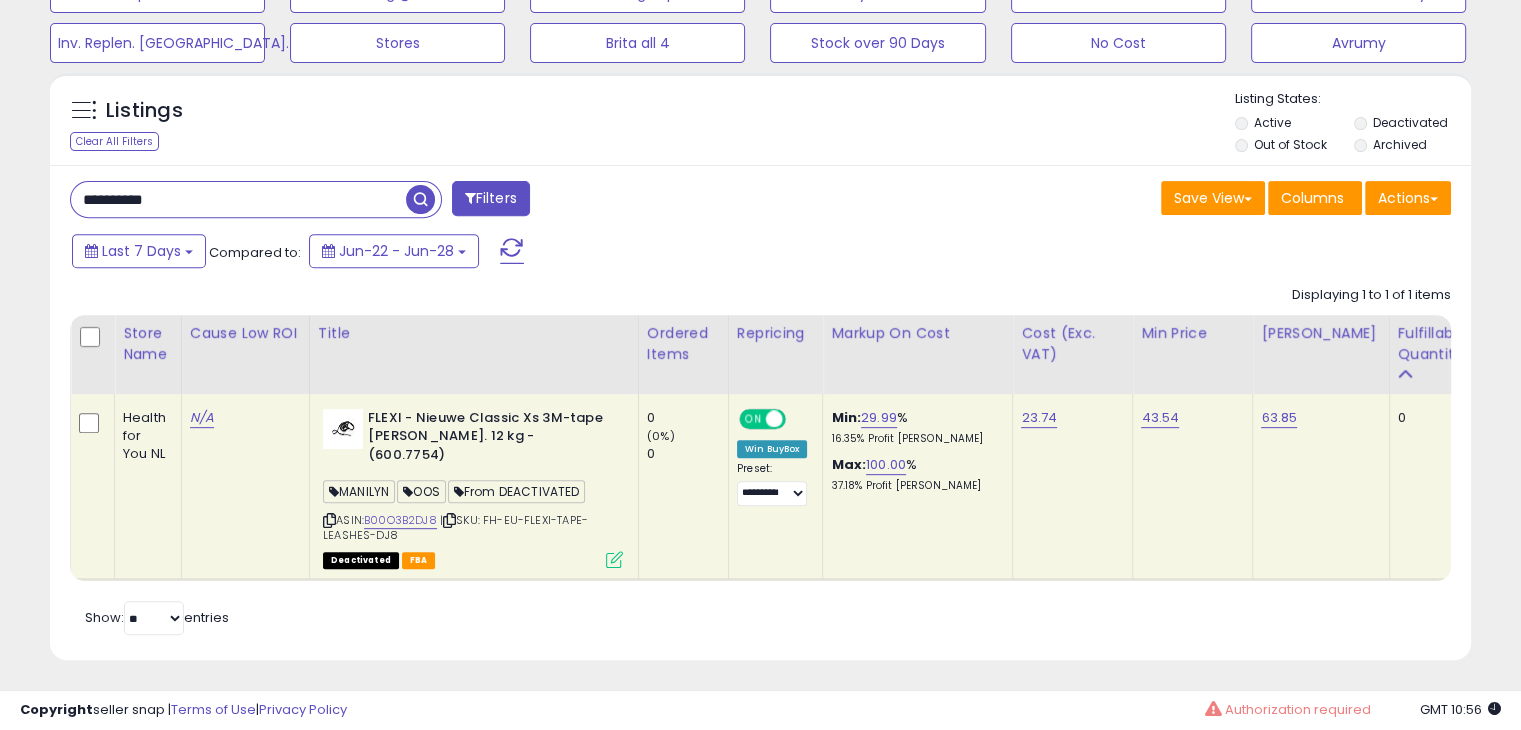 click at bounding box center [614, 559] 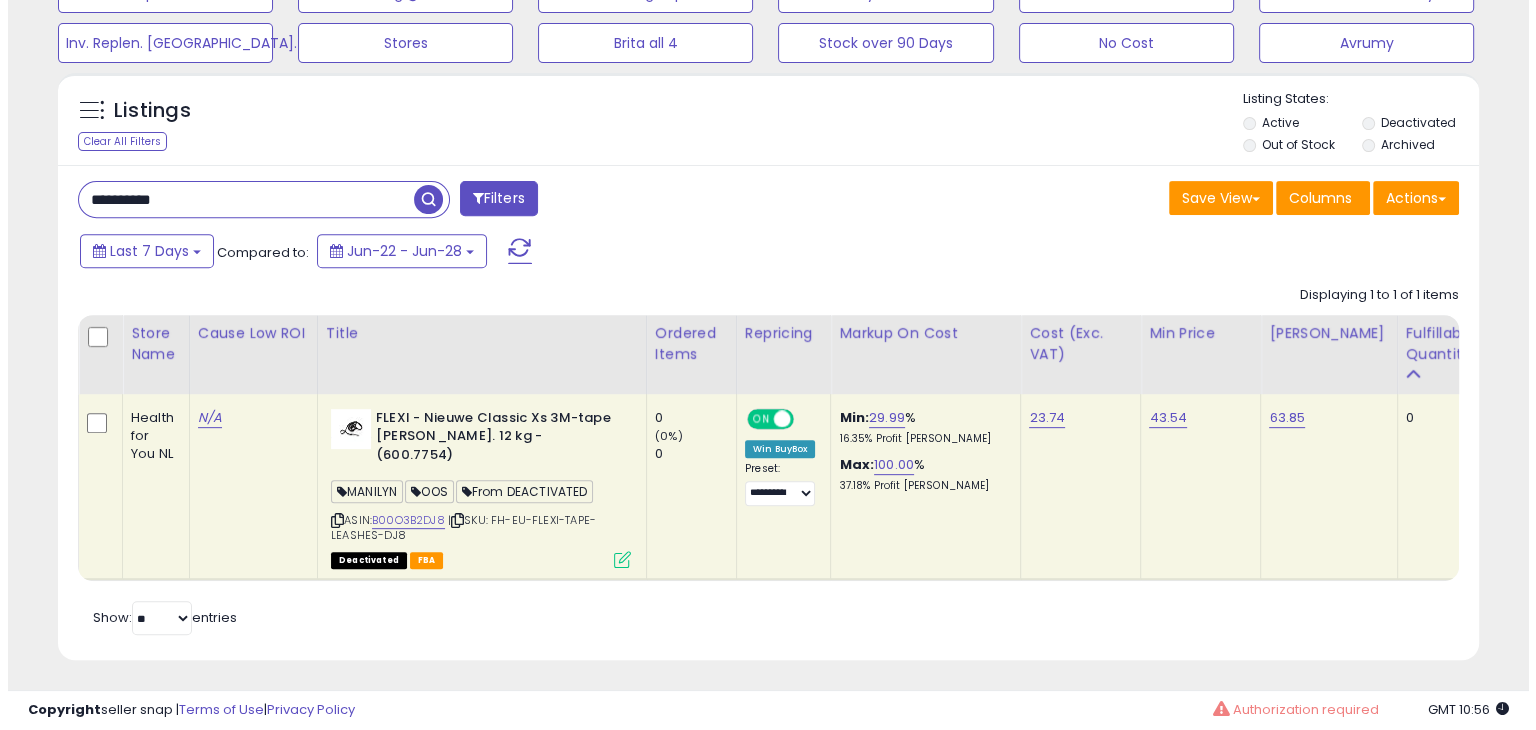 scroll, scrollTop: 999589, scrollLeft: 999168, axis: both 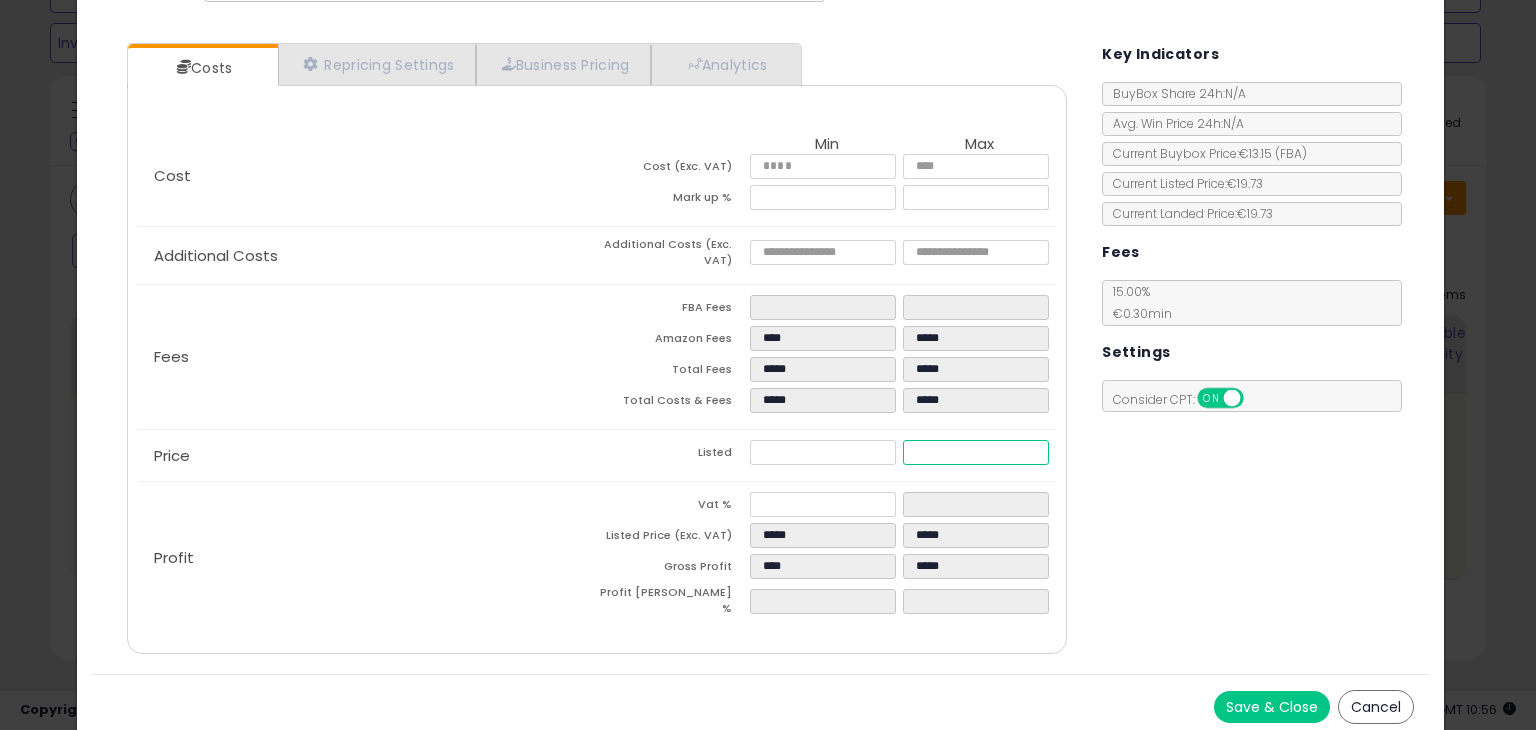 click on "*****" at bounding box center (975, 452) 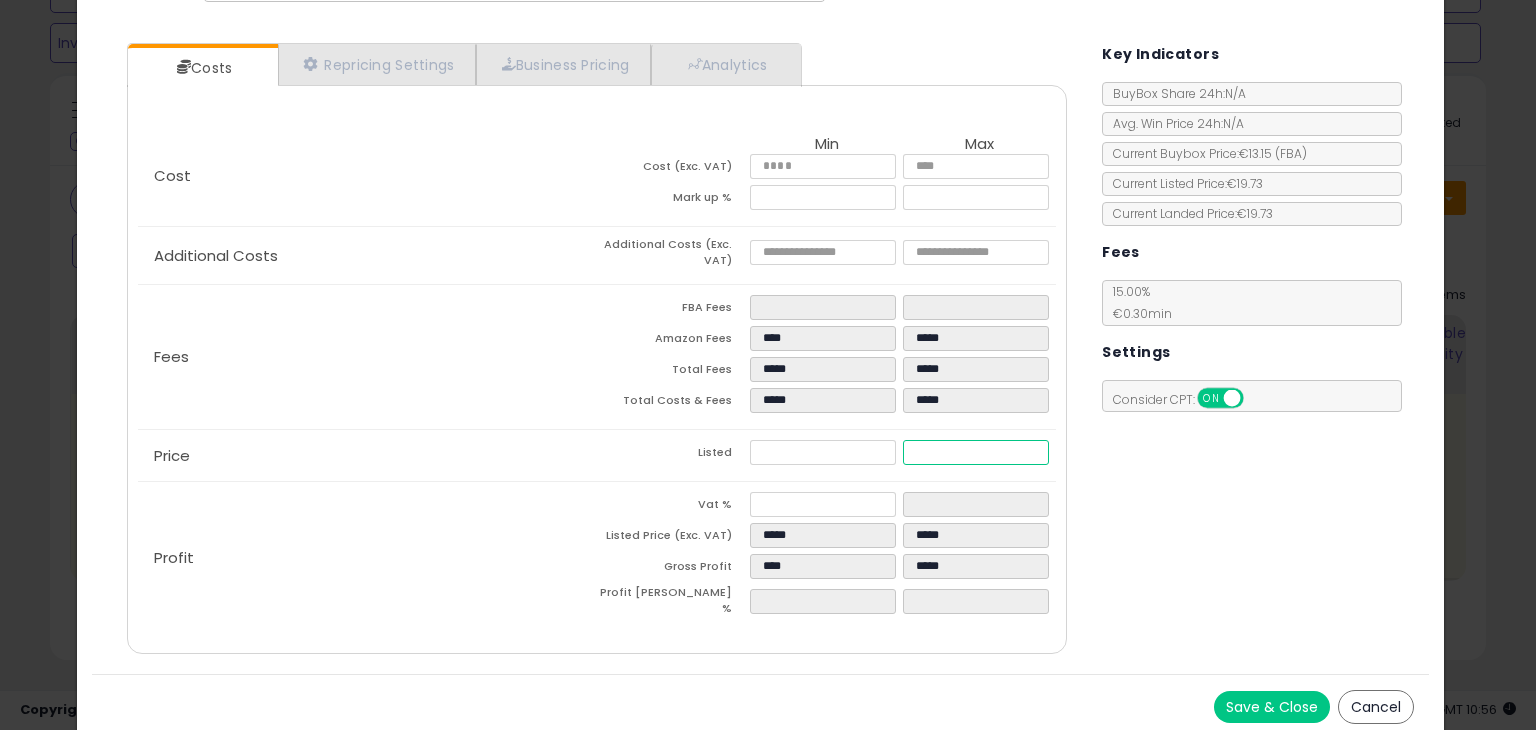 type on "****" 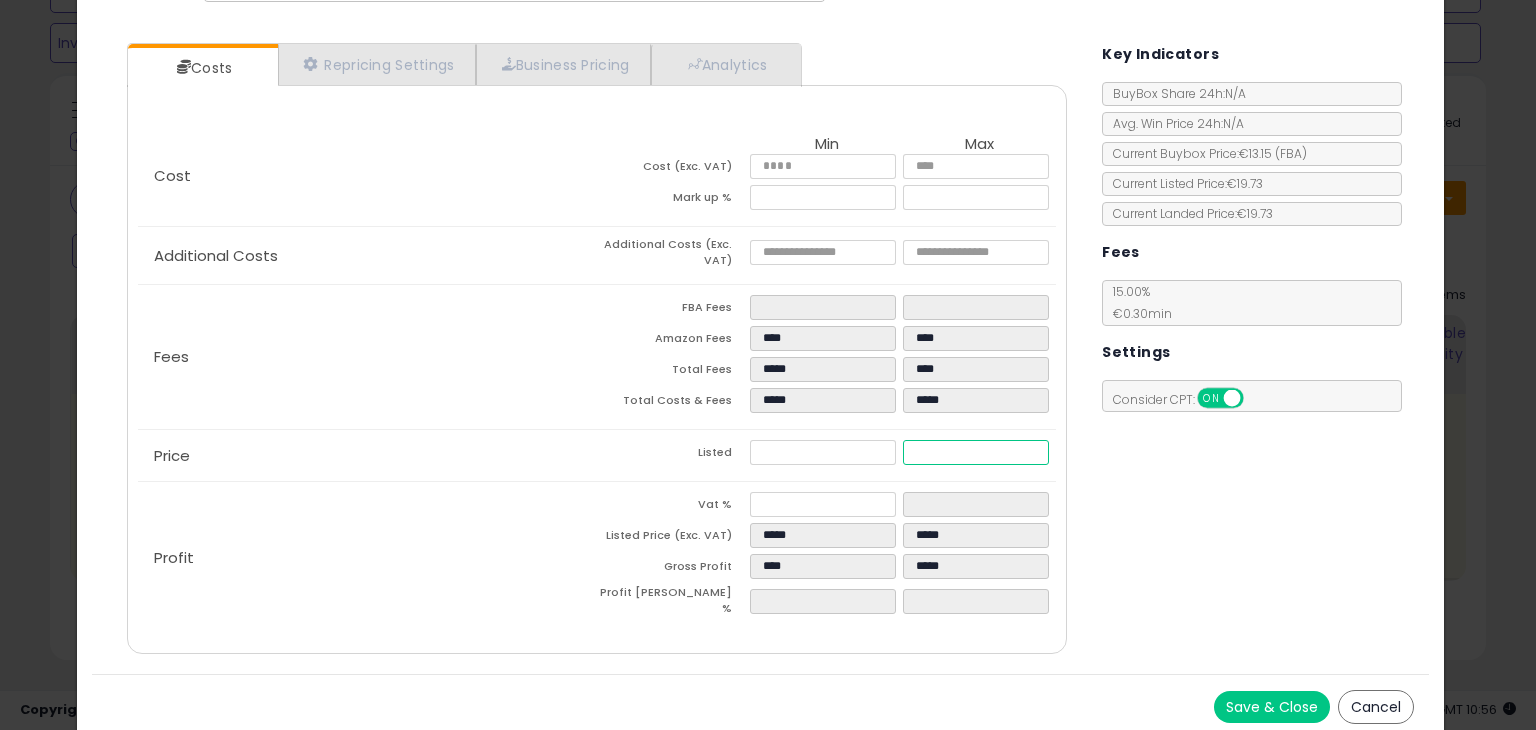 type on "****" 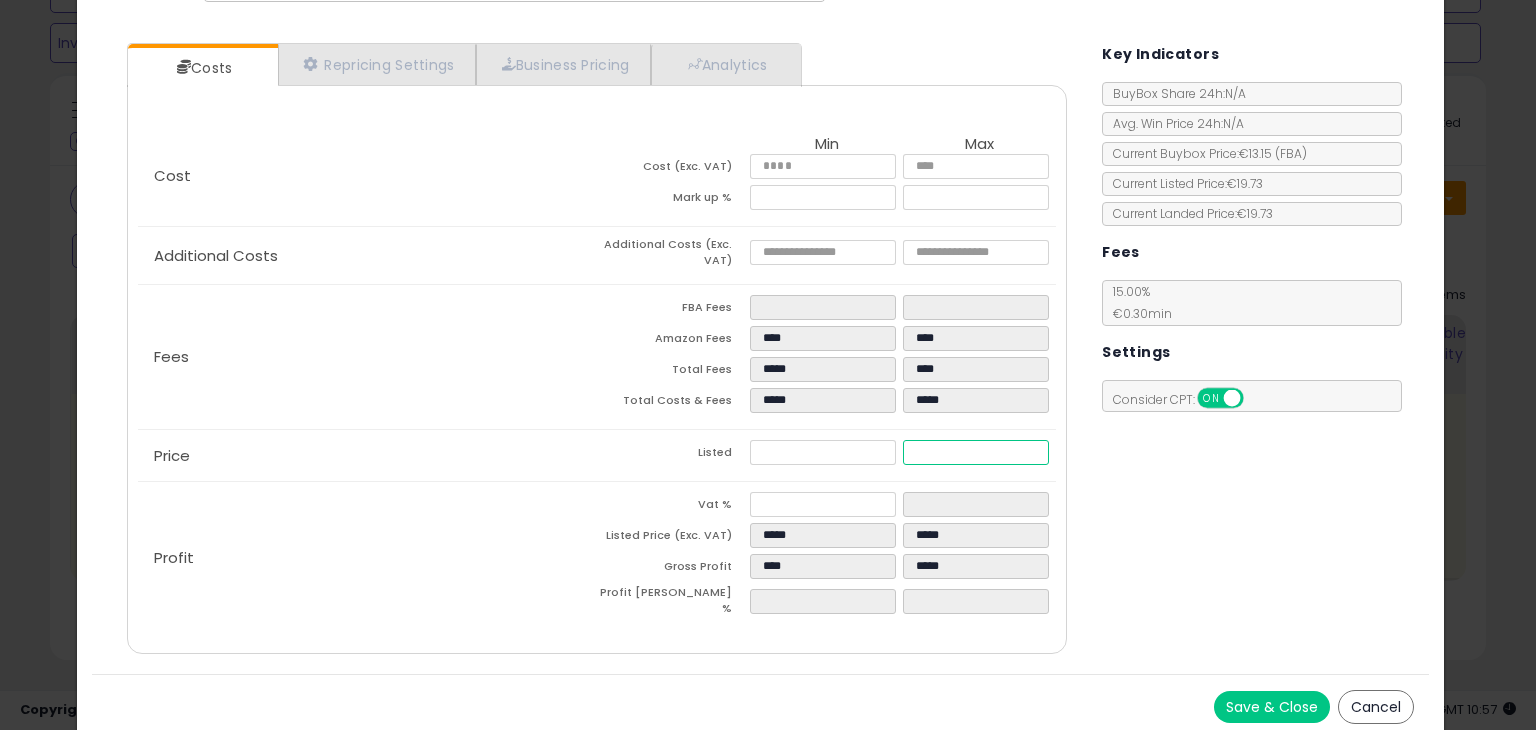 type on "*****" 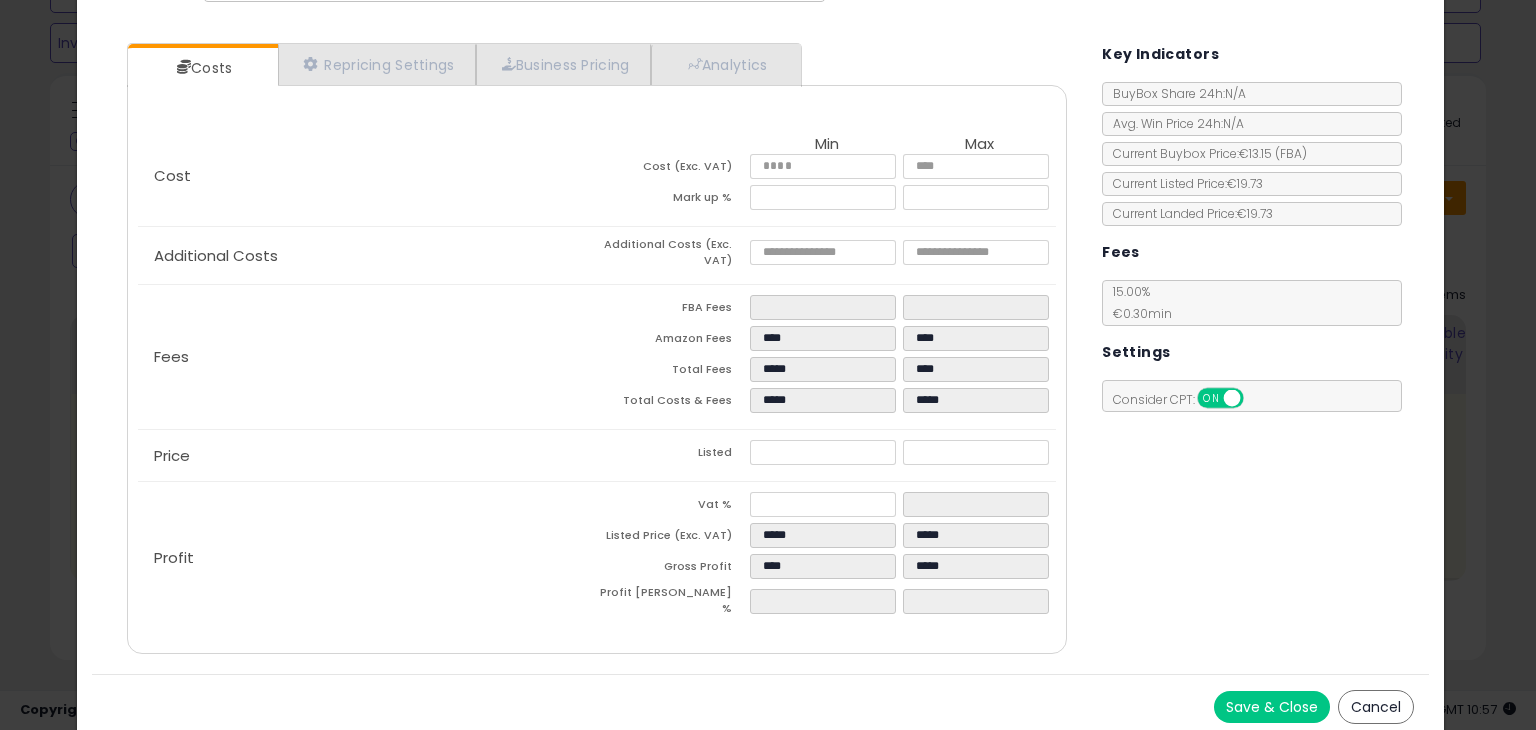 type on "******" 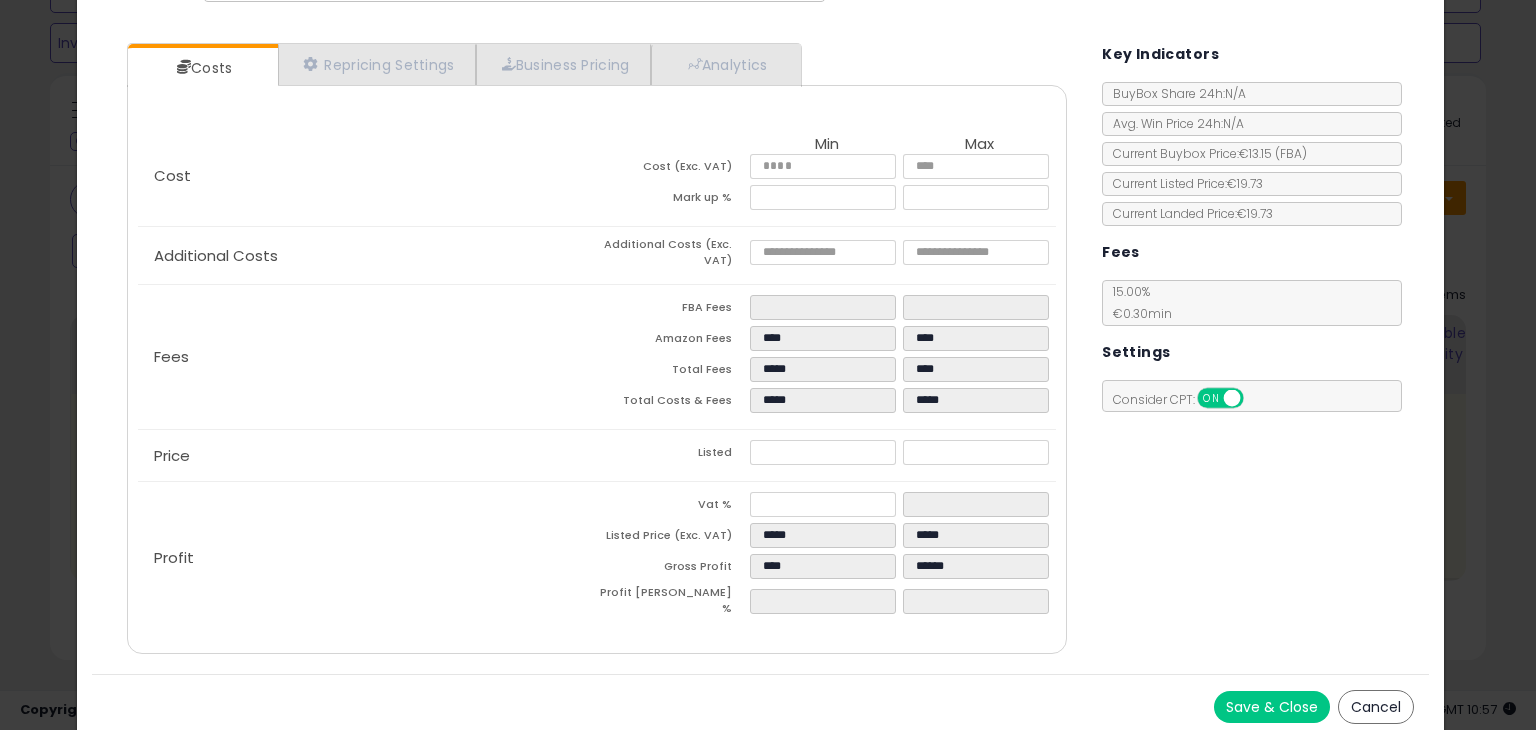 click on "Costs
Repricing Settings
Business Pricing
Analytics
Cost" at bounding box center (760, 351) 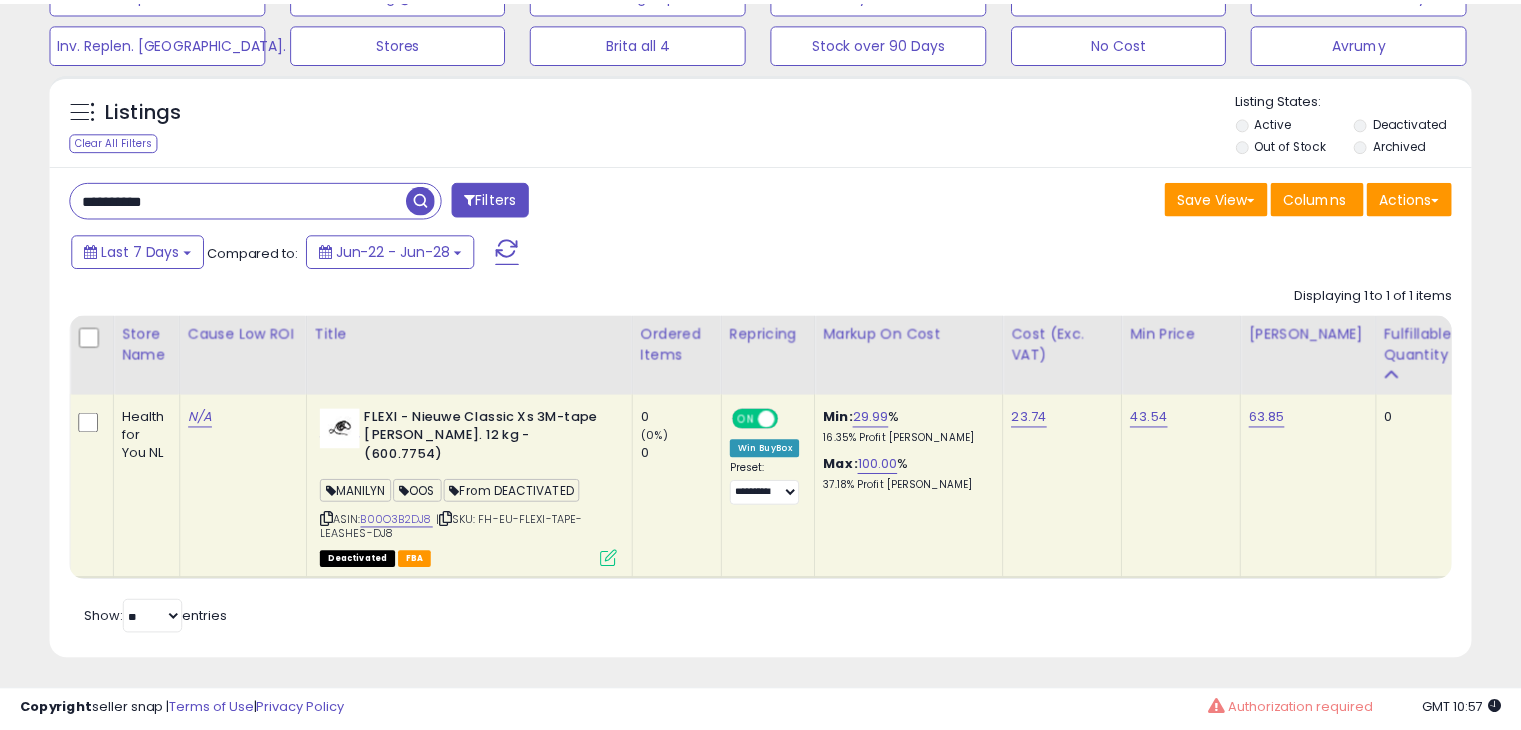 scroll, scrollTop: 409, scrollLeft: 822, axis: both 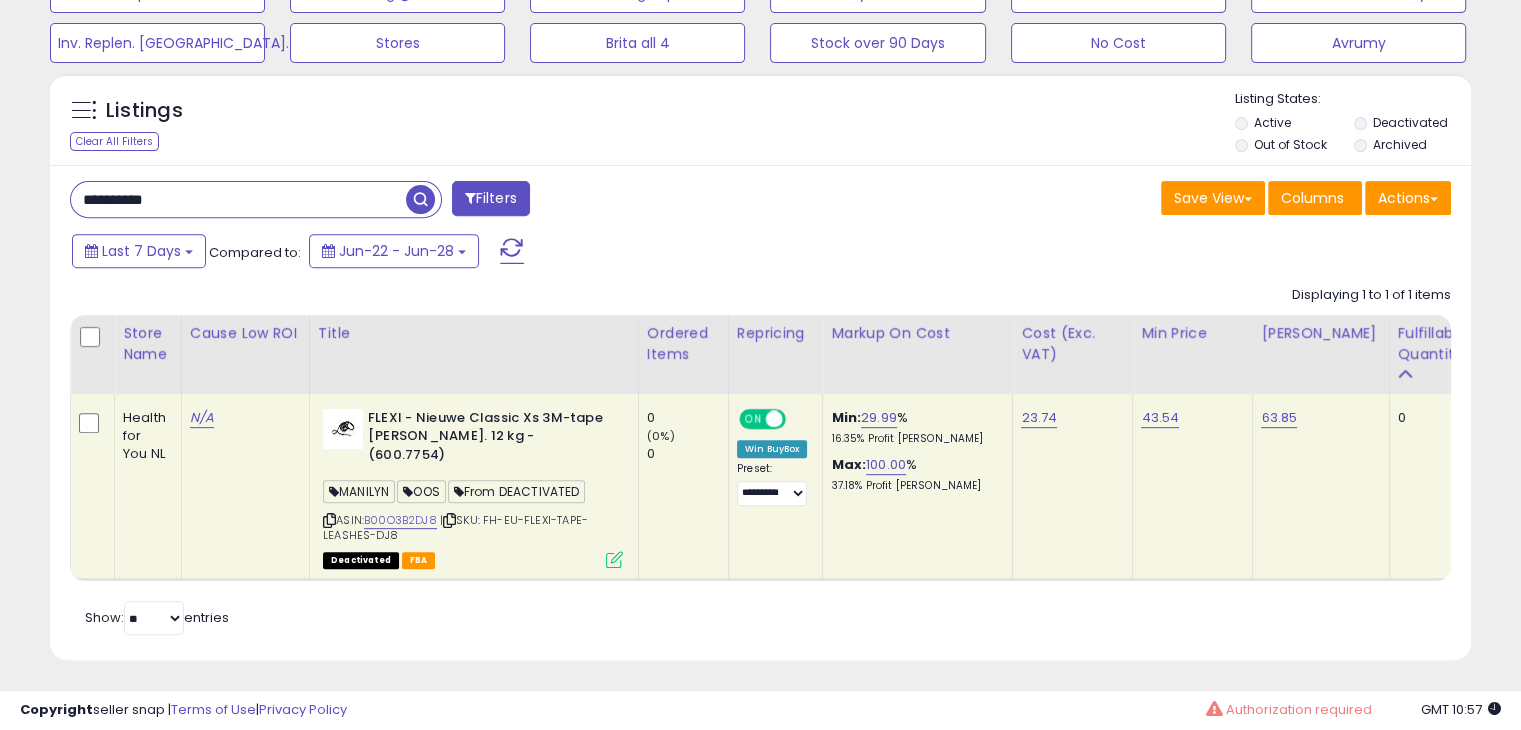 click at bounding box center [614, 559] 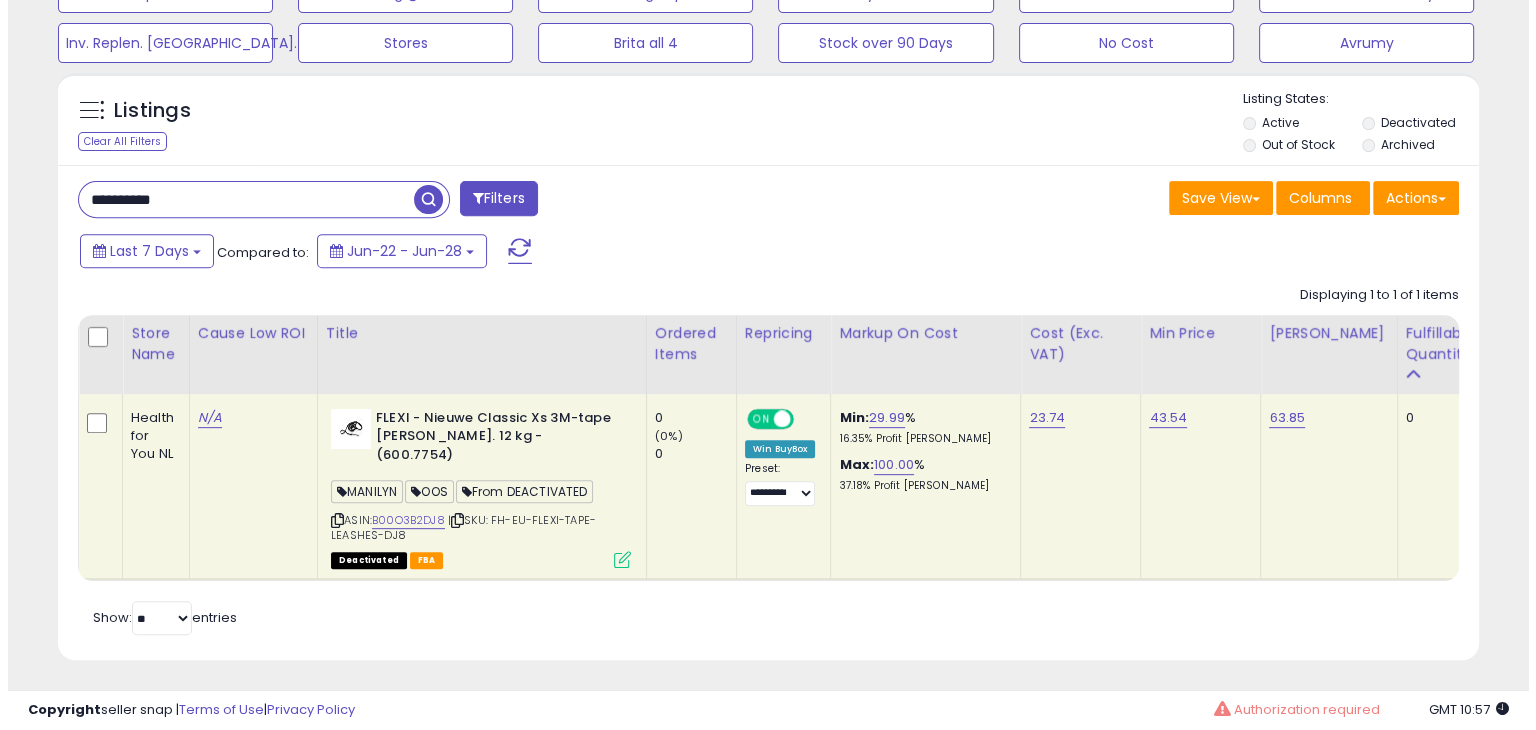 scroll, scrollTop: 999589, scrollLeft: 999168, axis: both 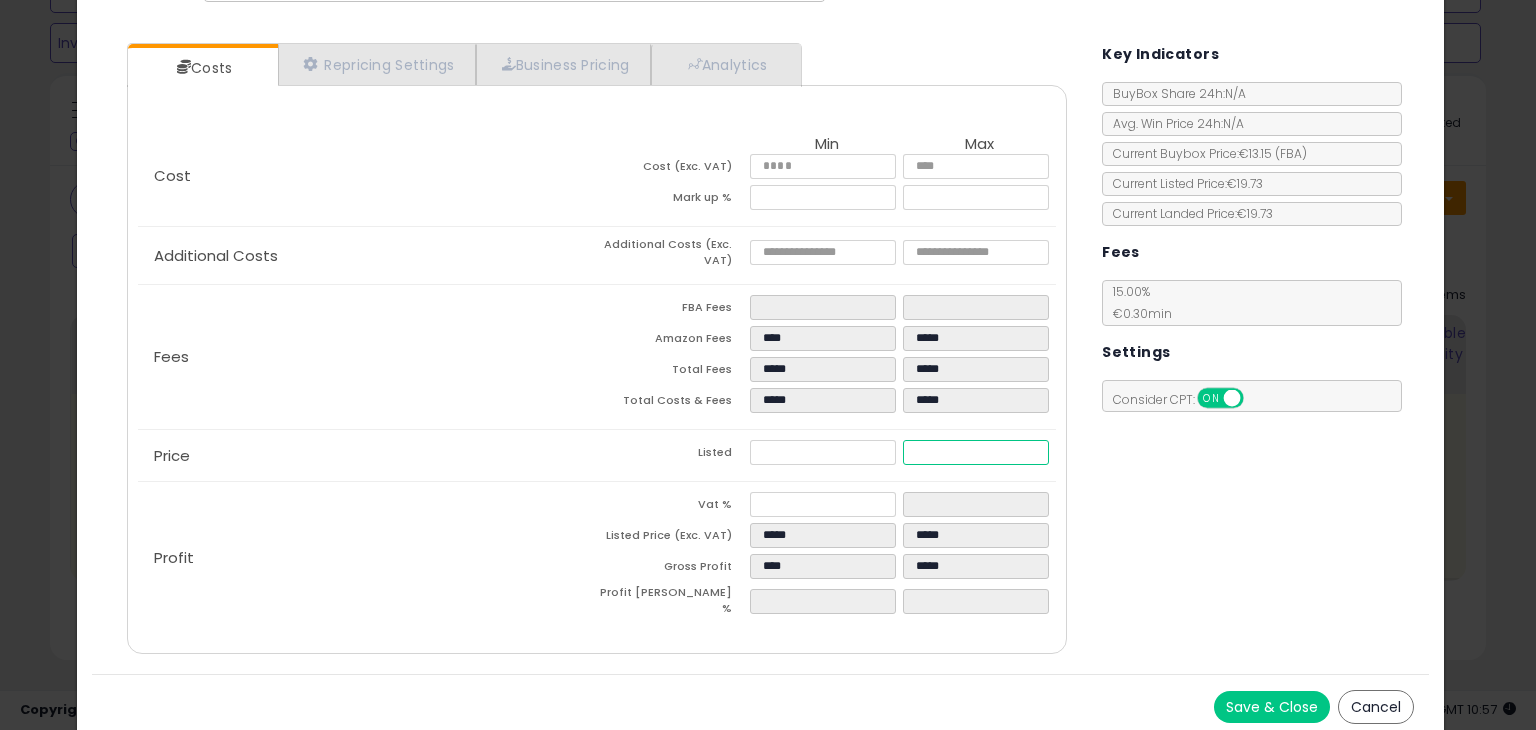 click on "*****" at bounding box center (975, 452) 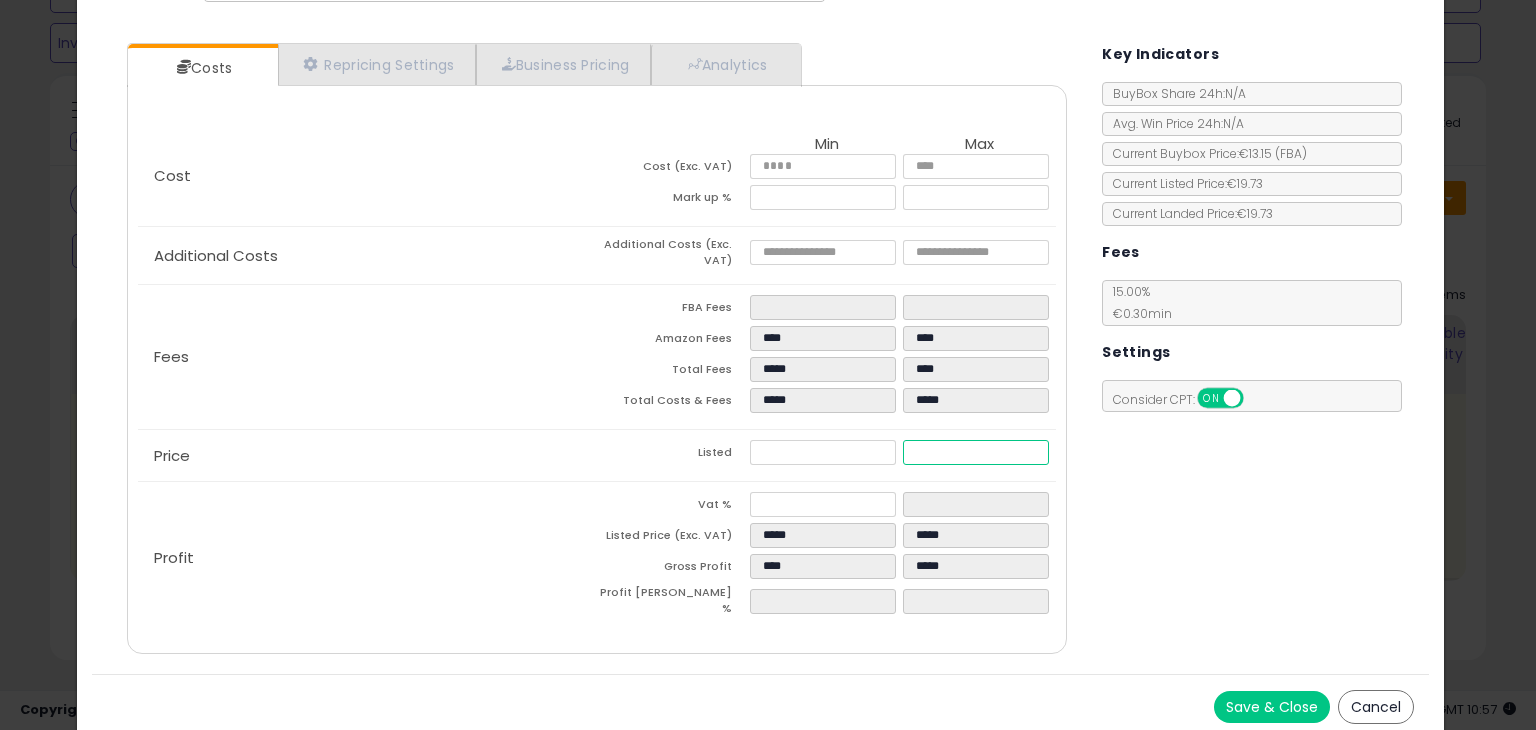 type on "****" 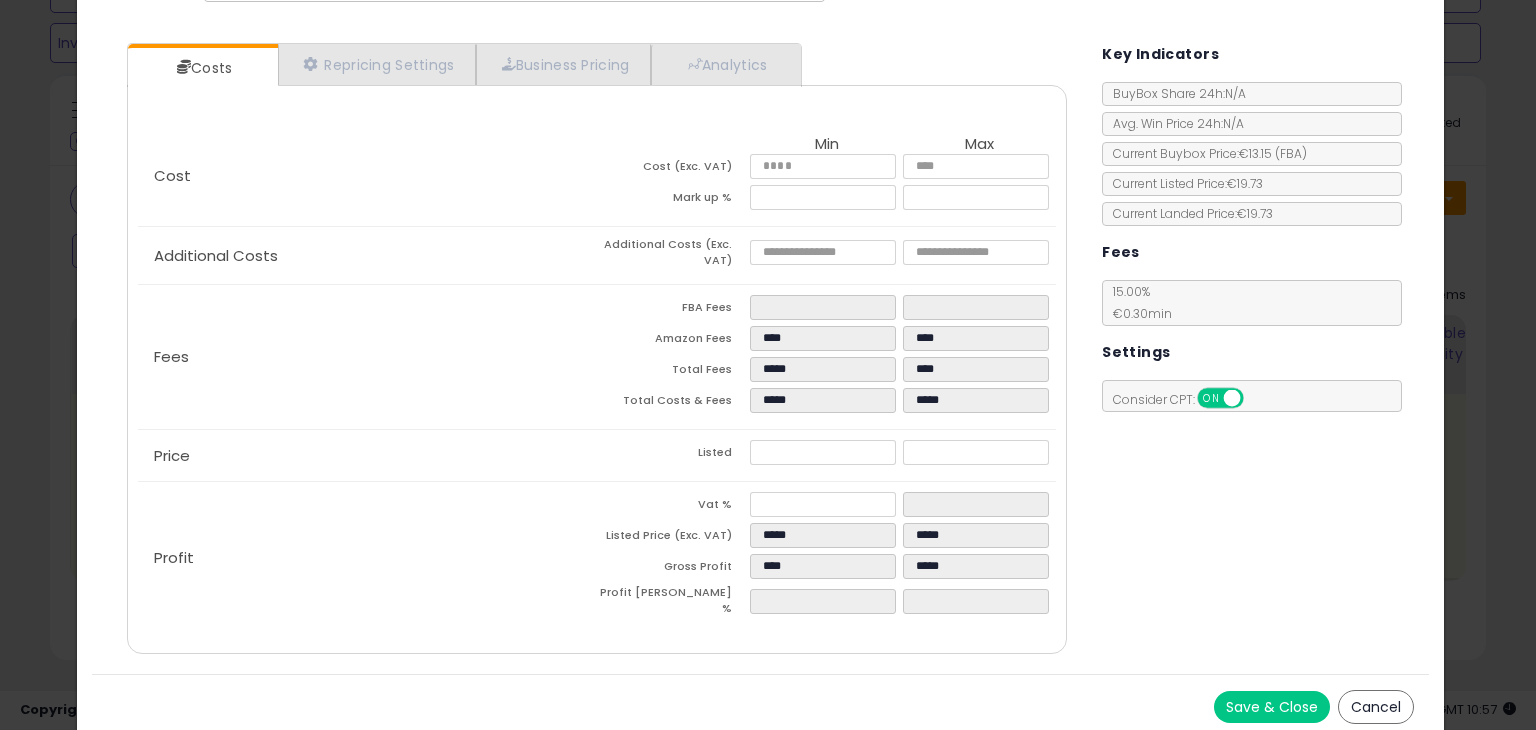 type on "******" 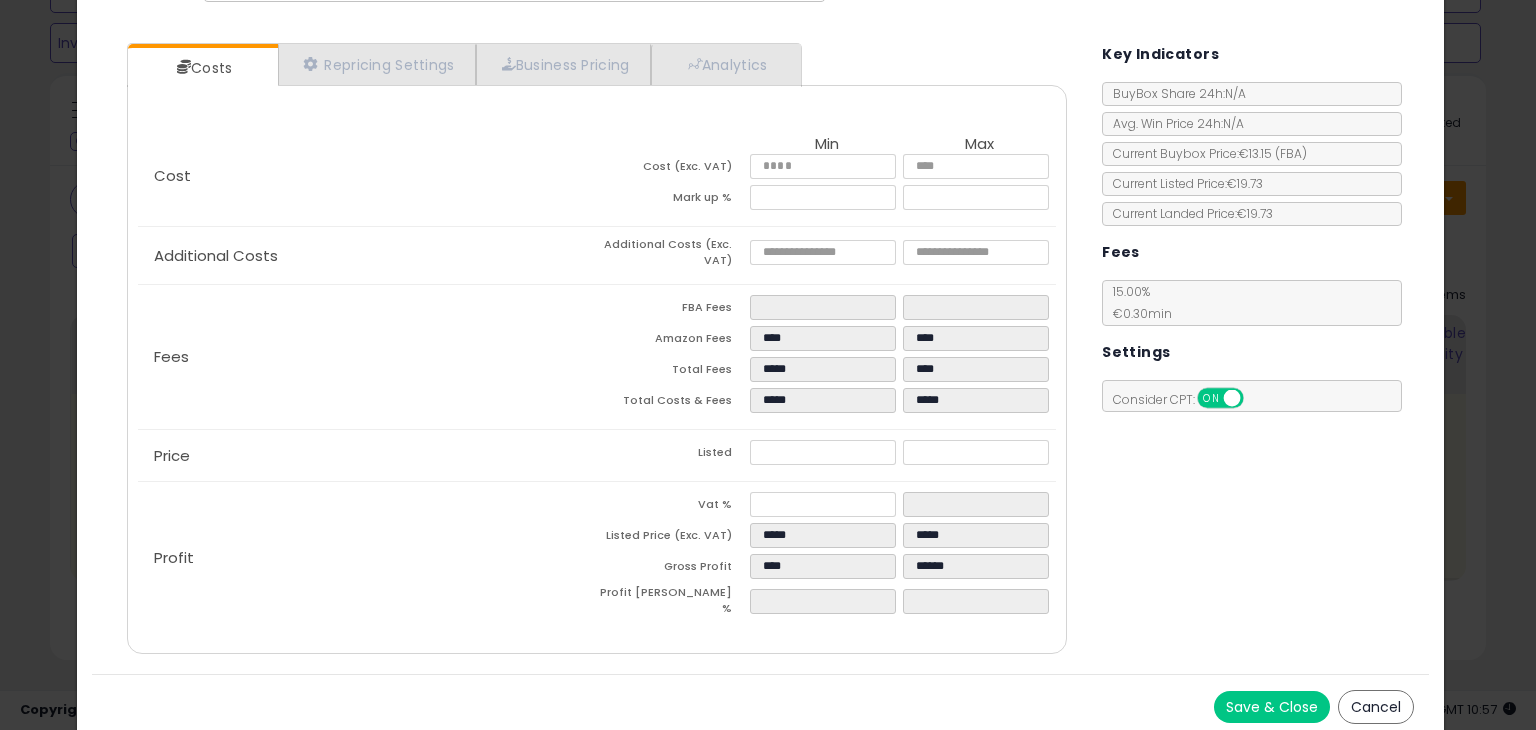 click on "Costs
Repricing Settings
Business Pricing
Analytics
Cost" at bounding box center [760, 351] 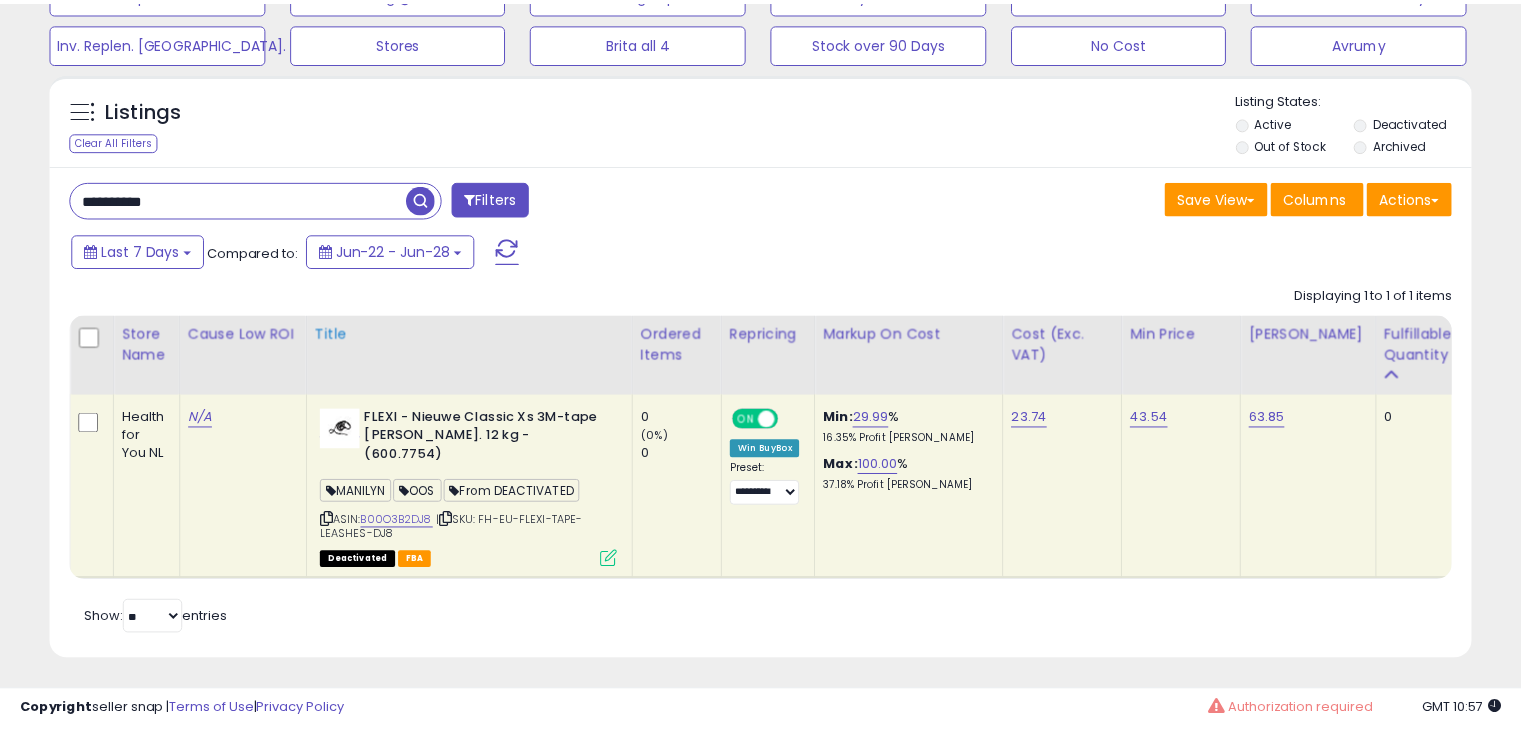 scroll, scrollTop: 409, scrollLeft: 822, axis: both 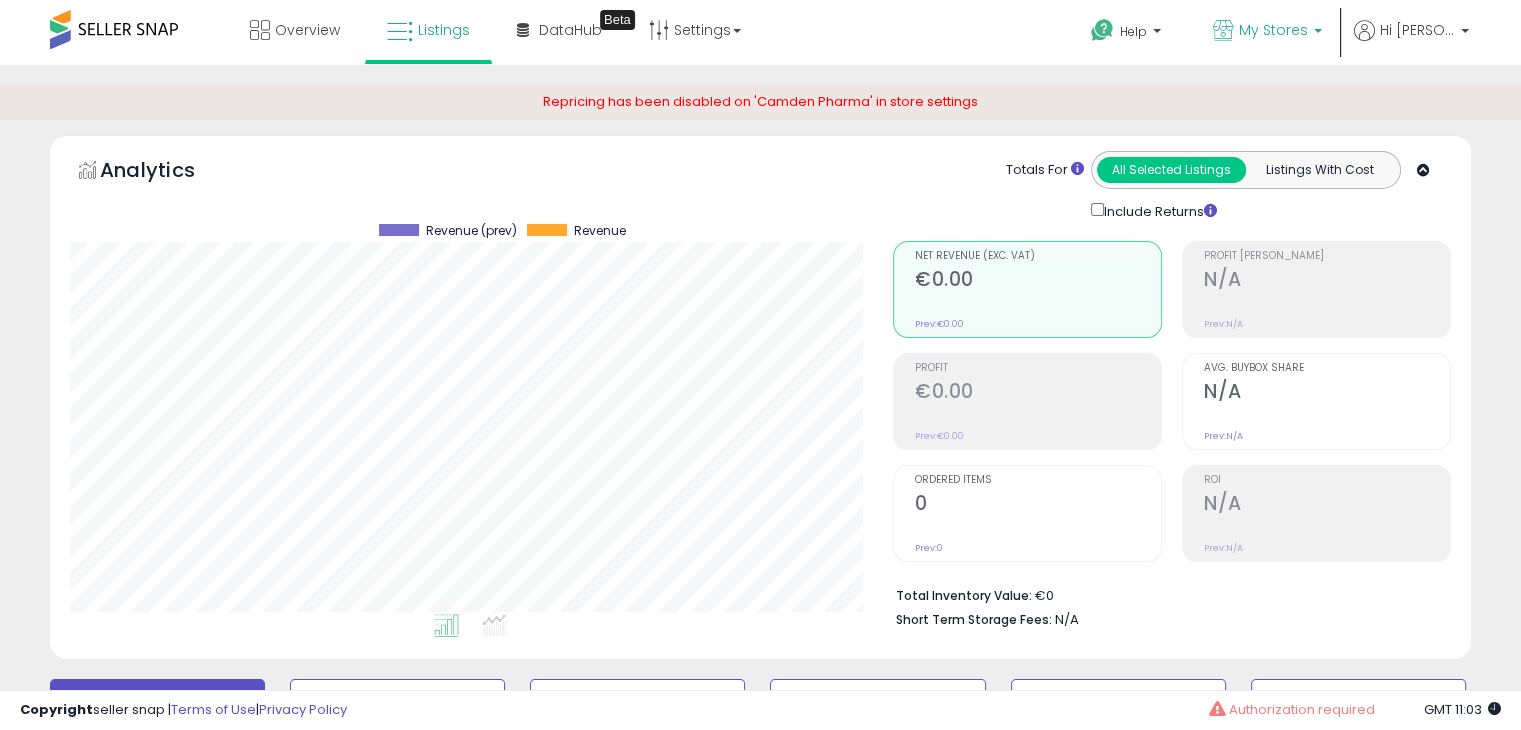 click on "My Stores" at bounding box center (1267, 32) 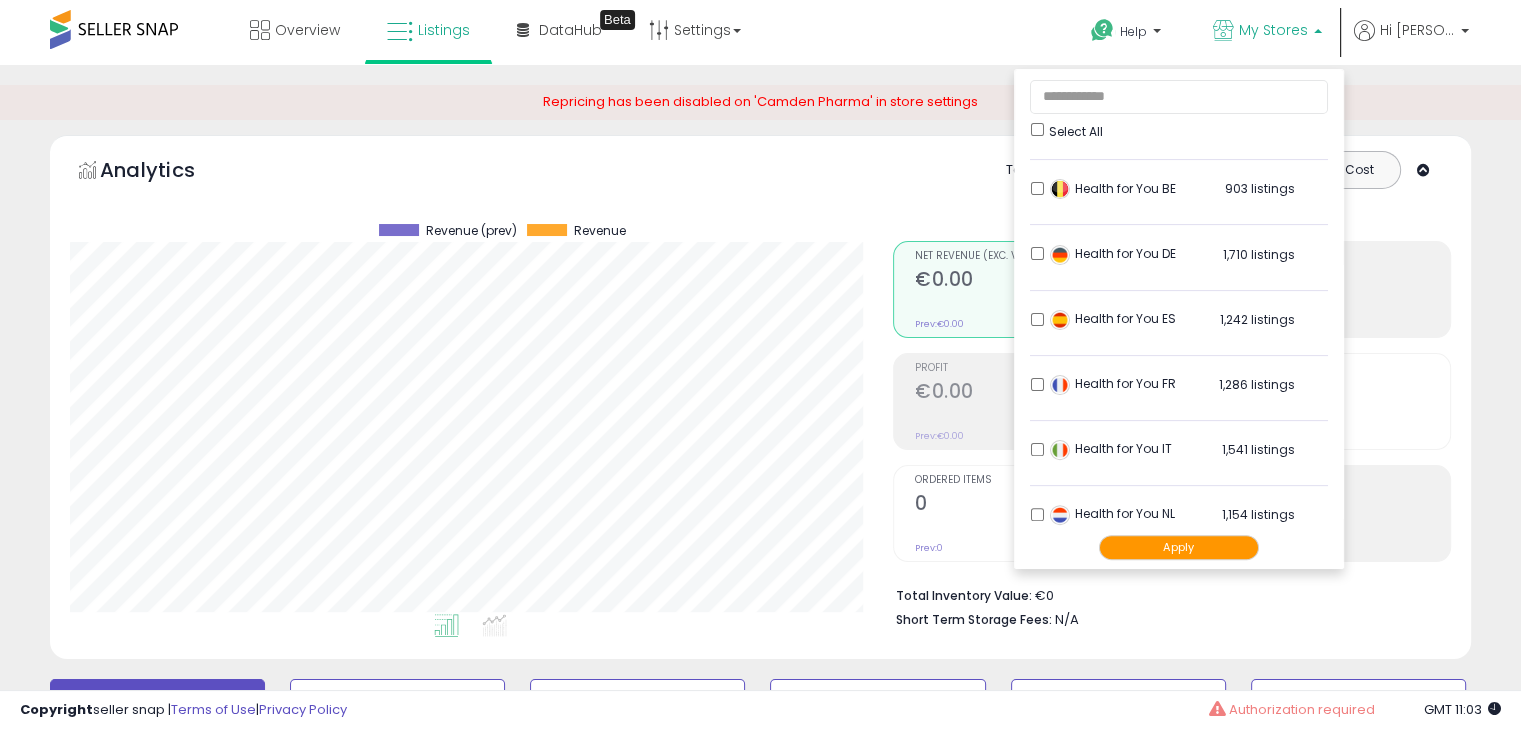 scroll, scrollTop: 600, scrollLeft: 0, axis: vertical 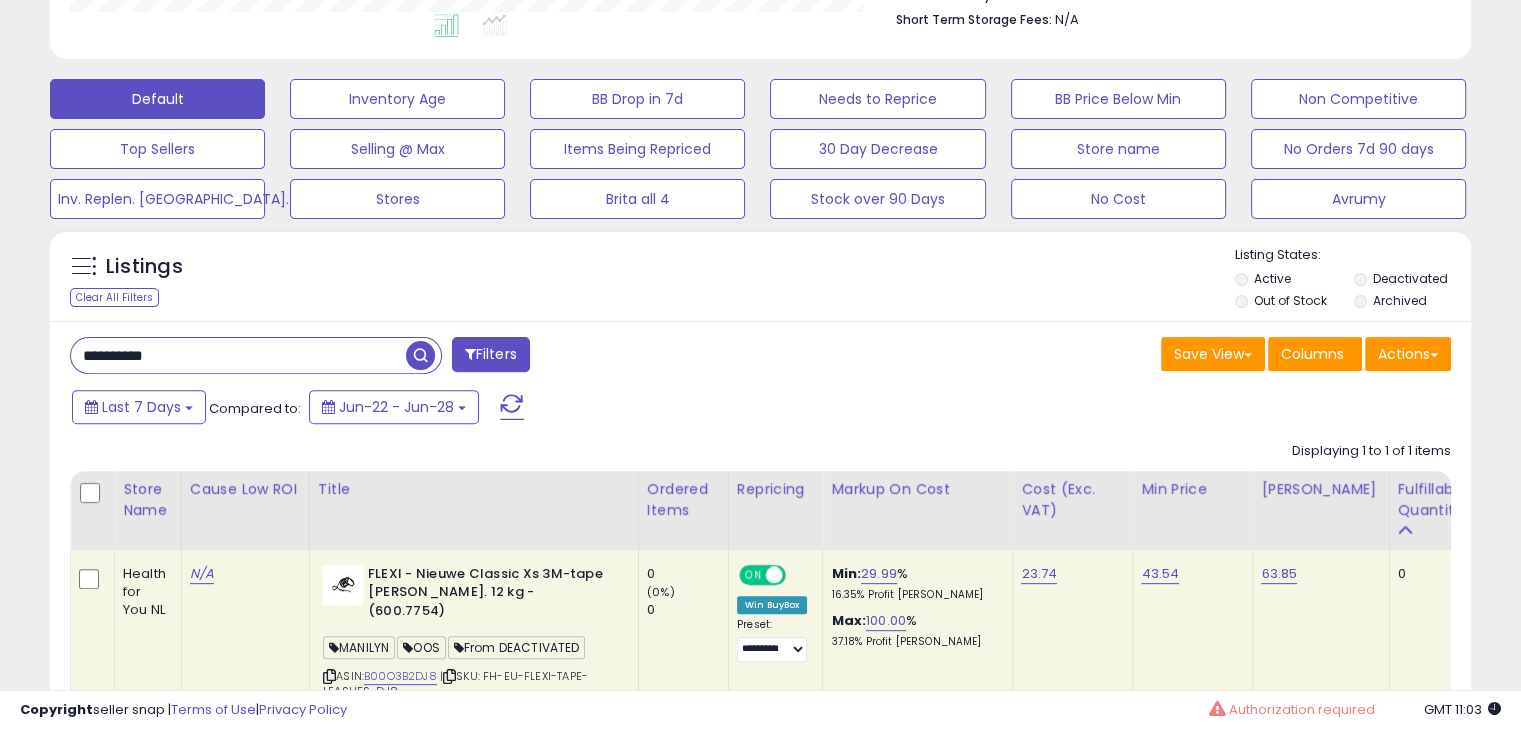 click on "**********" at bounding box center [238, 355] 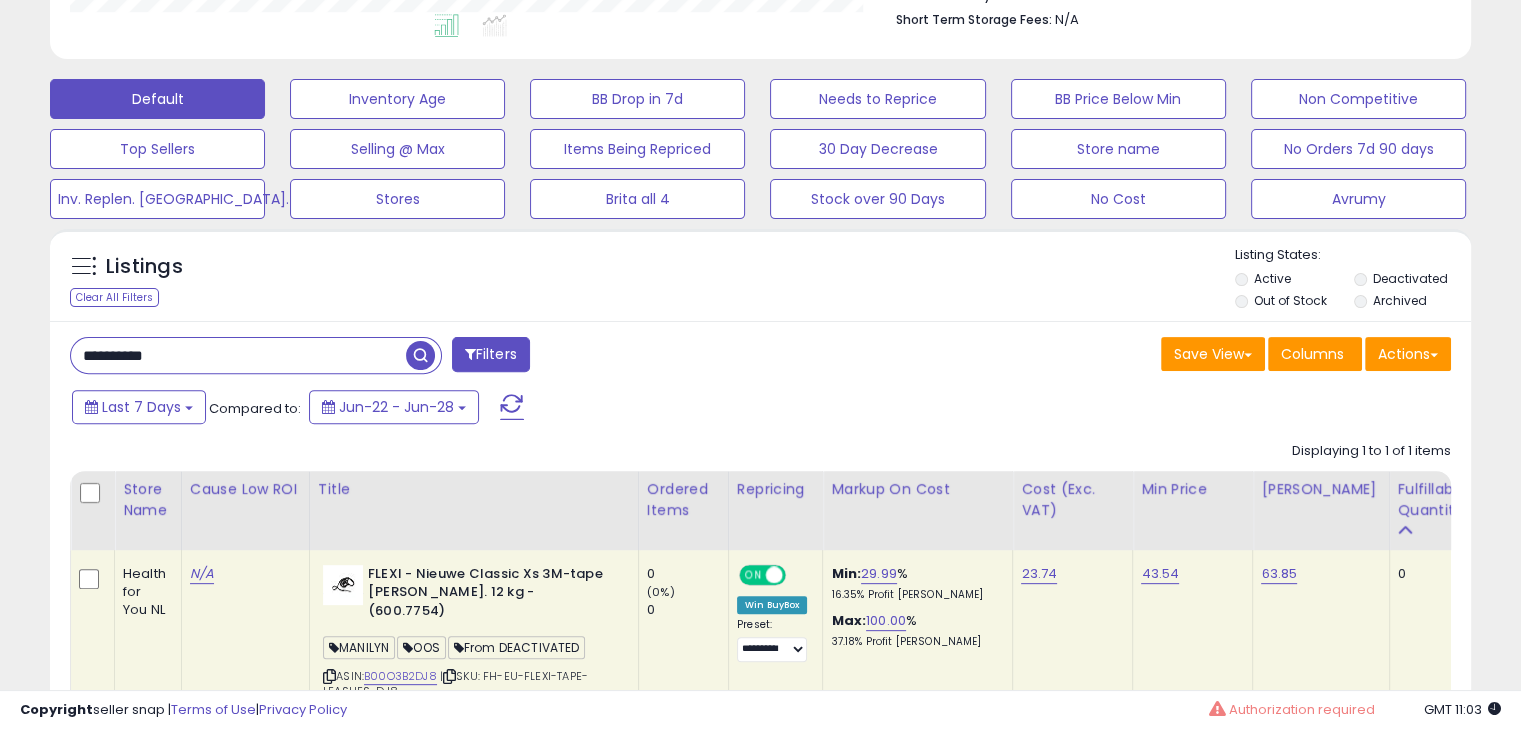 paste 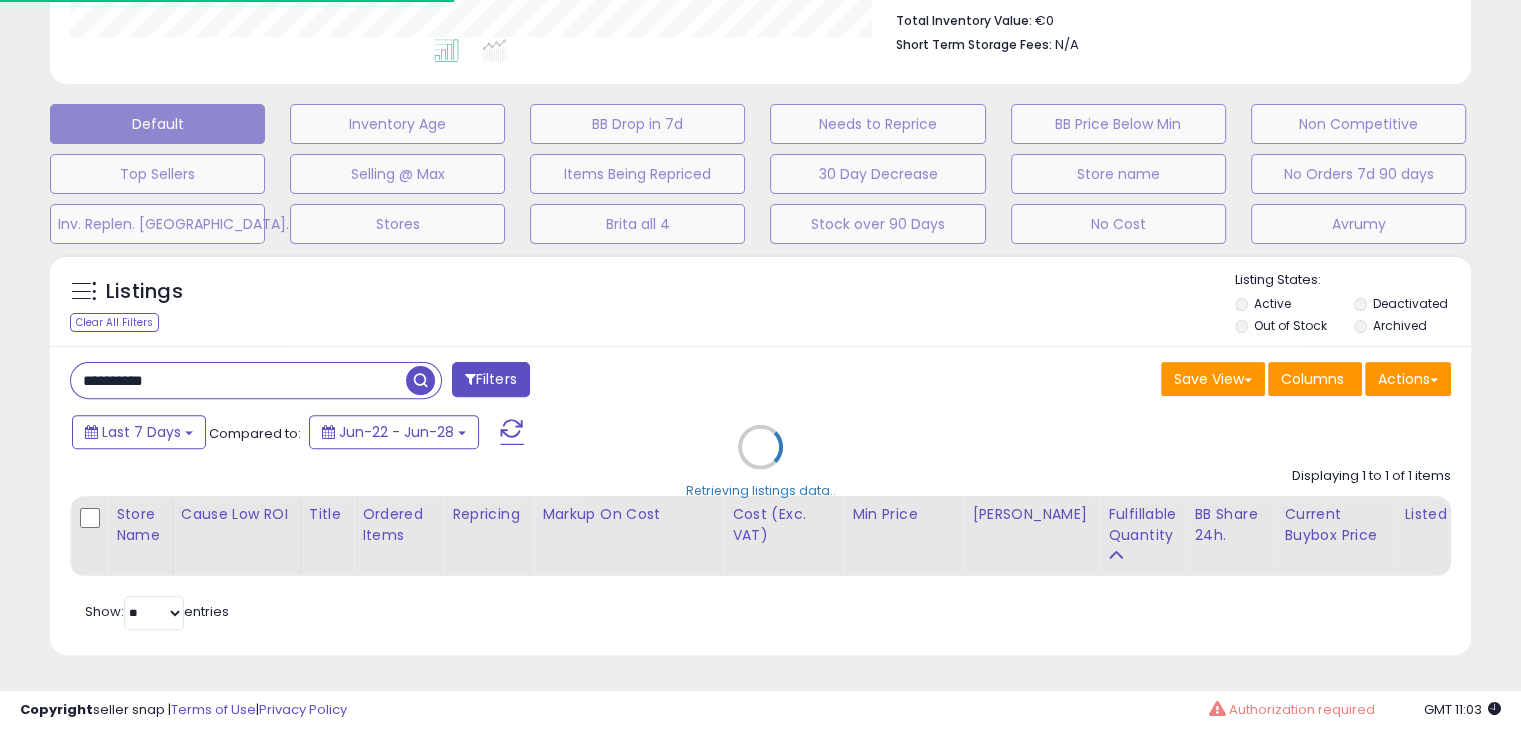 scroll, scrollTop: 999589, scrollLeft: 999168, axis: both 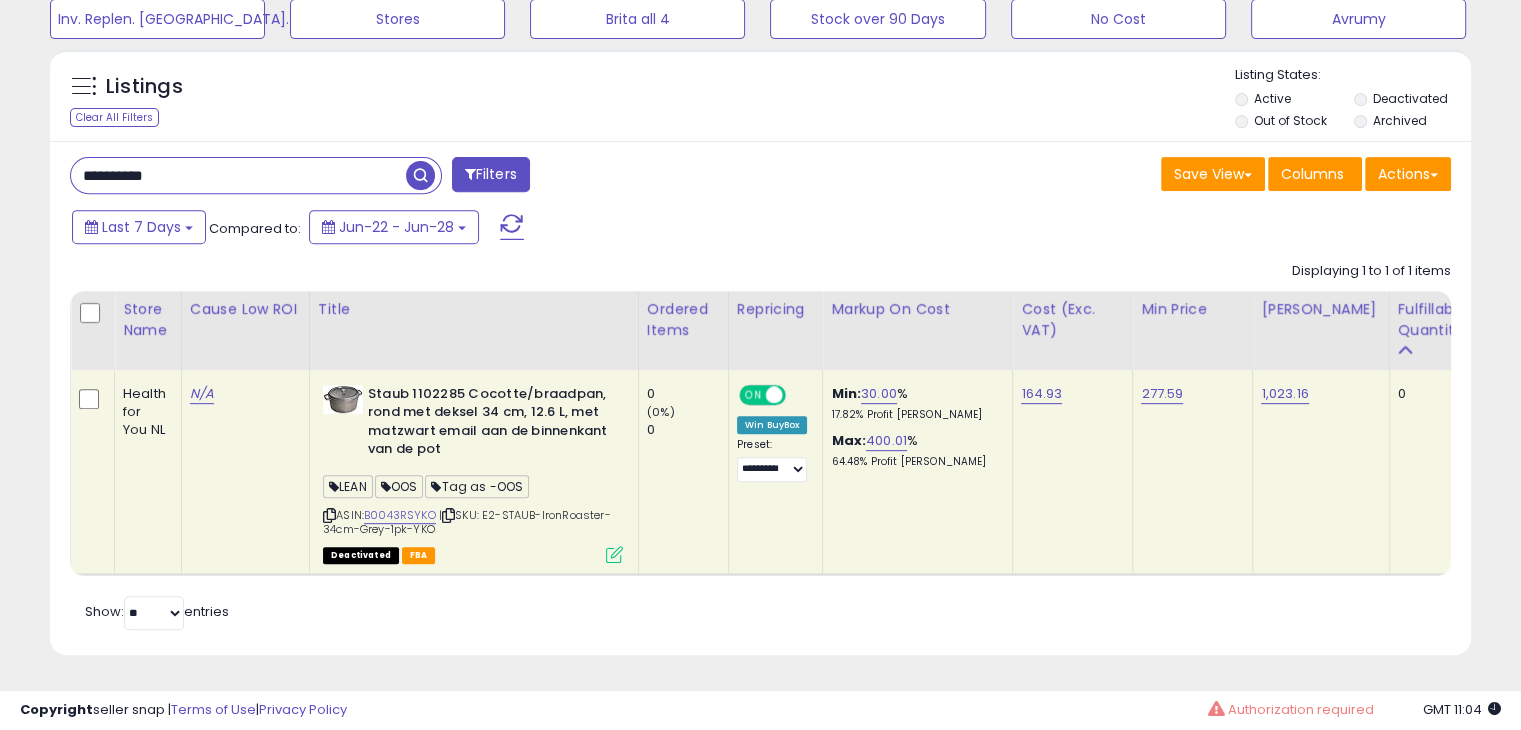 click at bounding box center (614, 554) 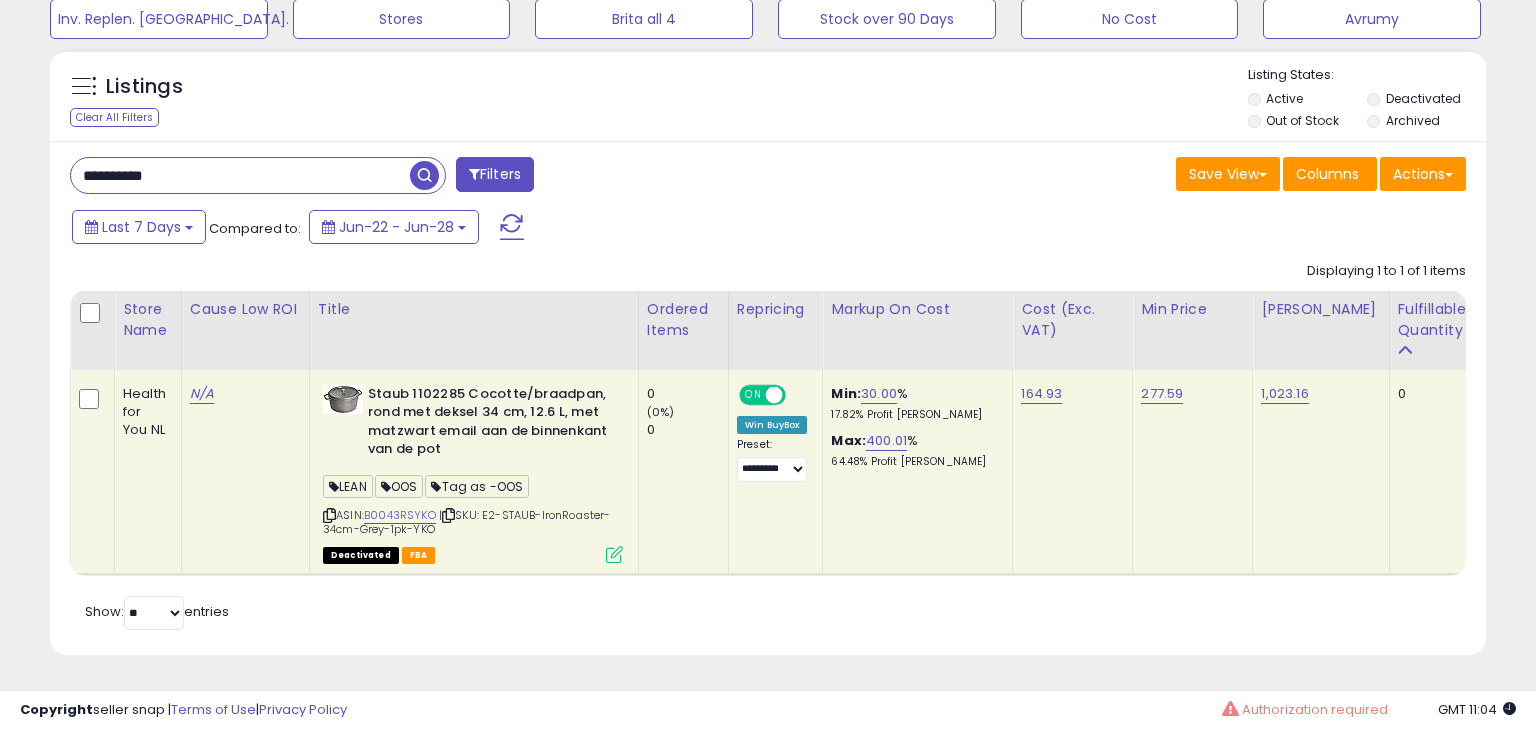 scroll, scrollTop: 999589, scrollLeft: 999168, axis: both 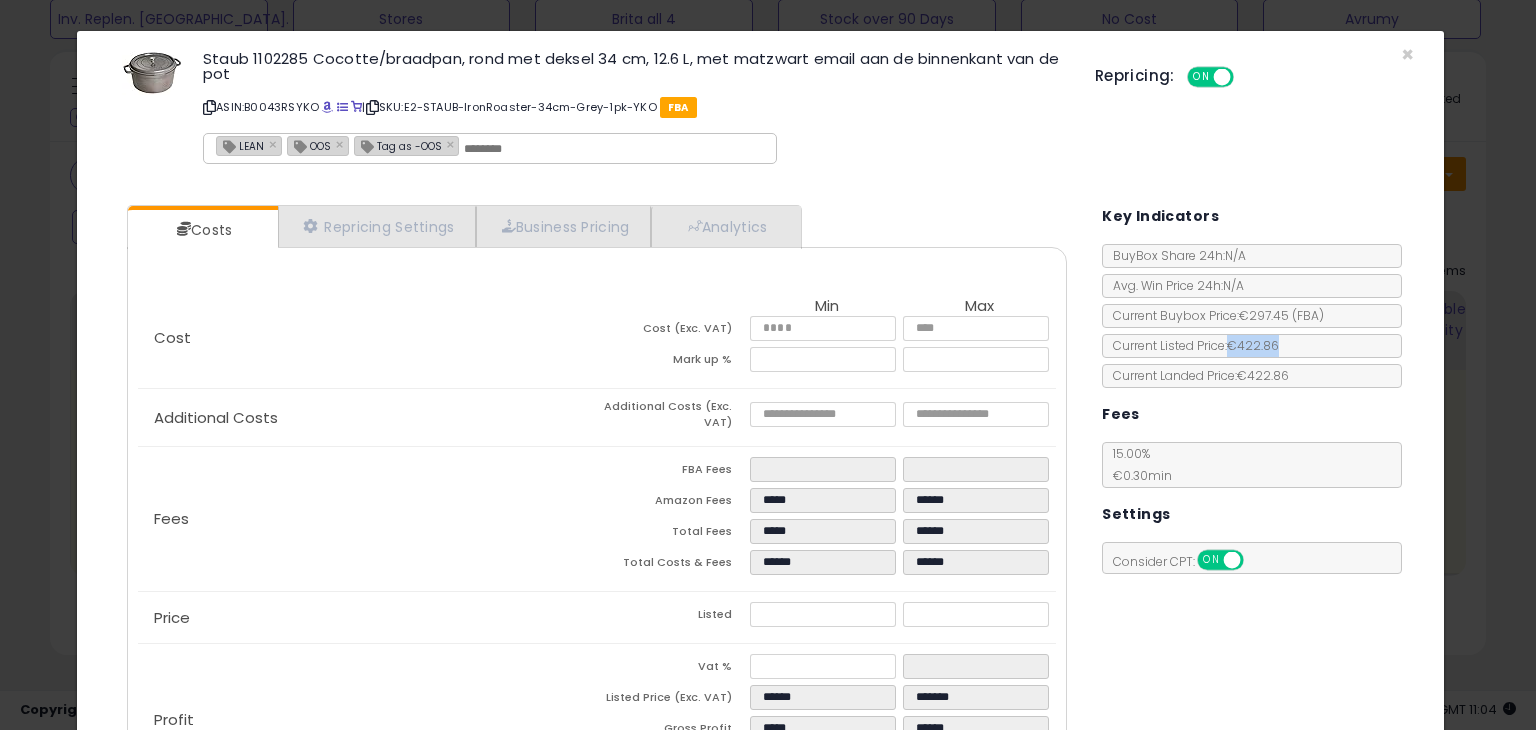 copy on "€422.86" 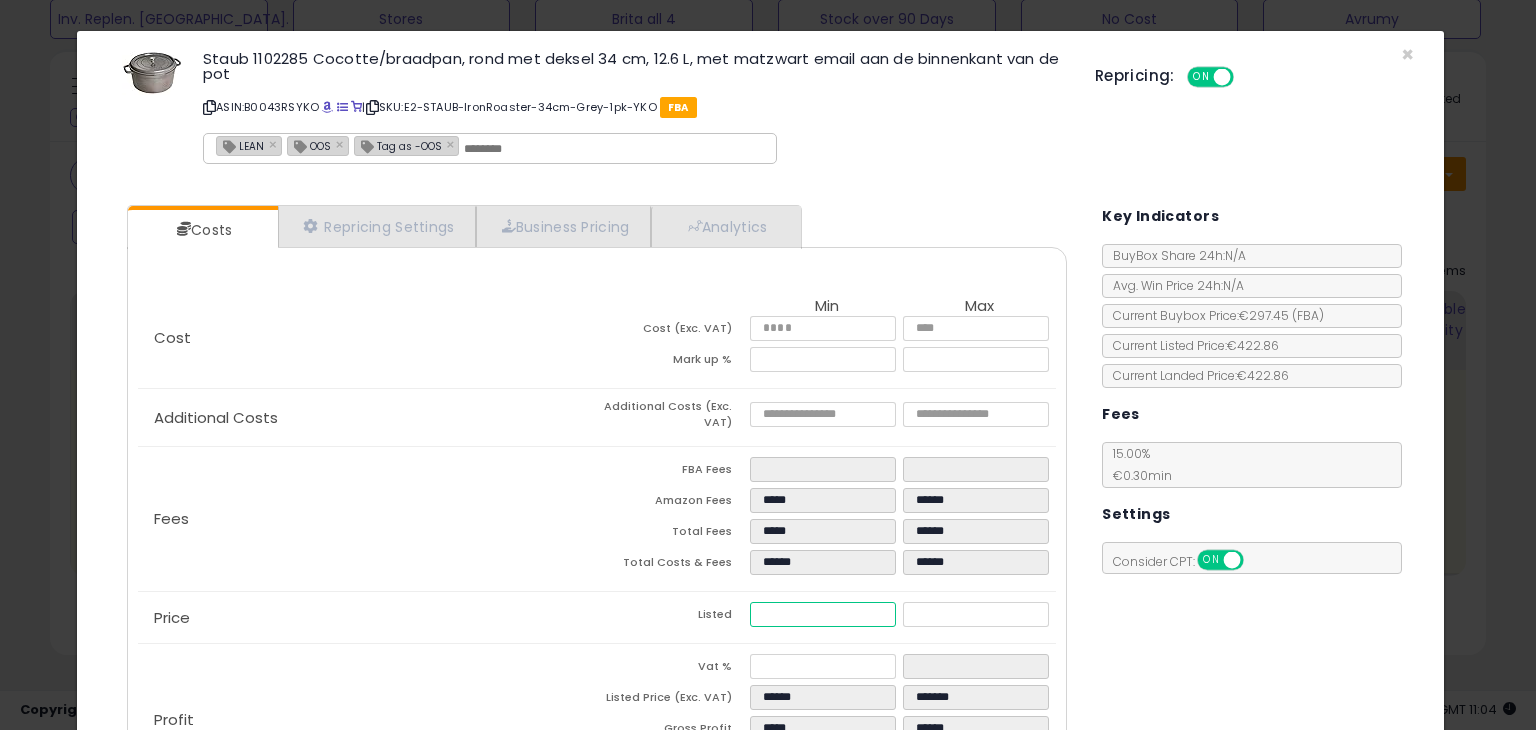 drag, startPoint x: 751, startPoint y: 614, endPoint x: 807, endPoint y: 614, distance: 56 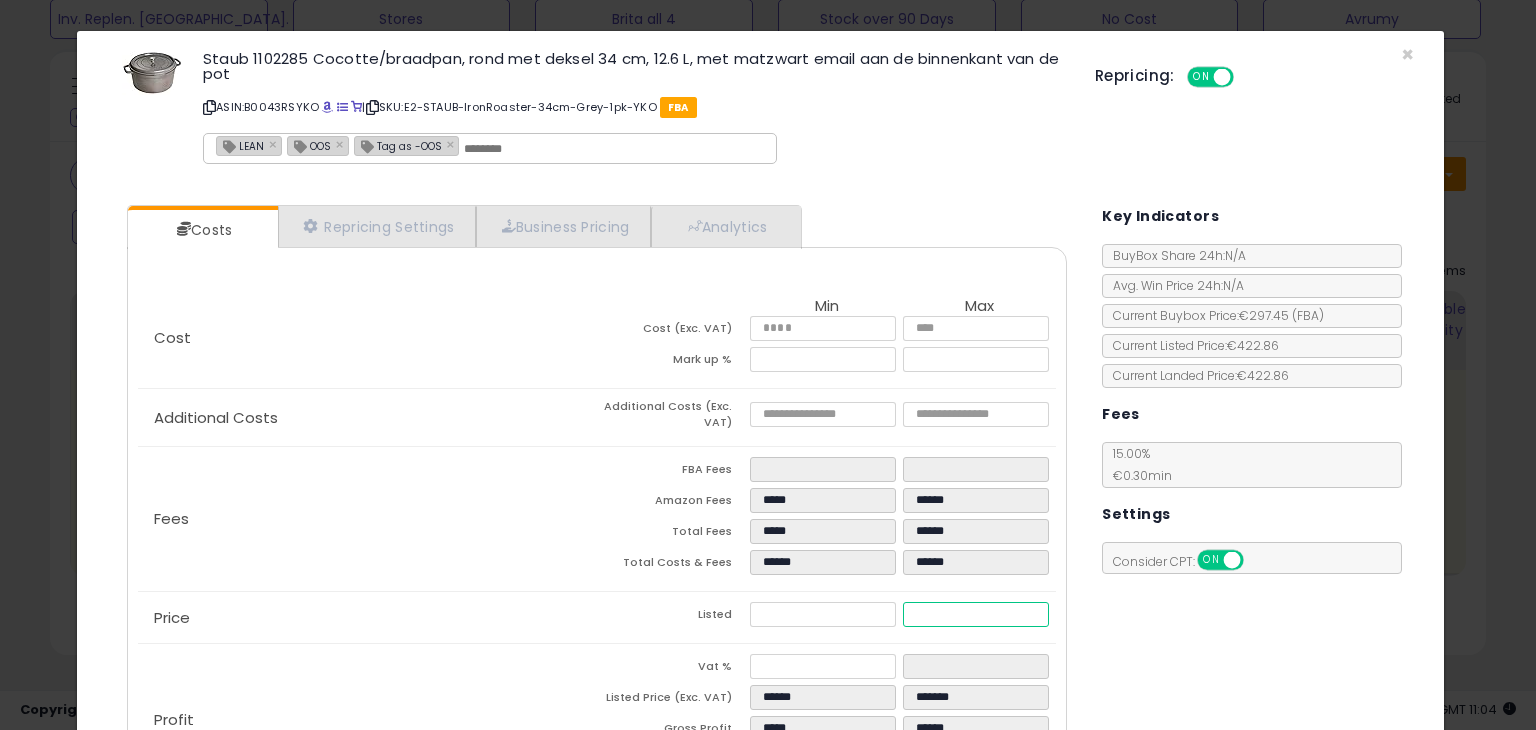 drag, startPoint x: 911, startPoint y: 609, endPoint x: 972, endPoint y: 610, distance: 61.008198 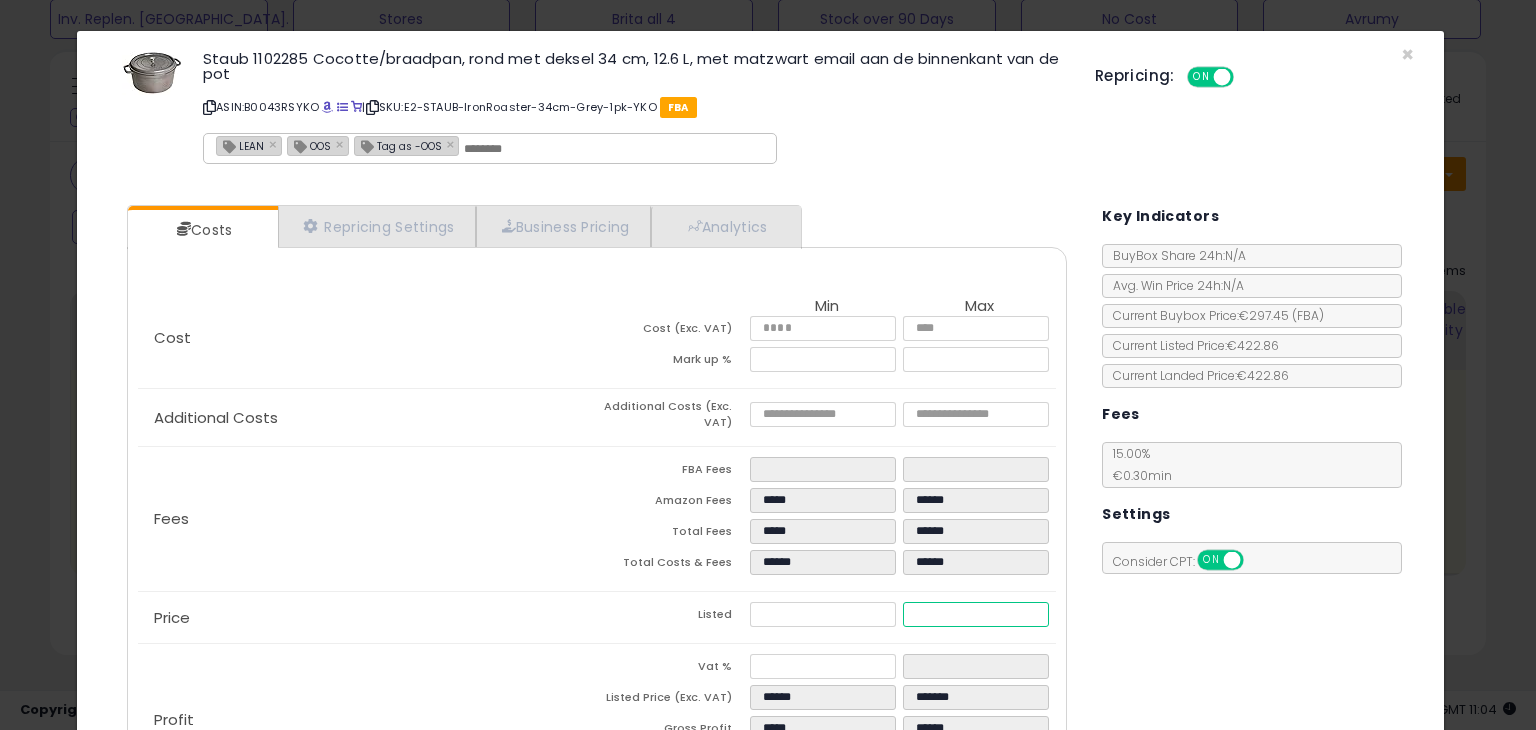 drag, startPoint x: 906, startPoint y: 605, endPoint x: 952, endPoint y: 607, distance: 46.043457 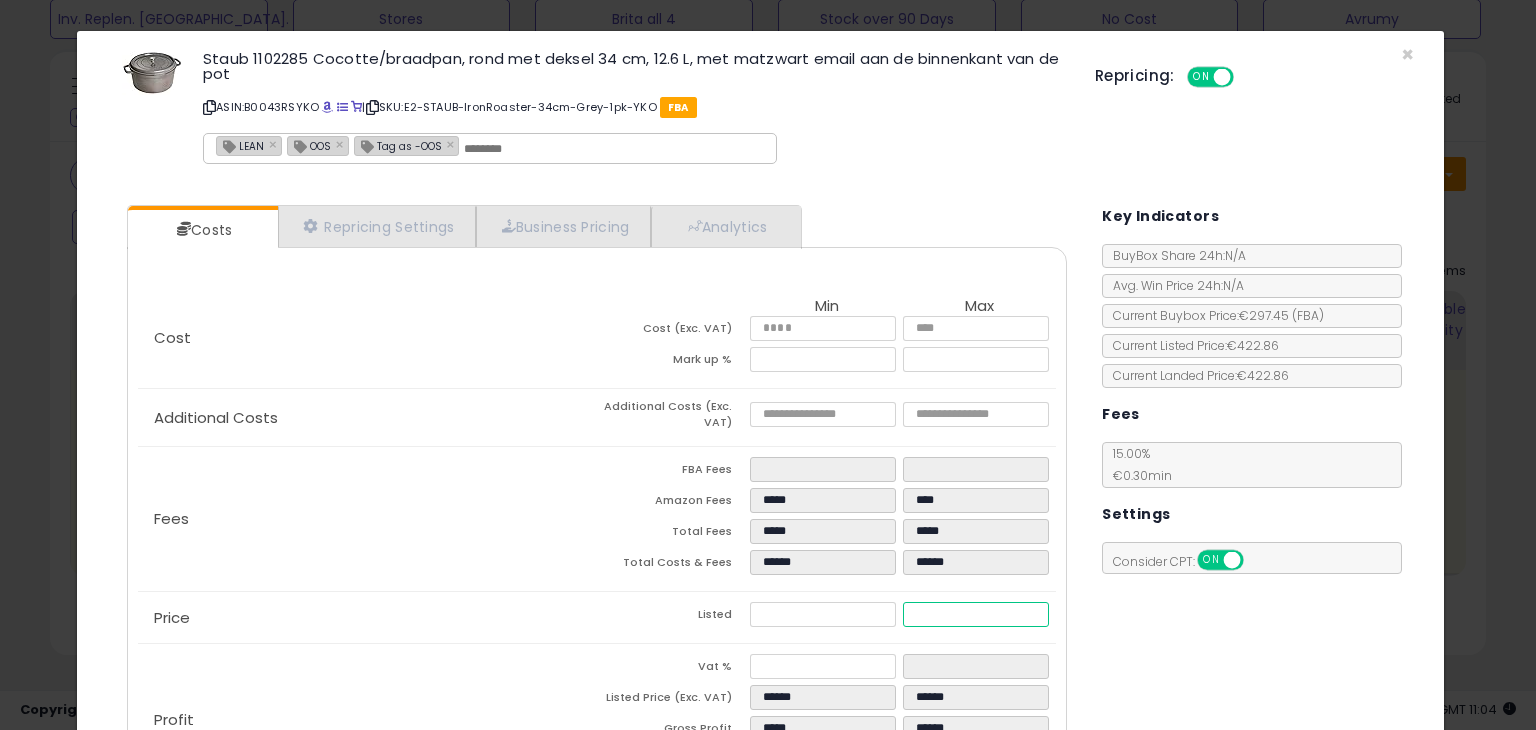 type on "****" 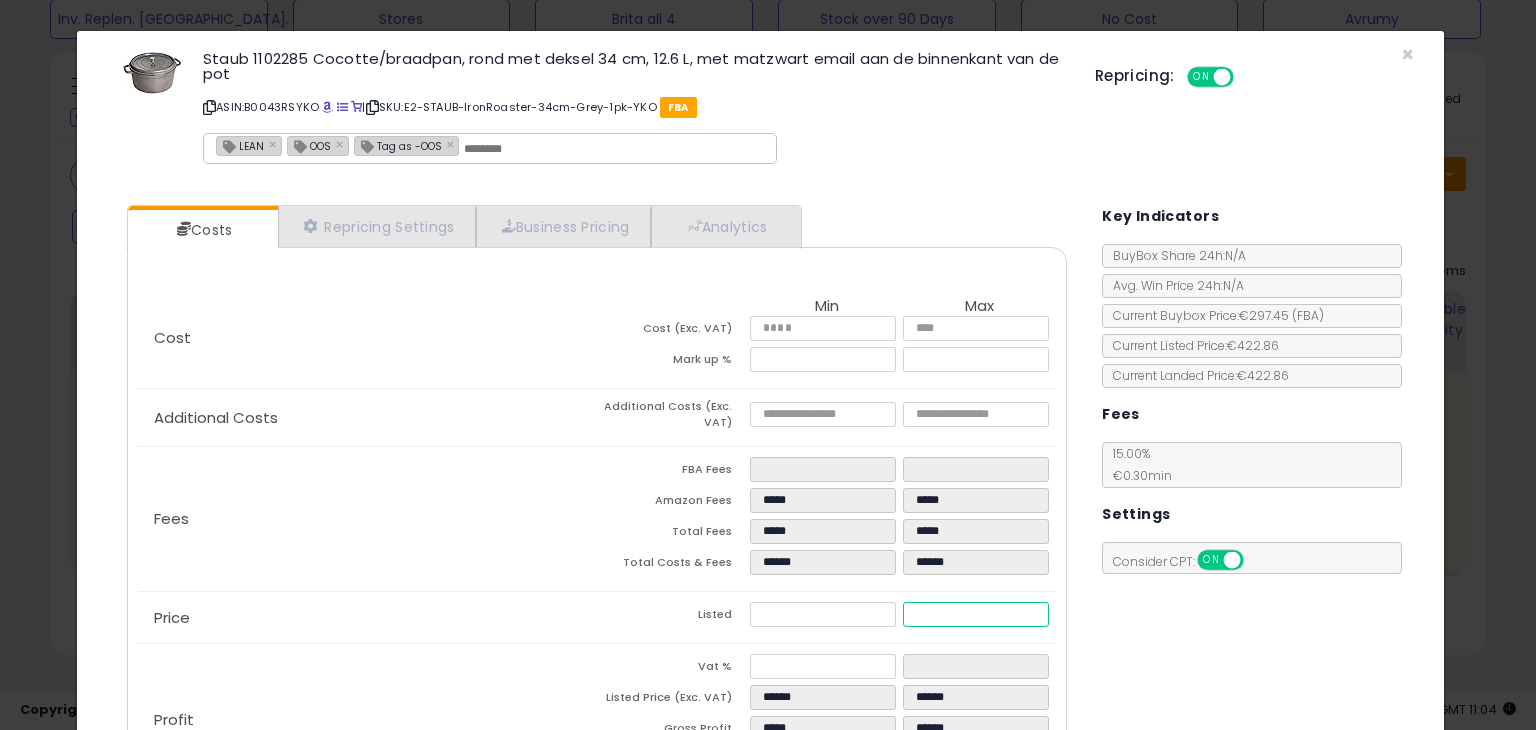 type on "*****" 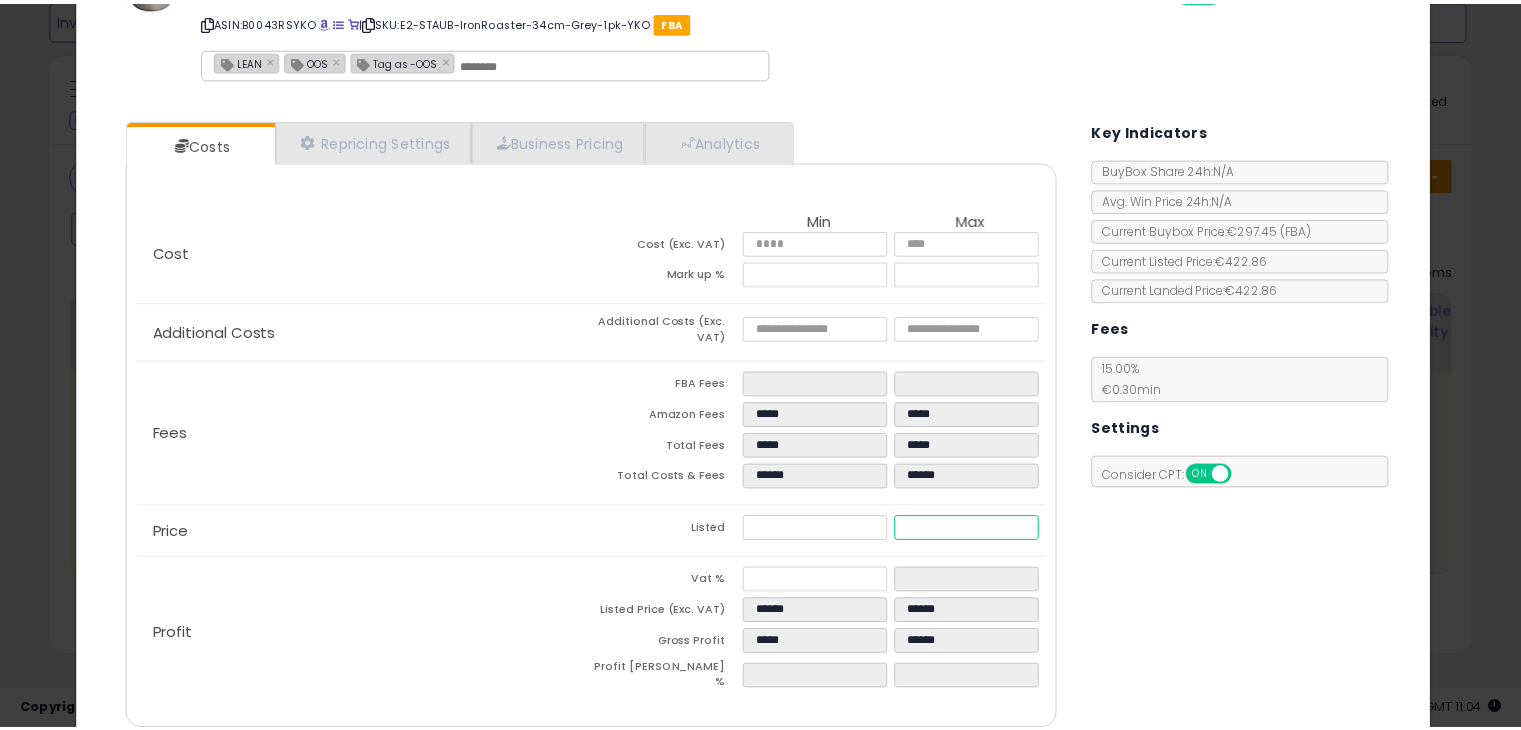 scroll, scrollTop: 162, scrollLeft: 0, axis: vertical 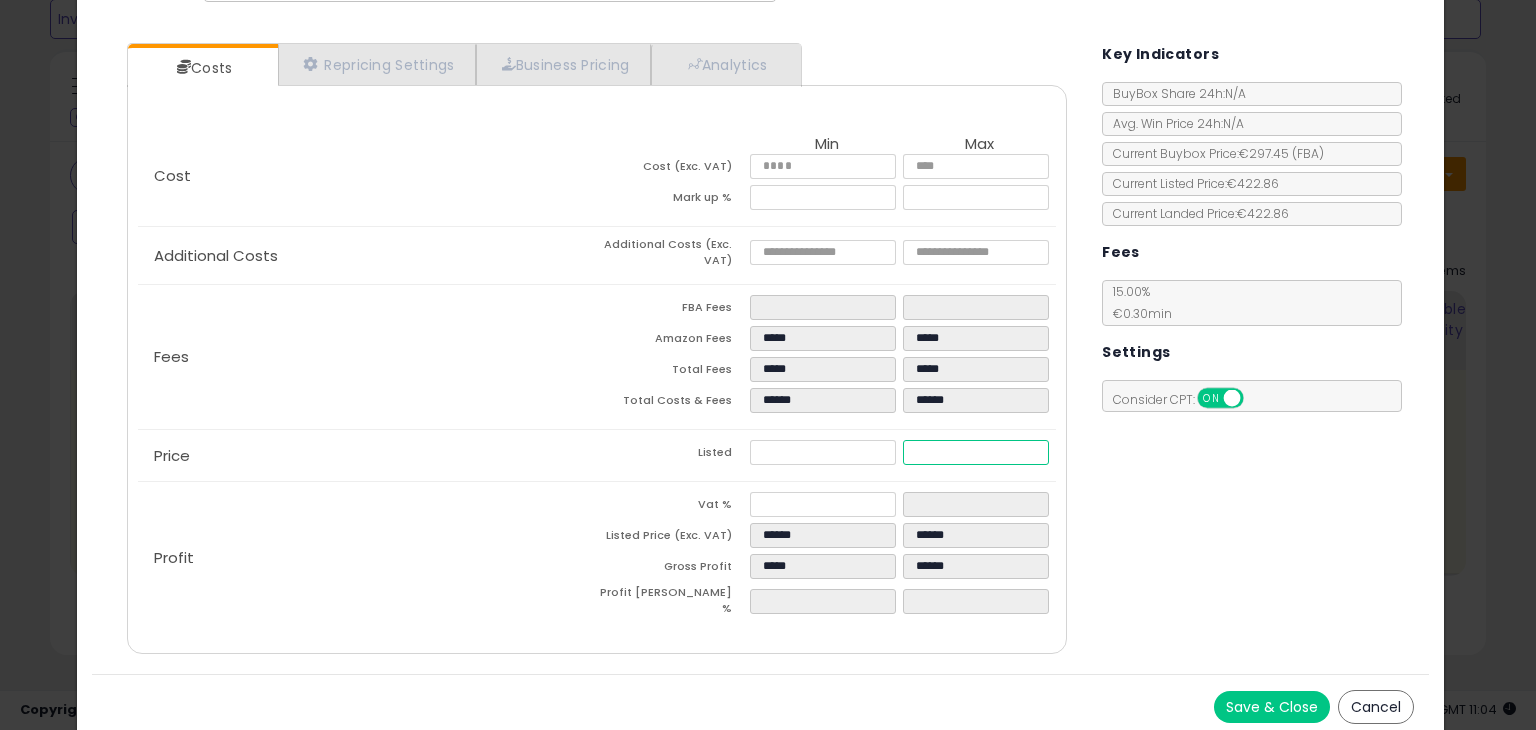 type on "******" 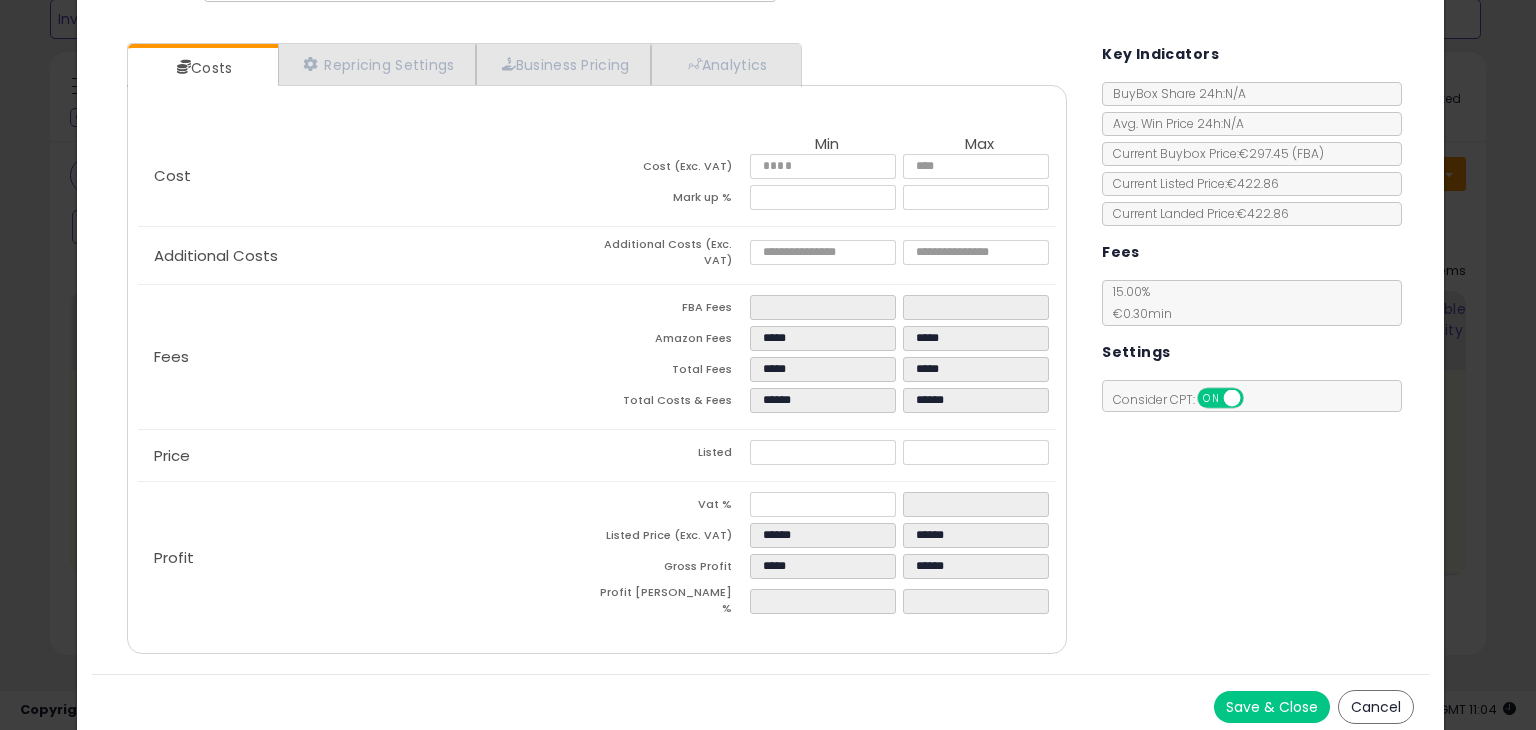 type on "*****" 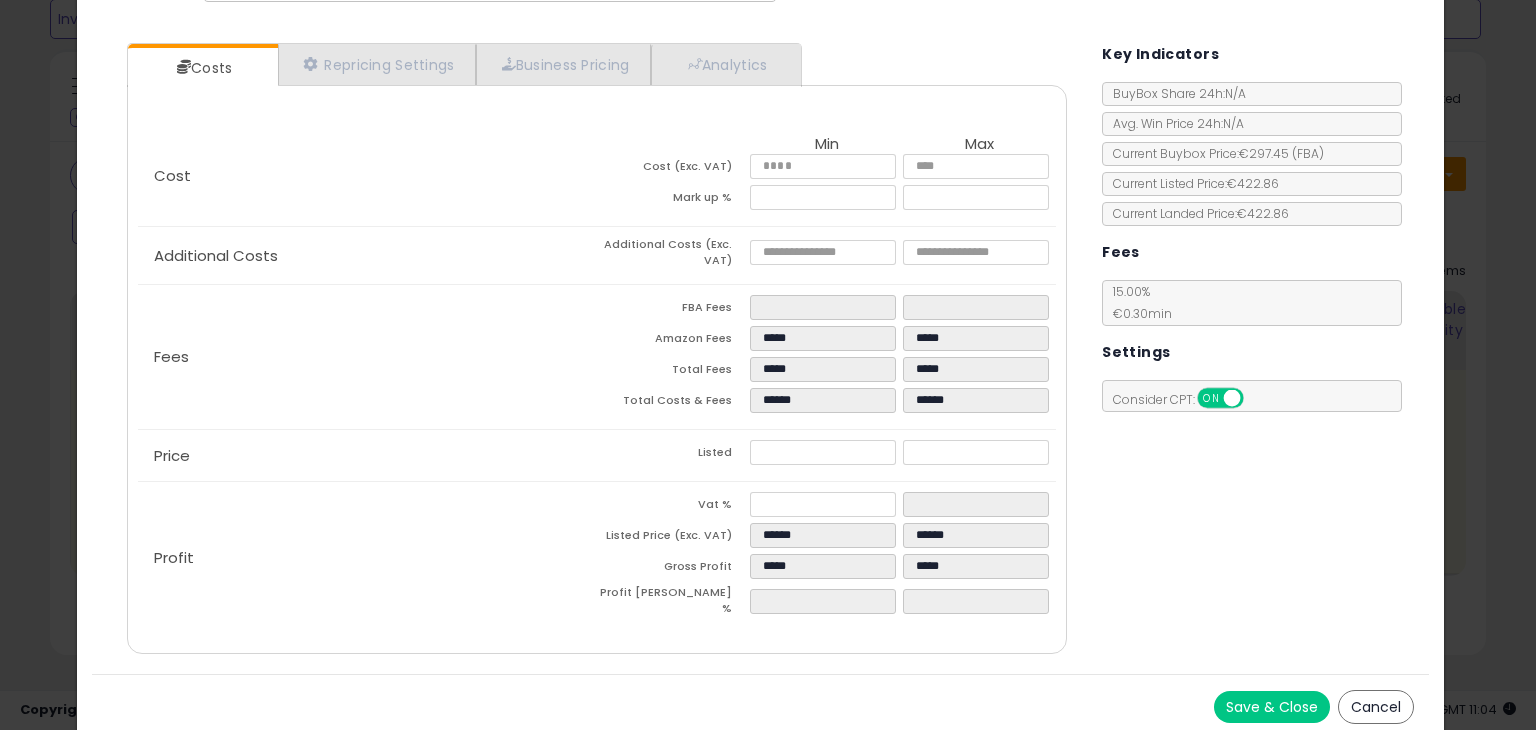 click on "Costs
Repricing Settings
Business Pricing
Analytics
Cost" at bounding box center [760, 351] 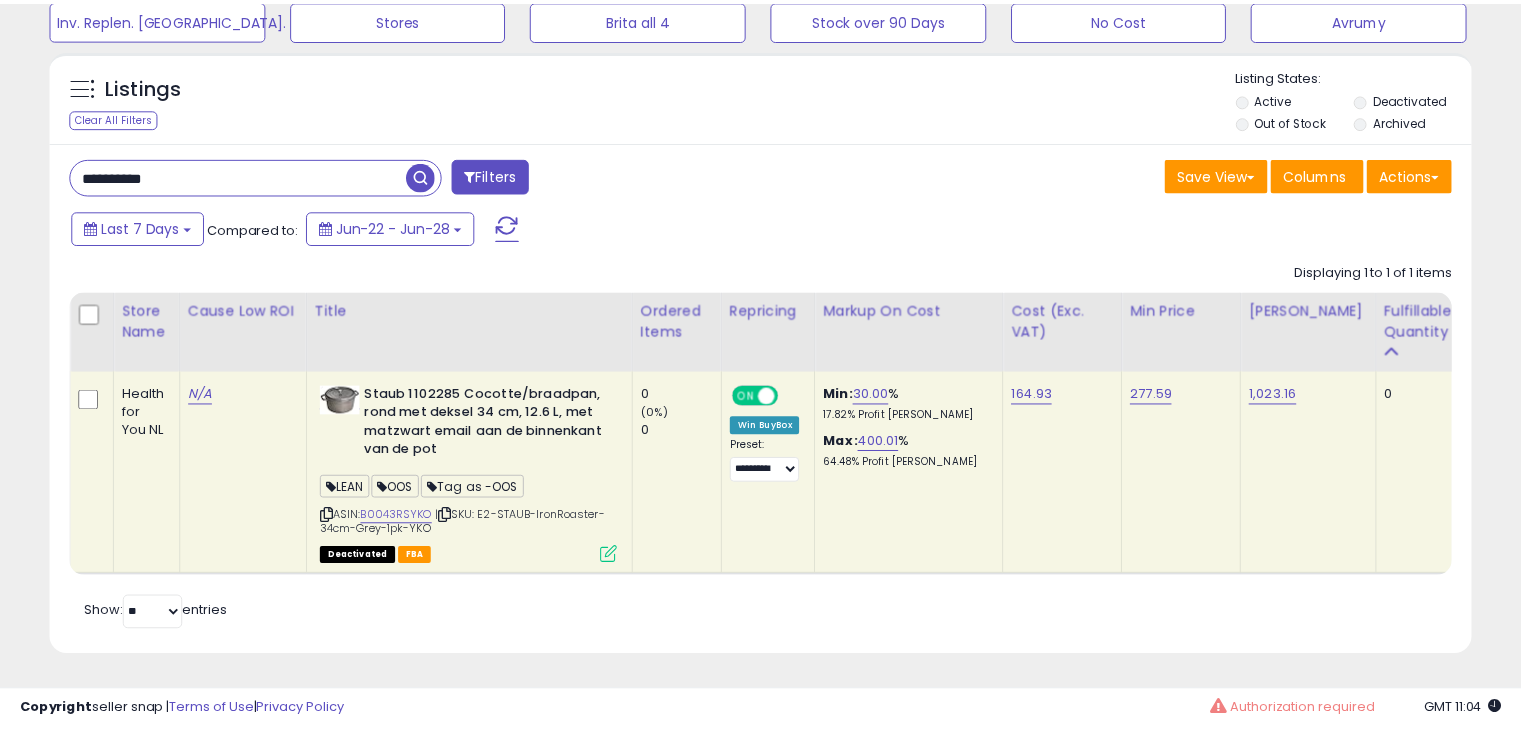 scroll, scrollTop: 409, scrollLeft: 822, axis: both 